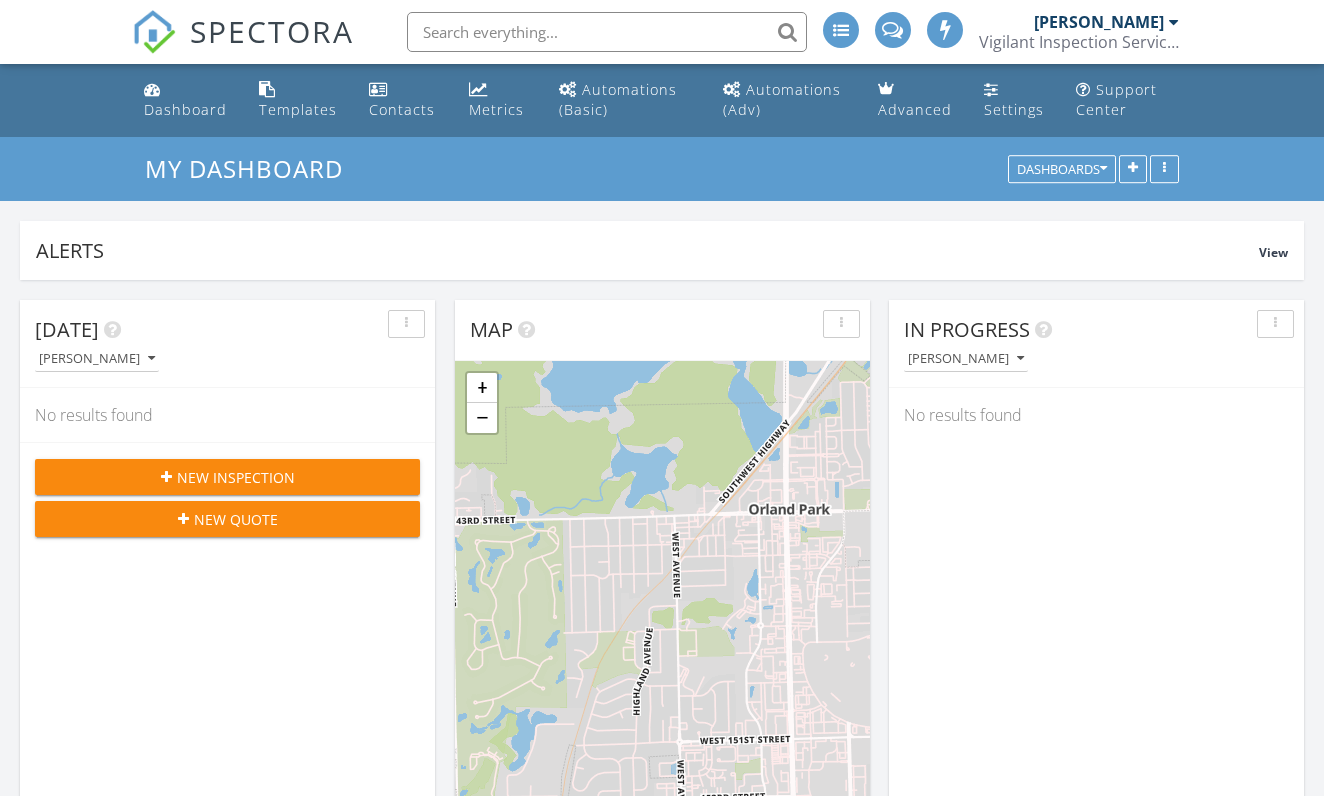 scroll, scrollTop: 0, scrollLeft: 0, axis: both 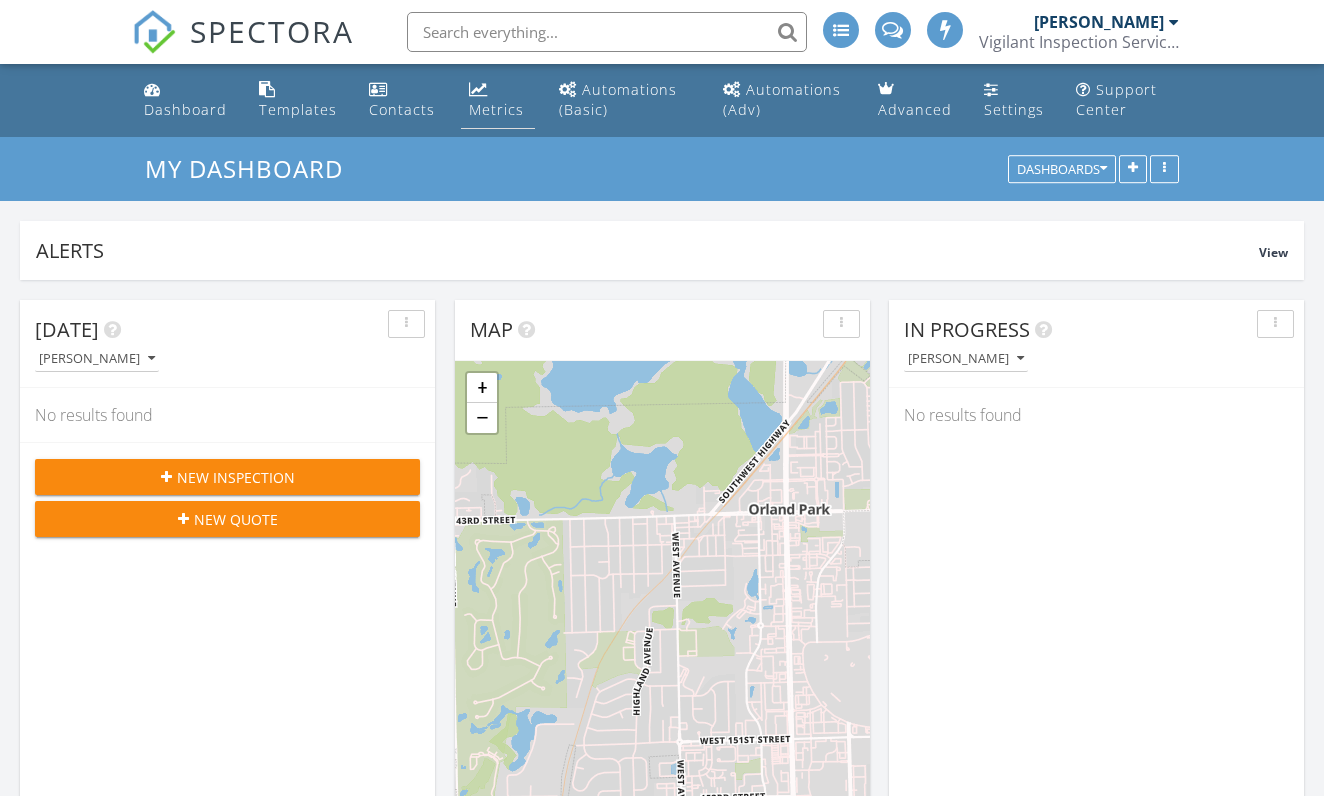 click on "Metrics" at bounding box center (498, 100) 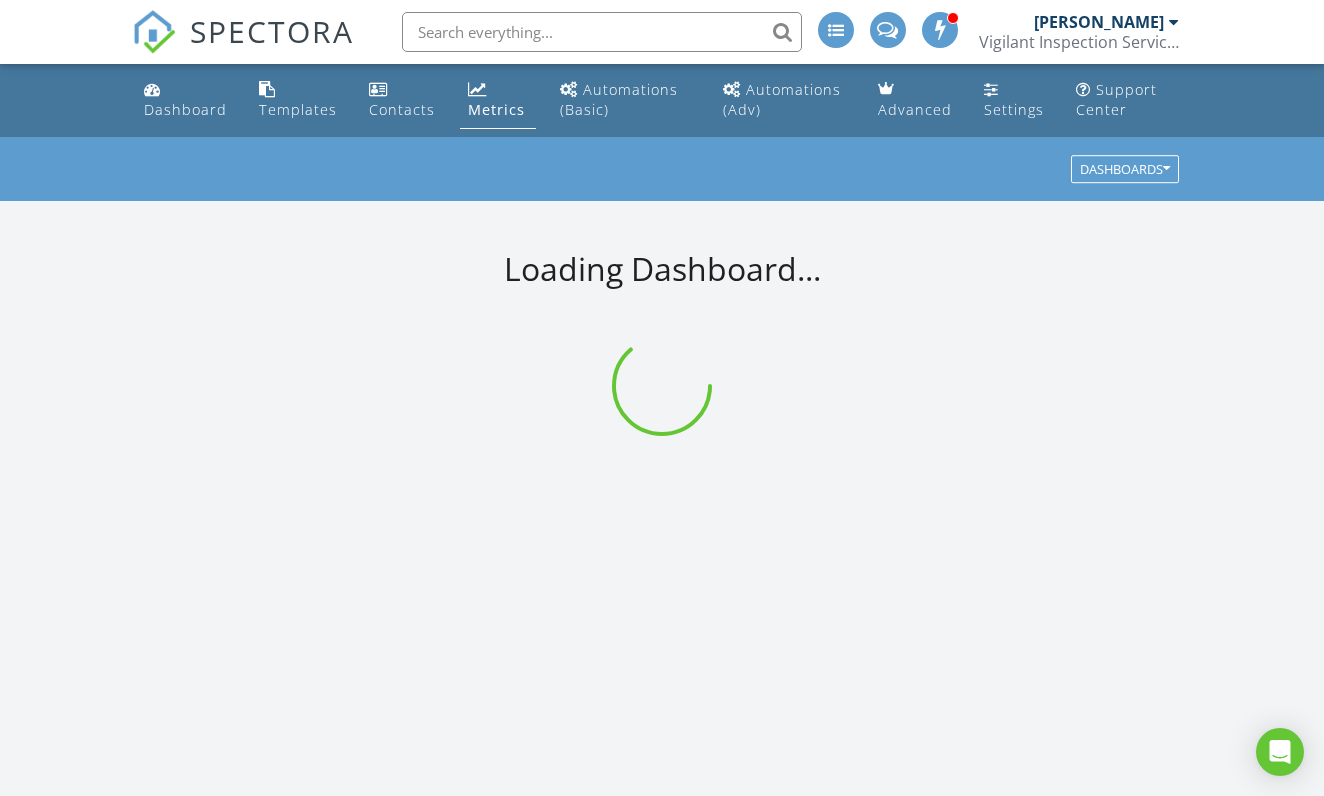 scroll, scrollTop: 0, scrollLeft: 0, axis: both 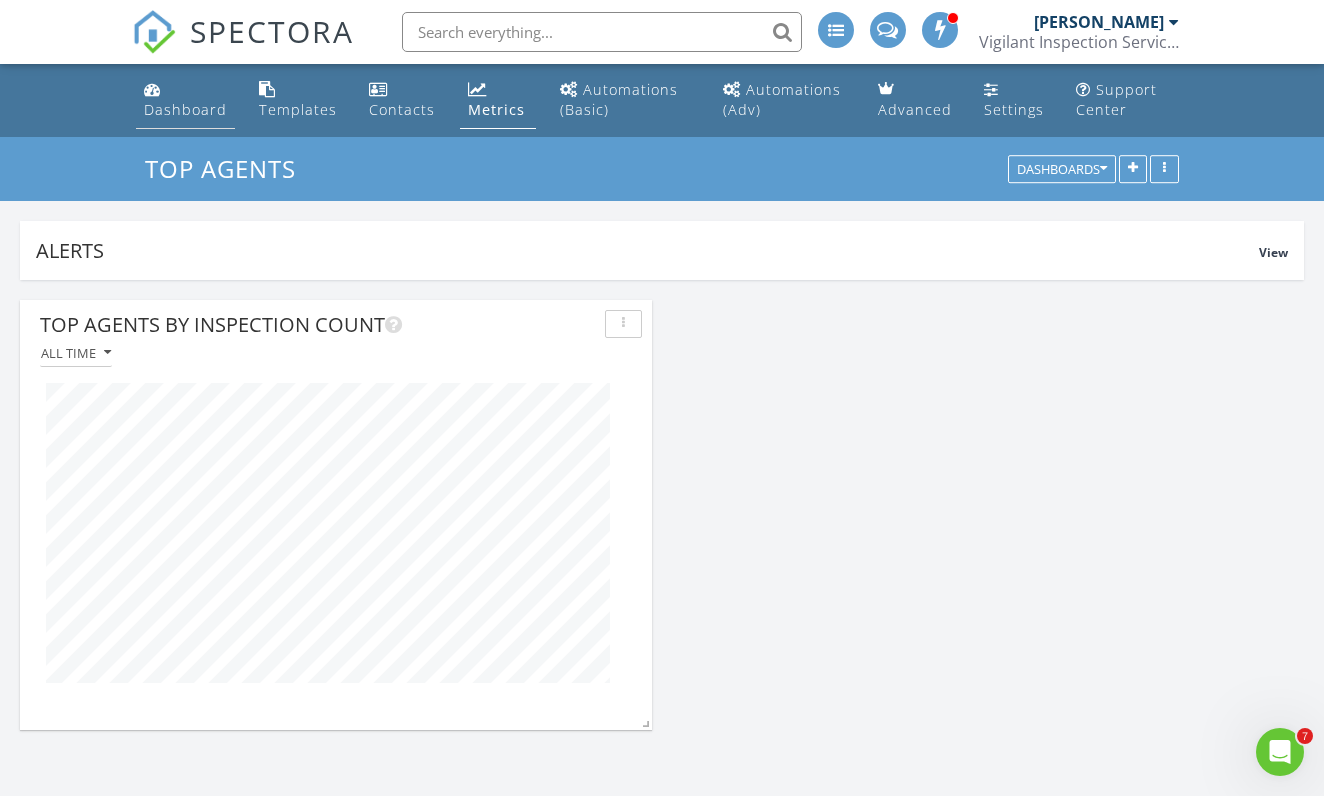 click on "Dashboard" at bounding box center [185, 100] 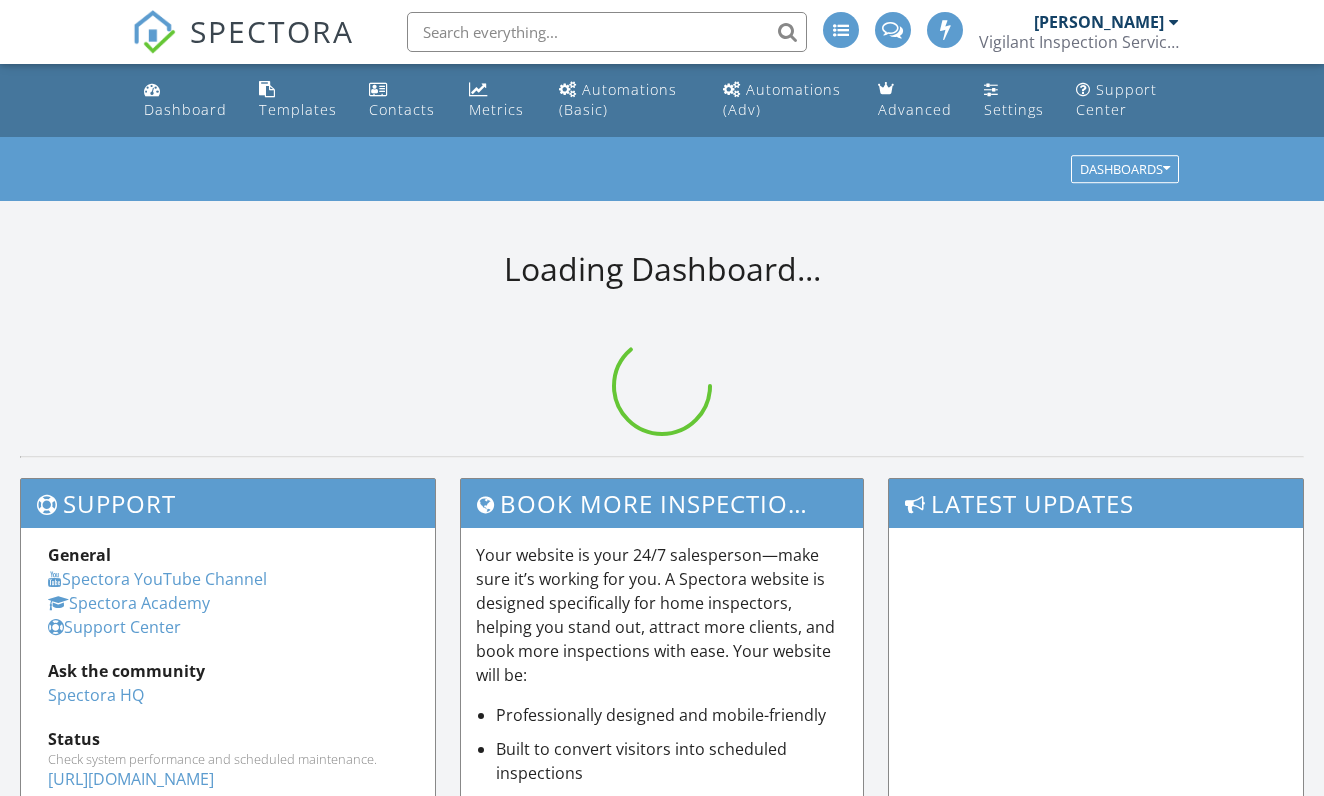 scroll, scrollTop: 0, scrollLeft: 0, axis: both 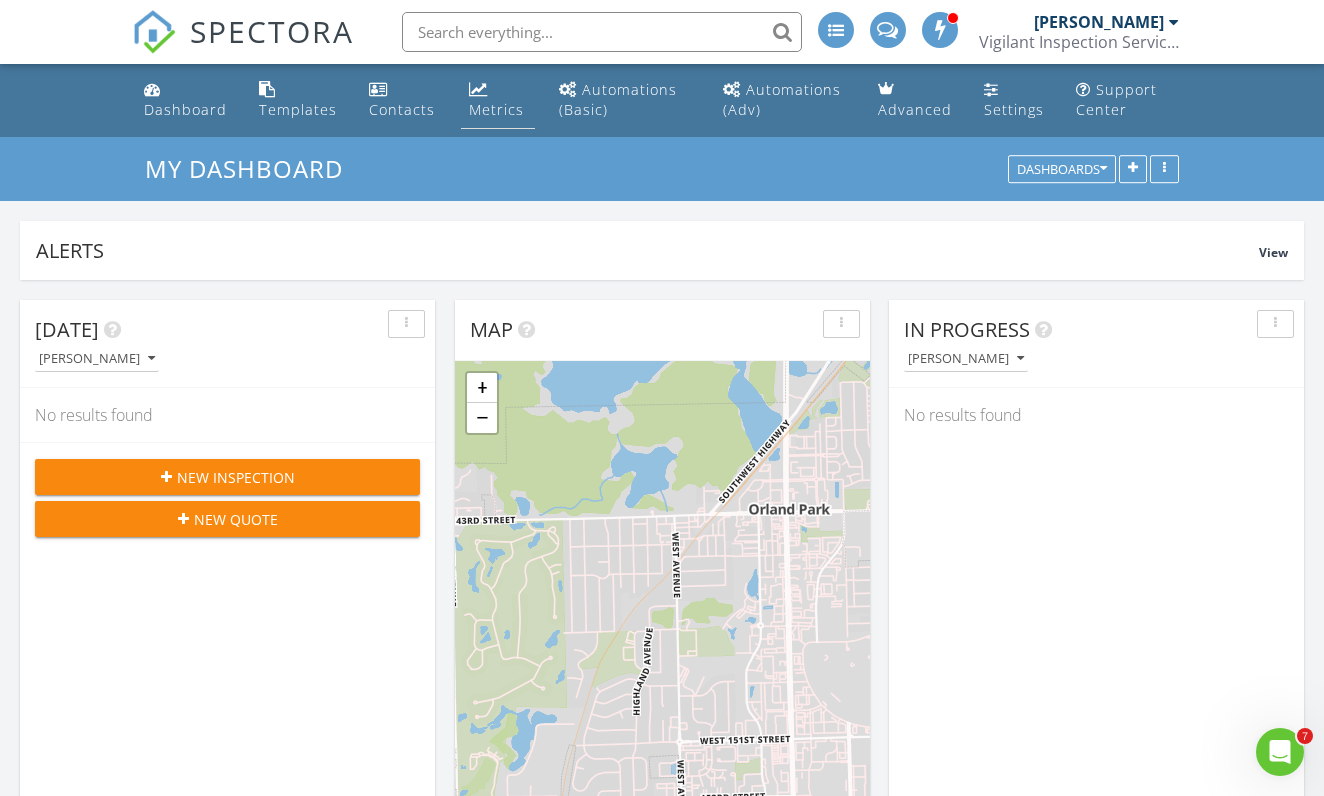 click on "Metrics" at bounding box center (496, 109) 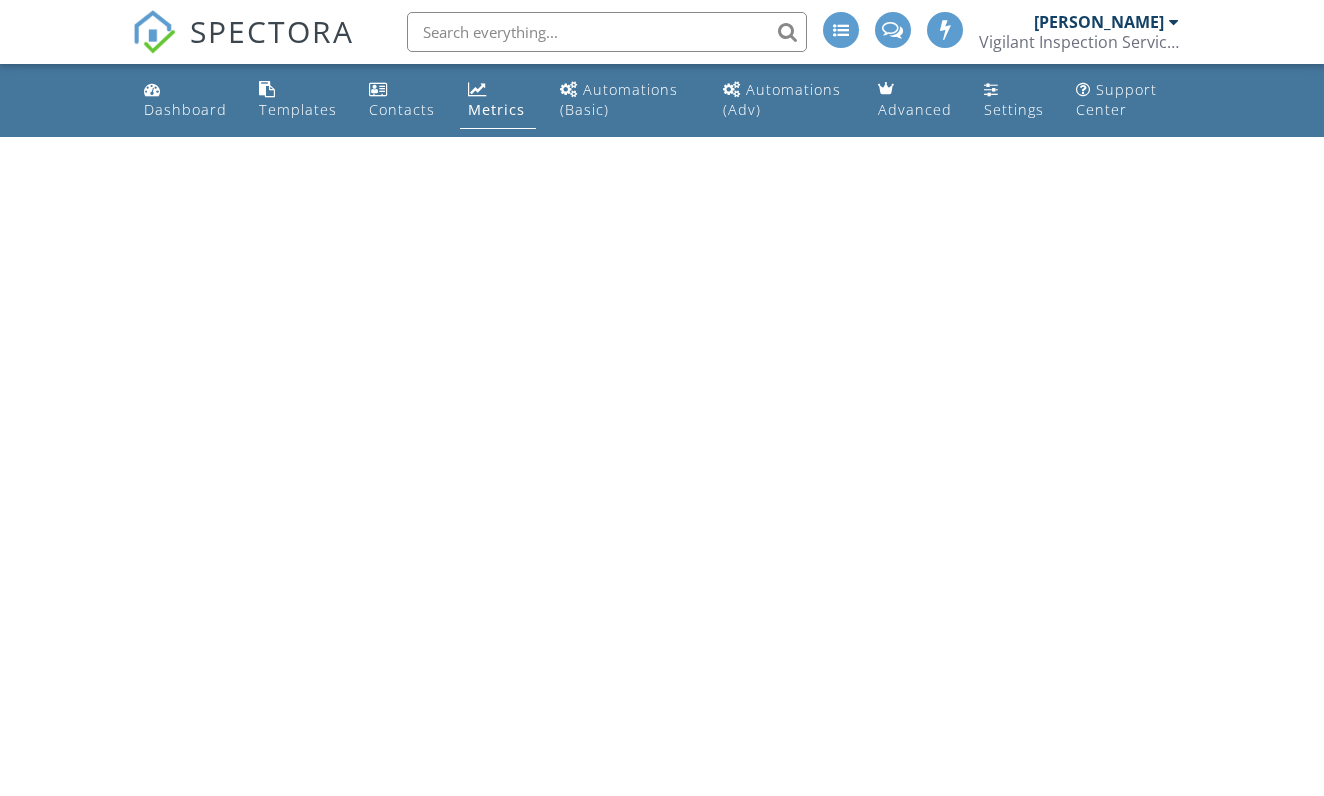 scroll, scrollTop: 0, scrollLeft: 0, axis: both 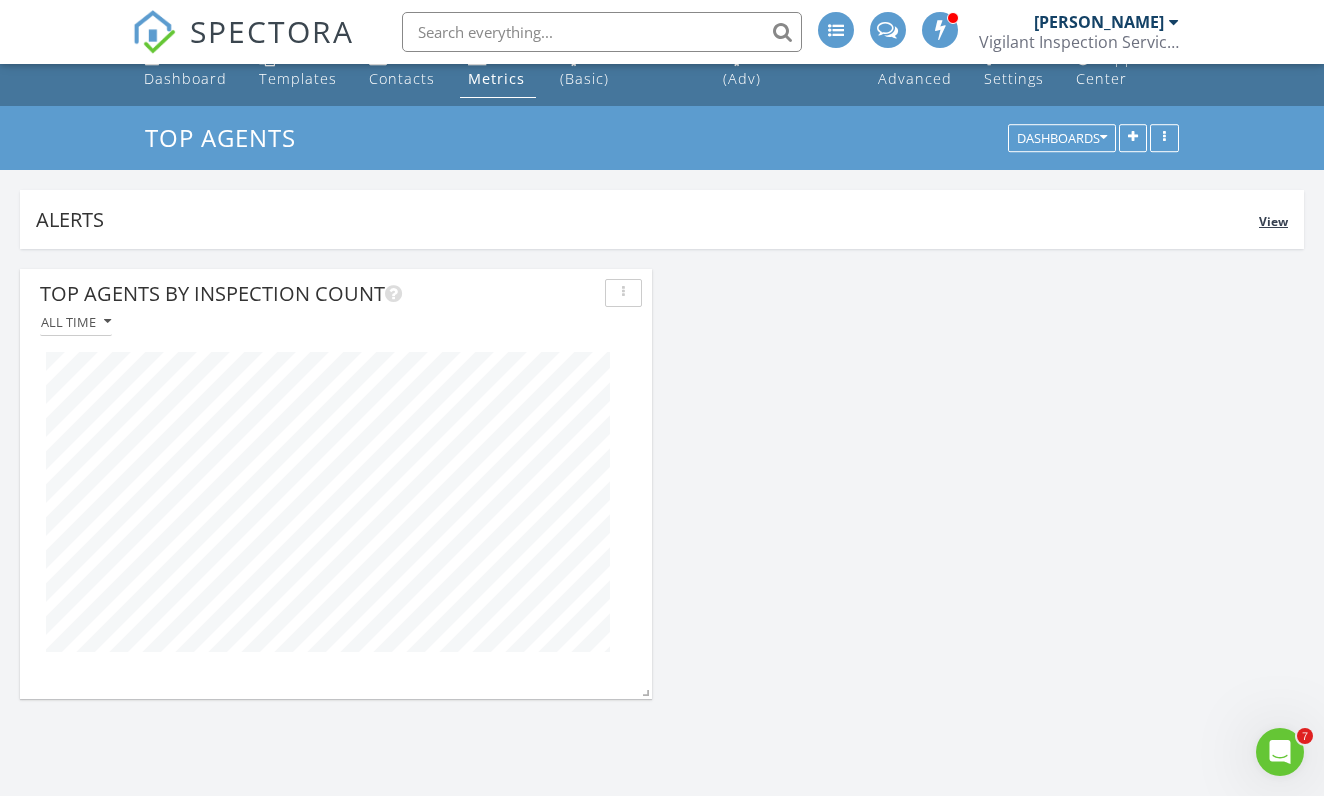 click on "View" at bounding box center (1273, 221) 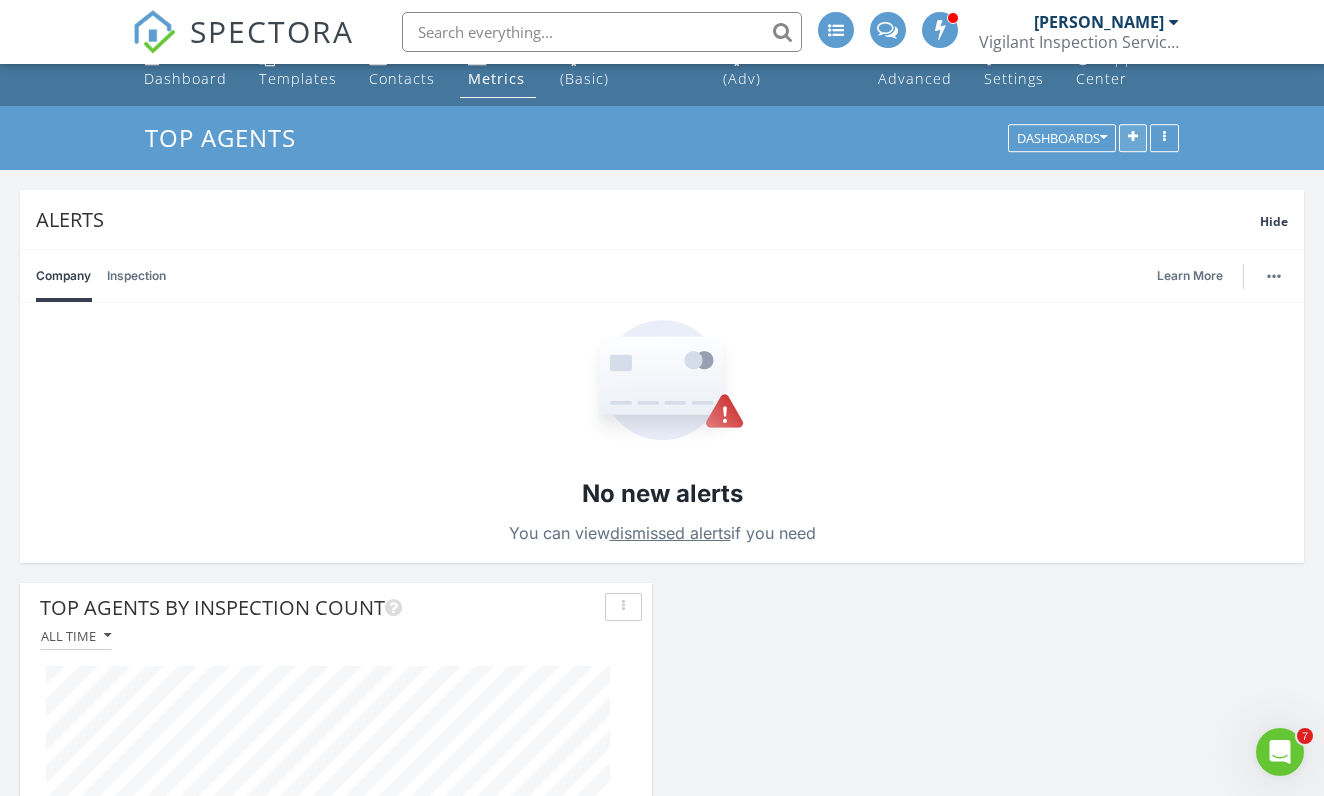 click at bounding box center [1133, 139] 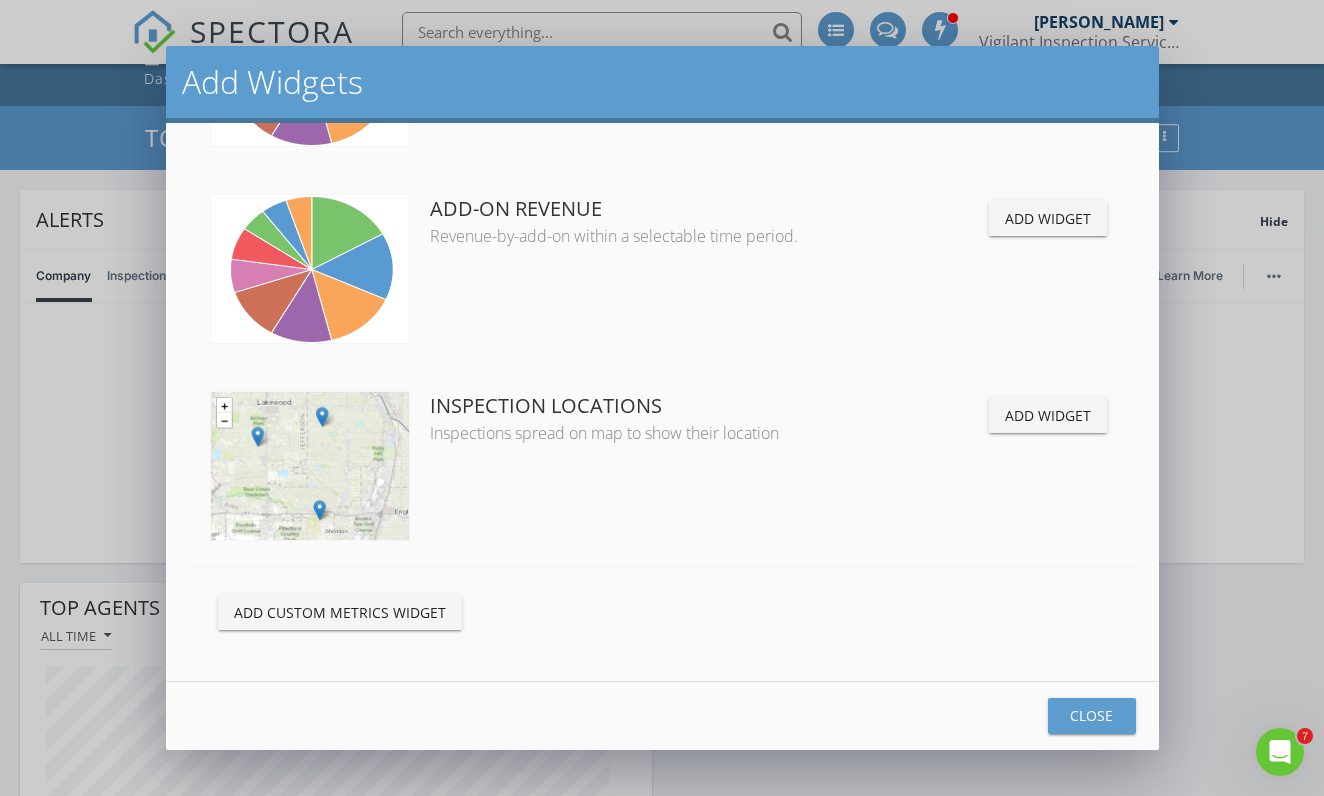 scroll, scrollTop: 4027, scrollLeft: 0, axis: vertical 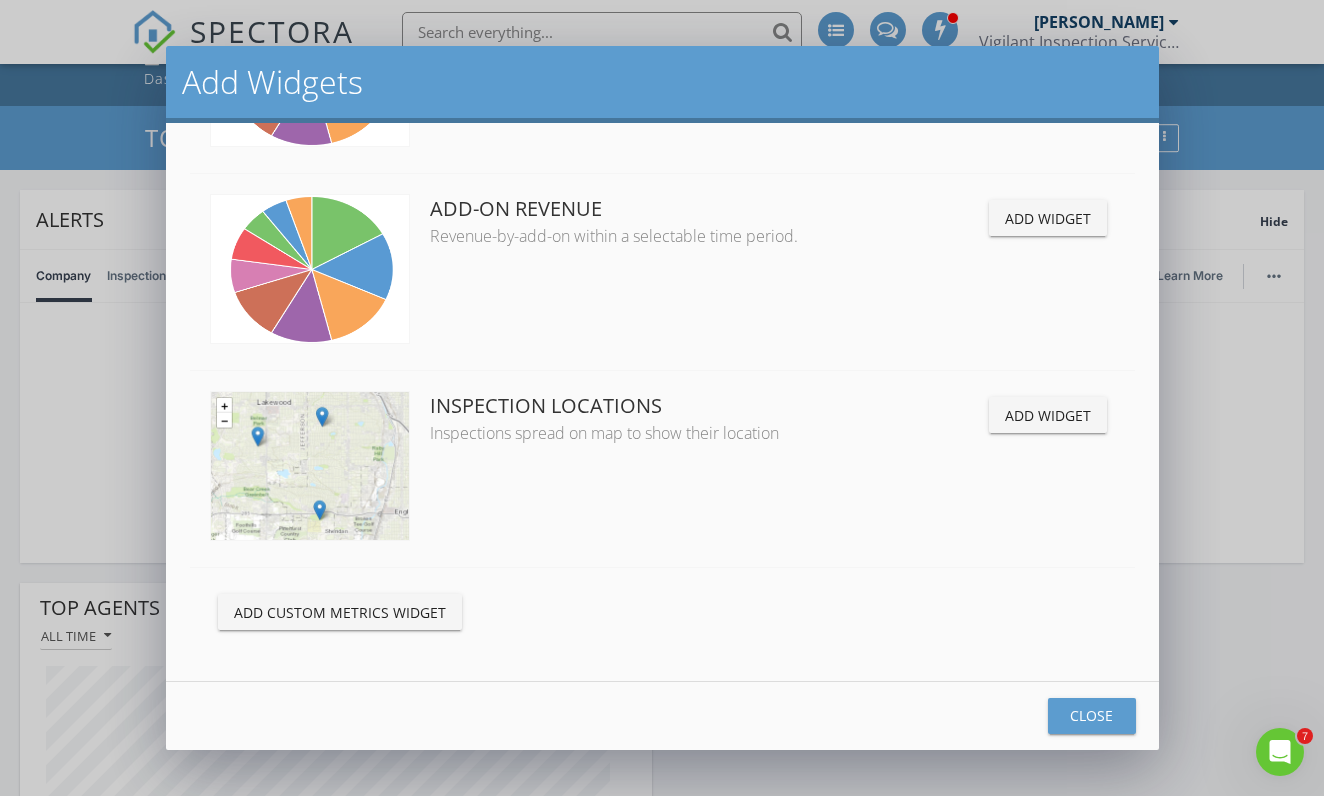 click on "Add Widget" at bounding box center (1048, 415) 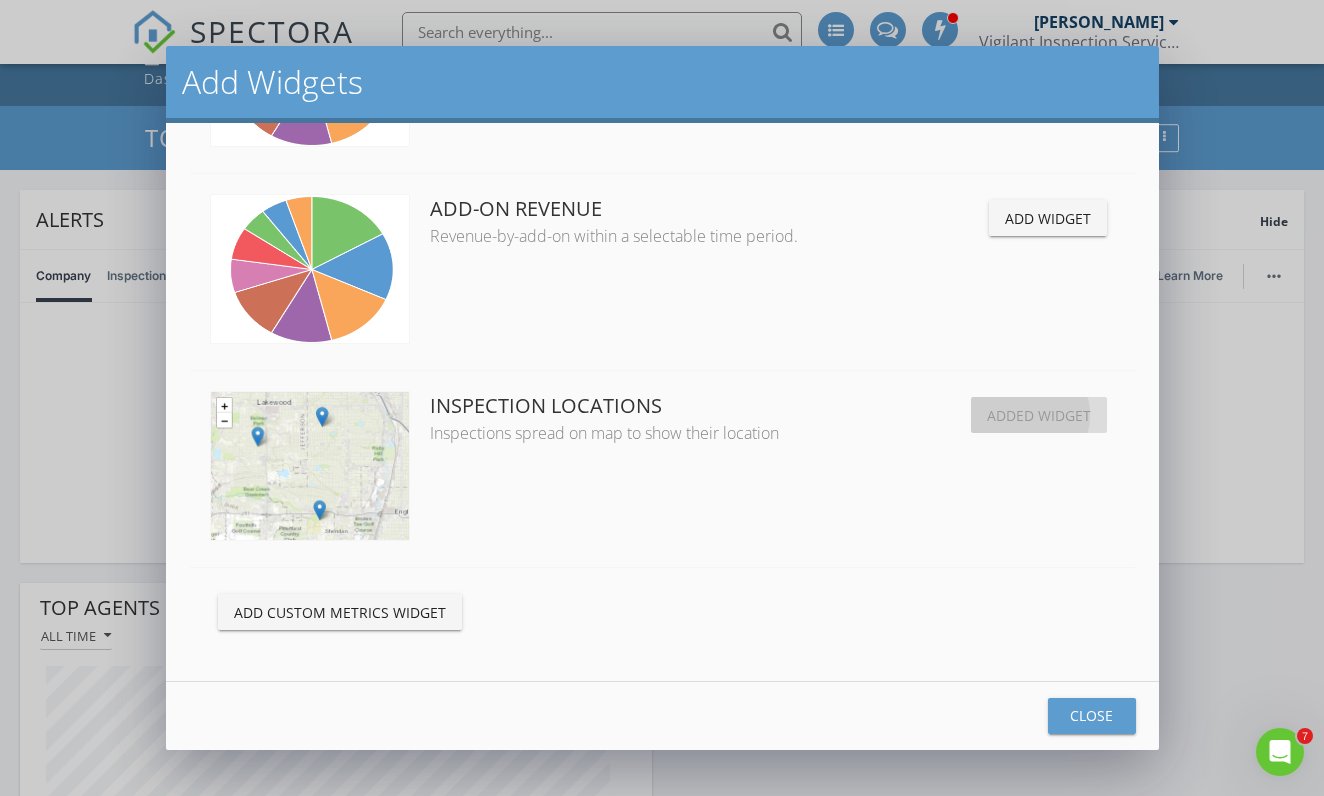 scroll, scrollTop: 0, scrollLeft: 10, axis: horizontal 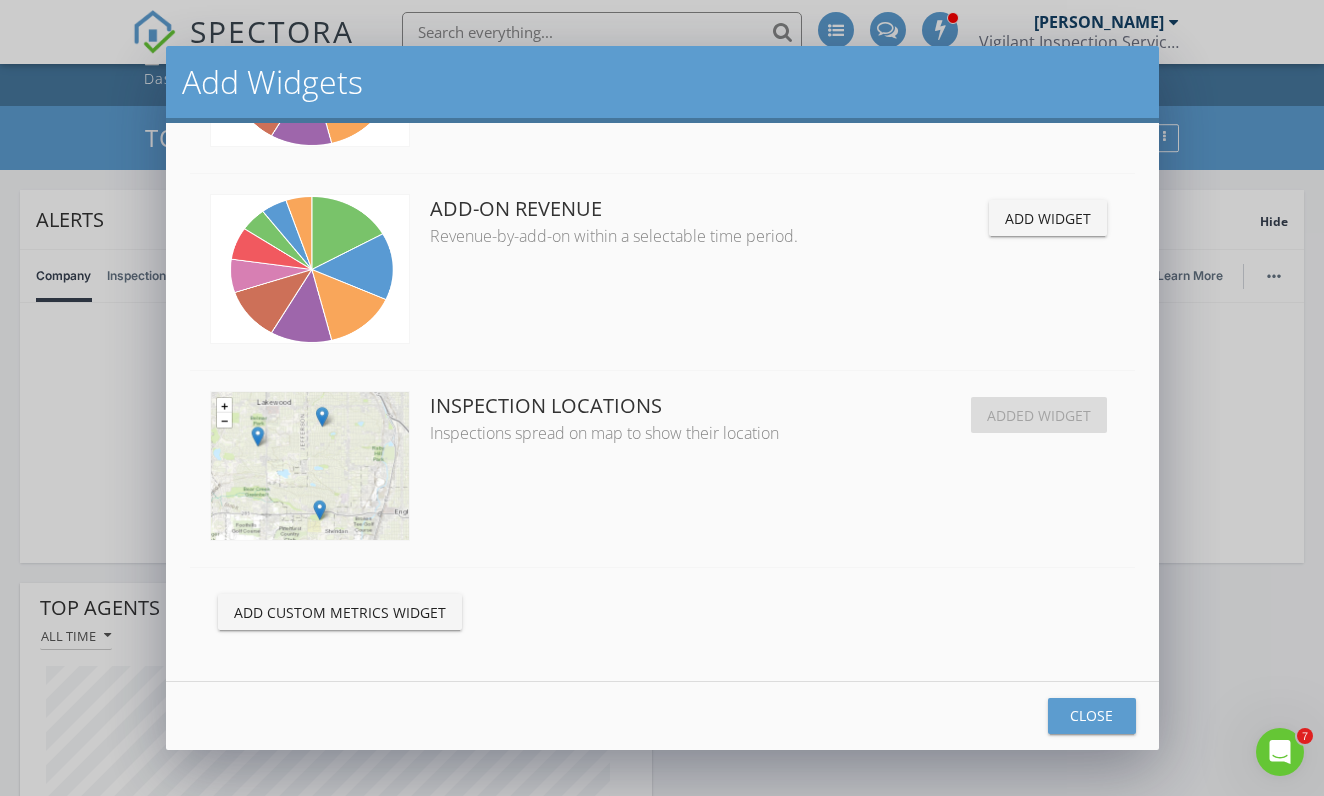 click on "Close" at bounding box center [1092, 715] 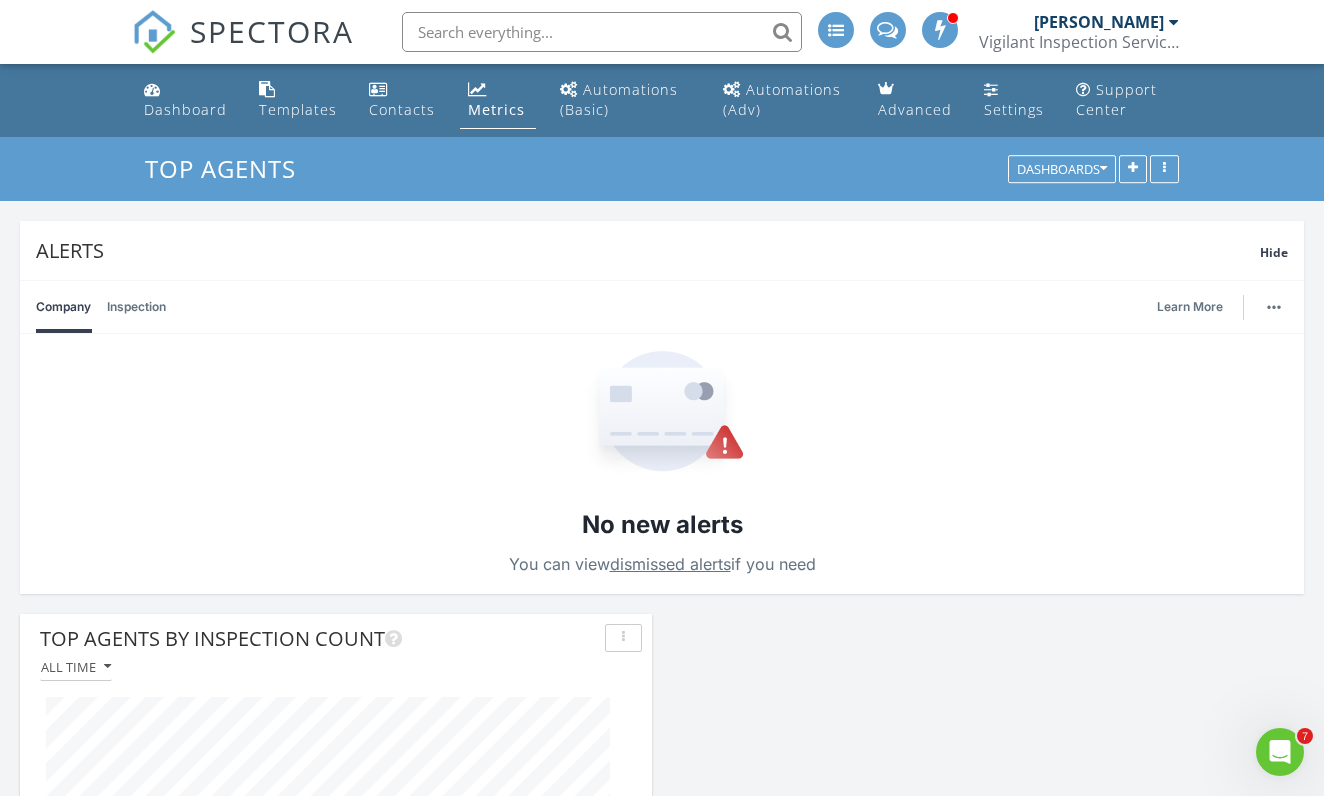 scroll, scrollTop: 0, scrollLeft: 0, axis: both 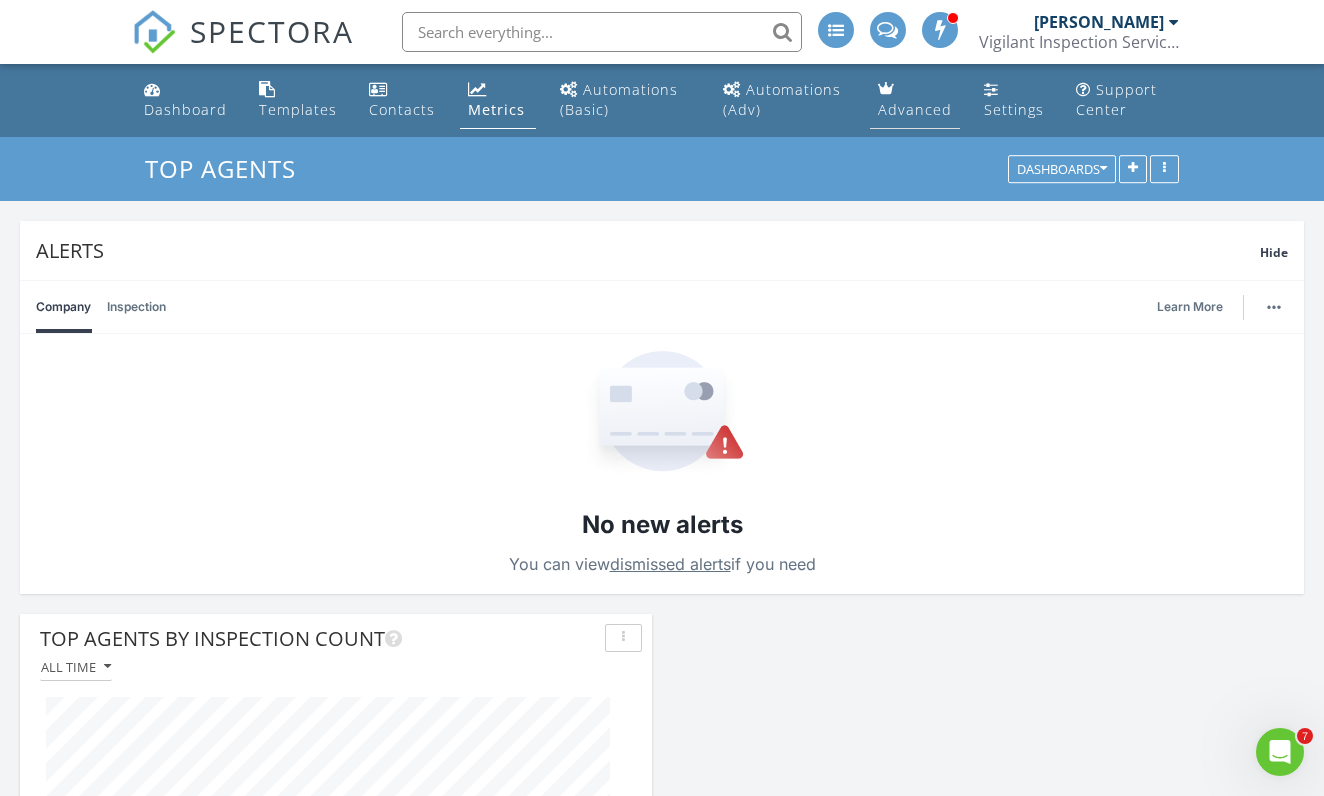 click on "Advanced" at bounding box center (915, 109) 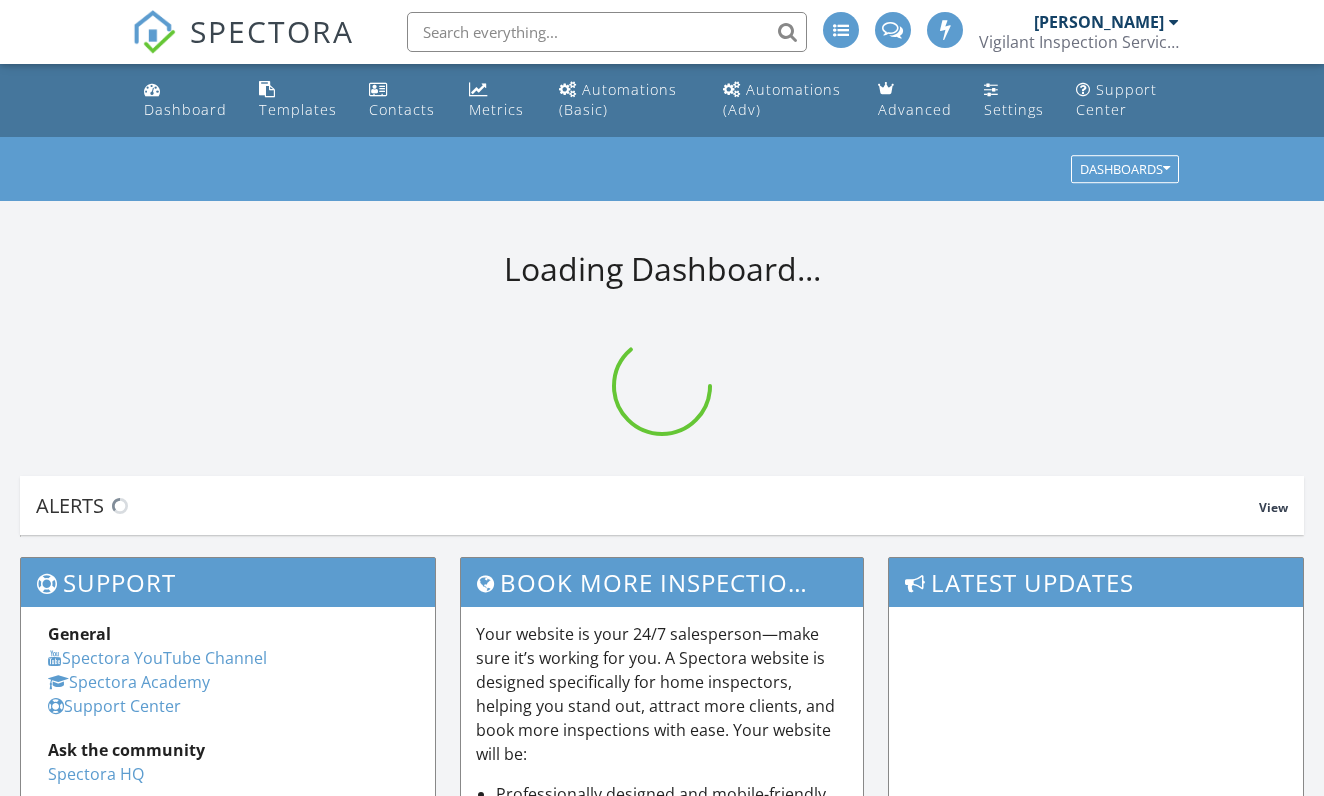 scroll, scrollTop: 0, scrollLeft: 0, axis: both 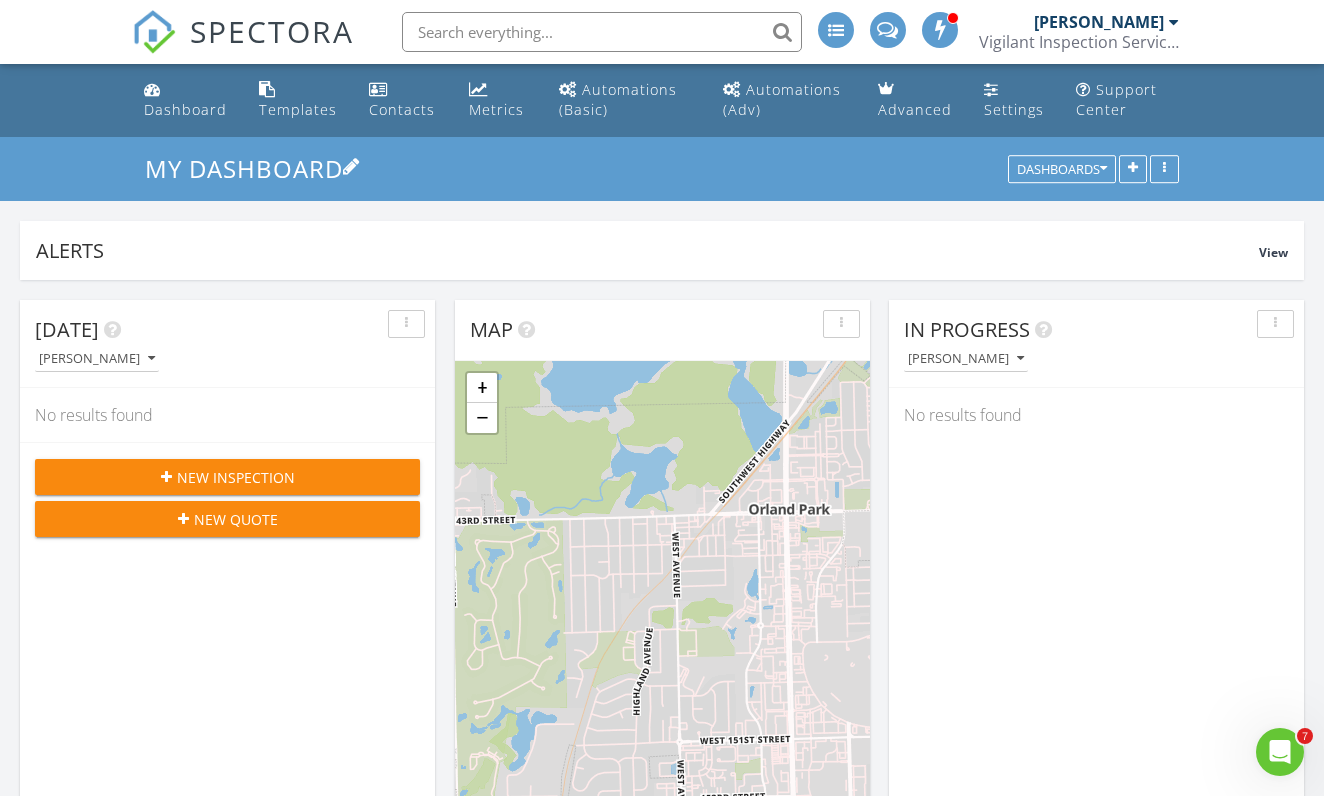 click on "My Dashboard" at bounding box center (252, 168) 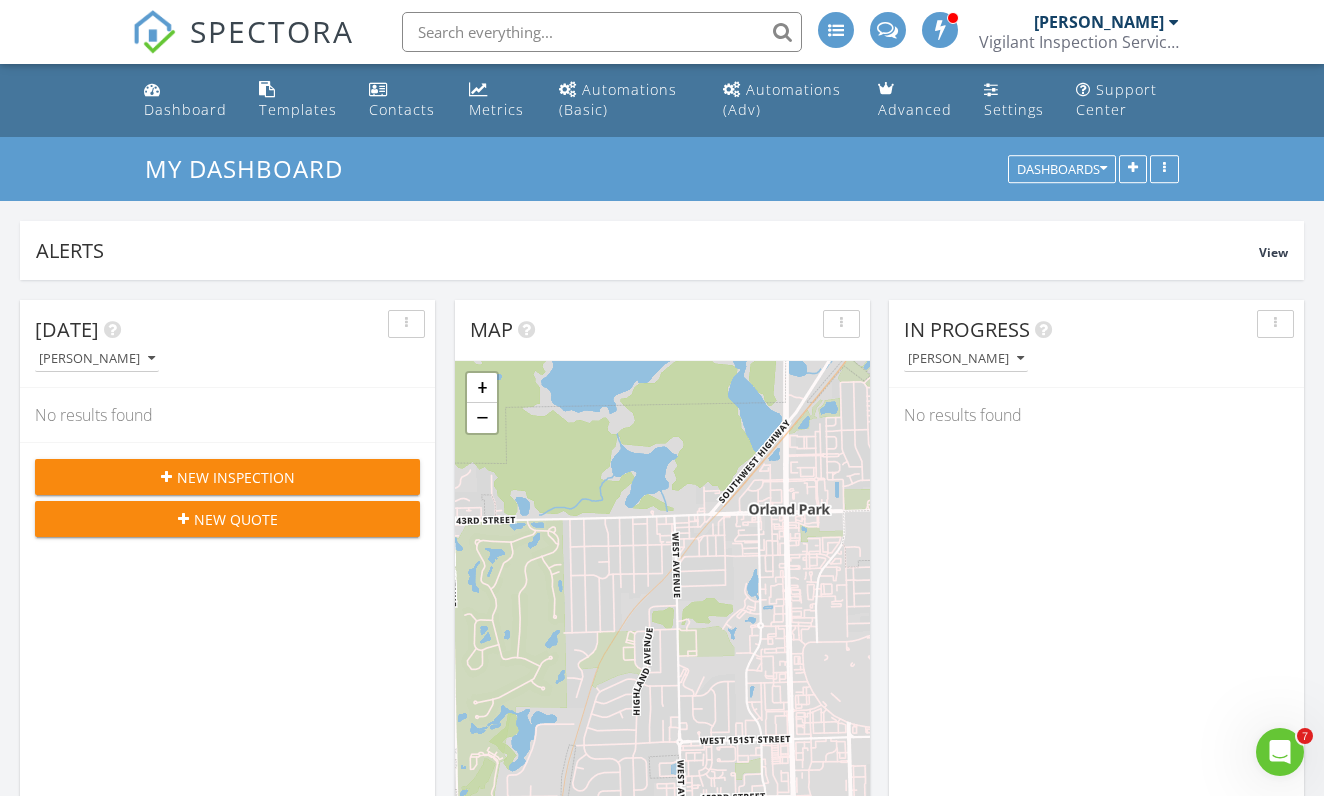 click on "Edit Dashboard   Dashboard Name My Dashboard         Save Dashboard   Cancel" at bounding box center [662, 398] 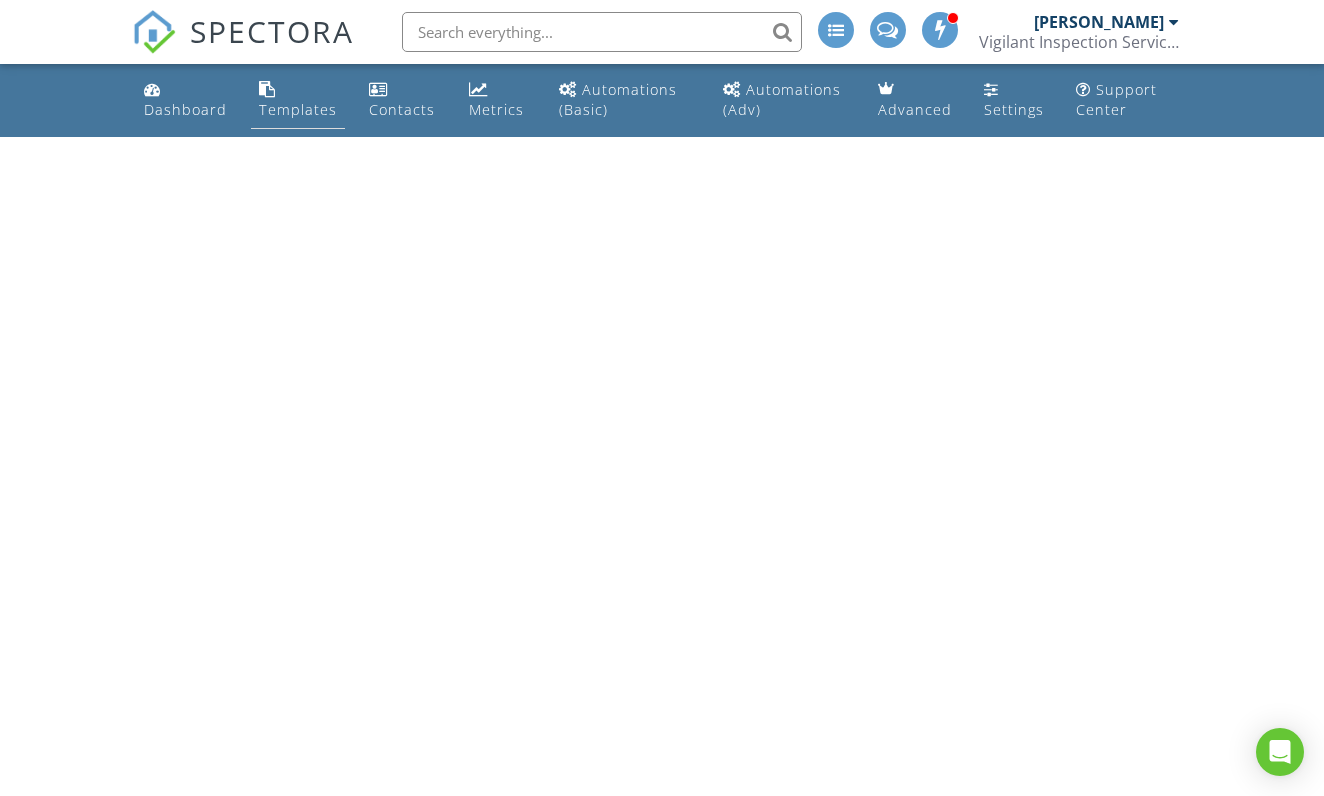 scroll, scrollTop: 0, scrollLeft: 0, axis: both 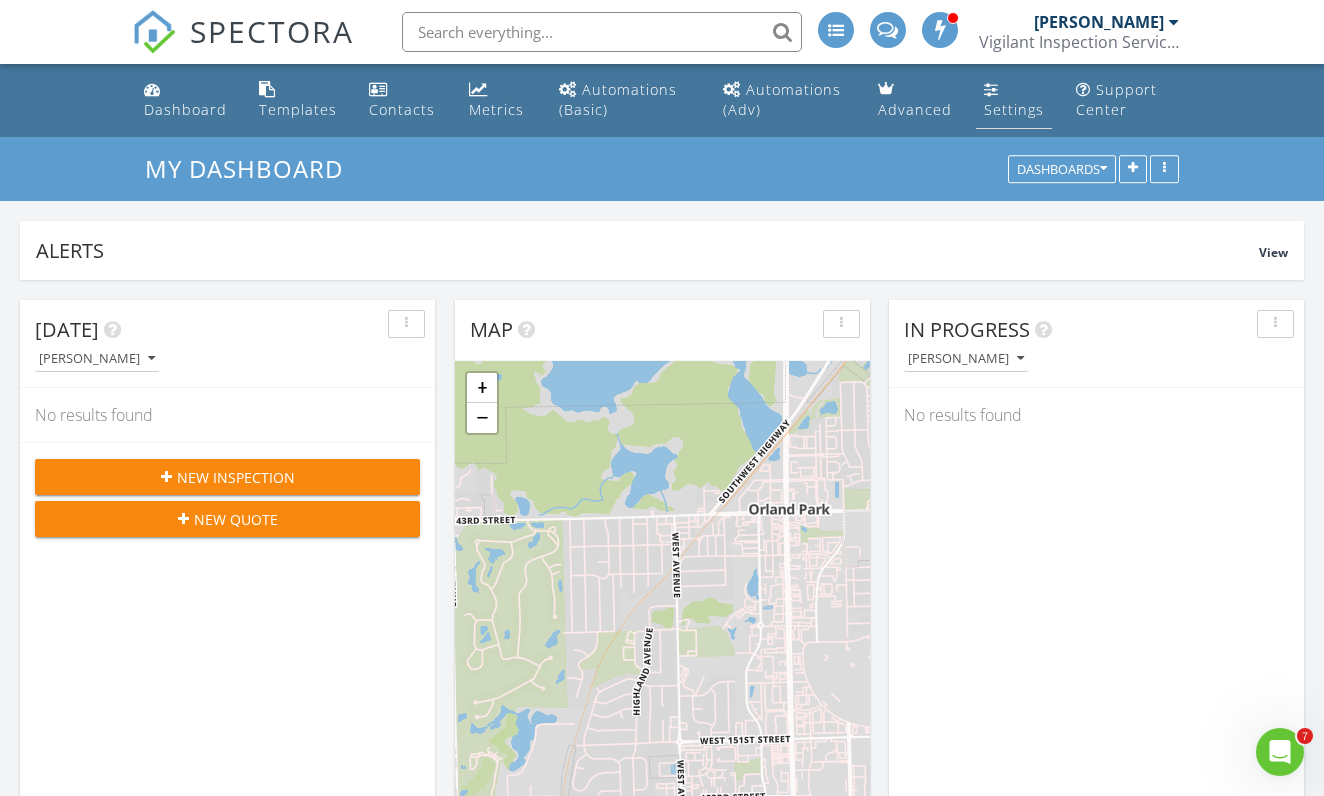click on "Settings" at bounding box center (1014, 100) 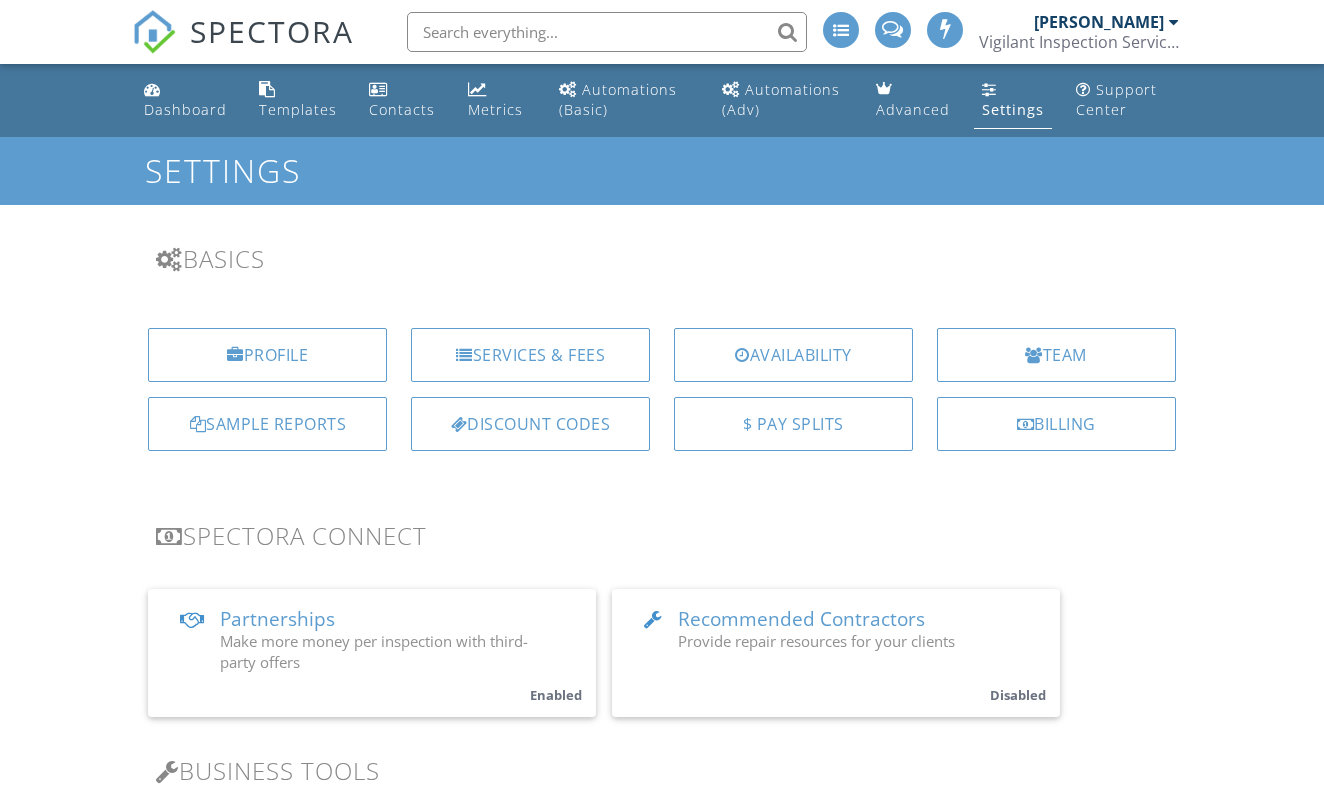 scroll, scrollTop: 0, scrollLeft: 0, axis: both 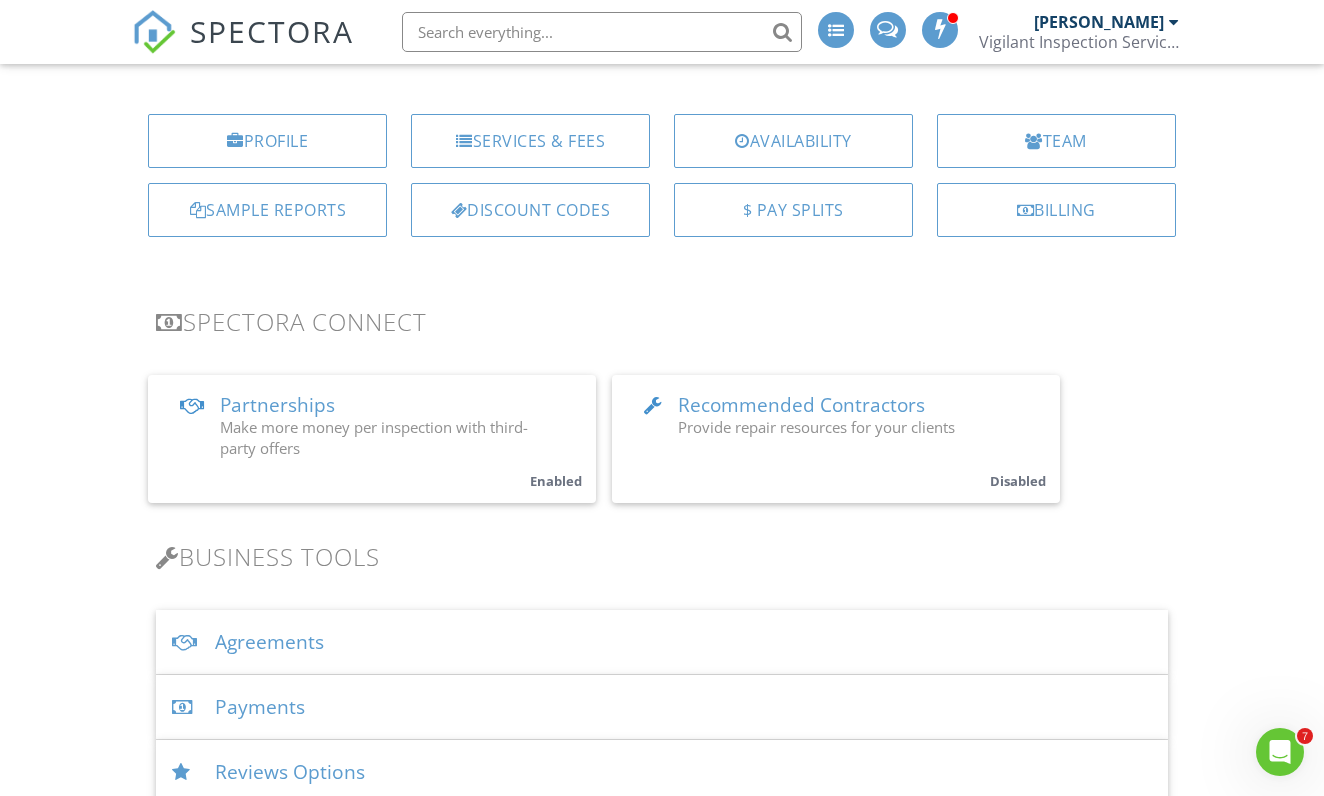 click on "Make more money per inspection with third-party offers" at bounding box center (374, 437) 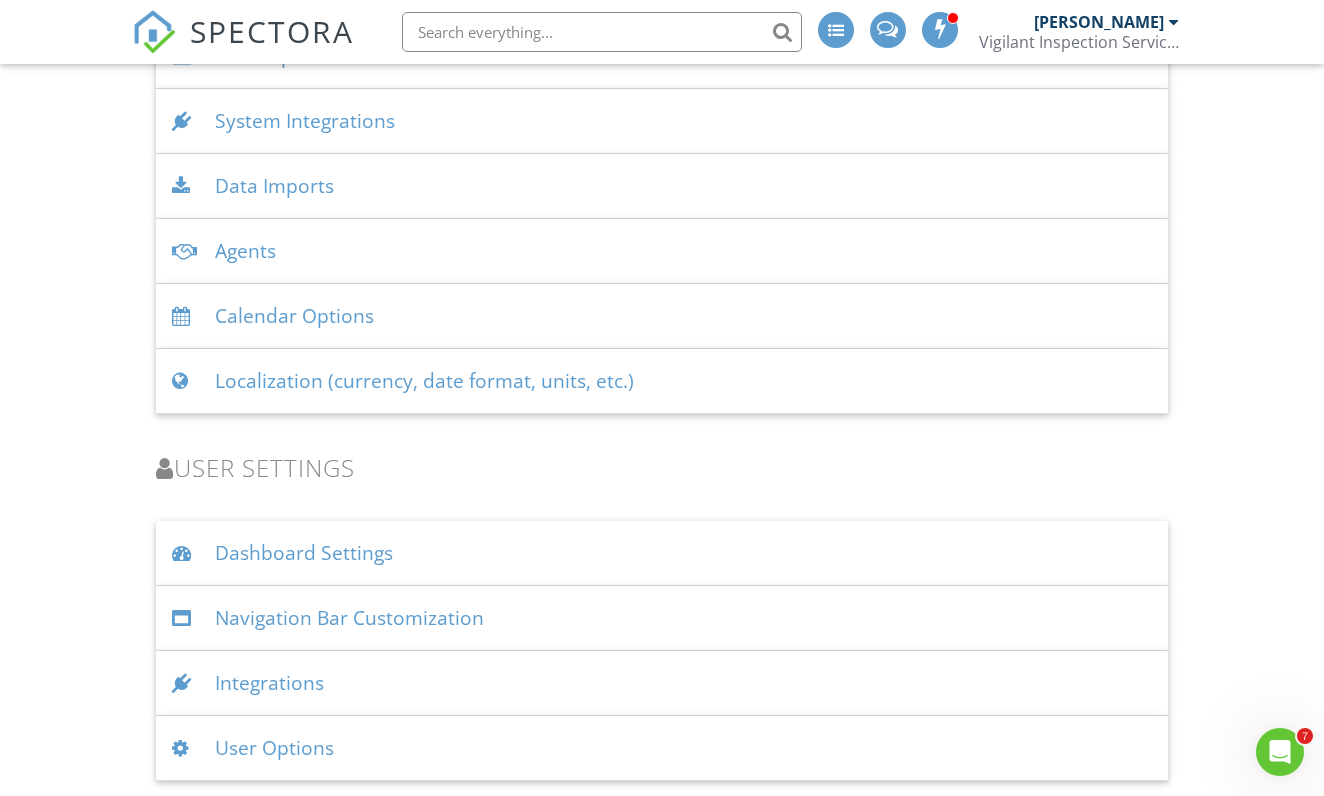 scroll, scrollTop: 2463, scrollLeft: 0, axis: vertical 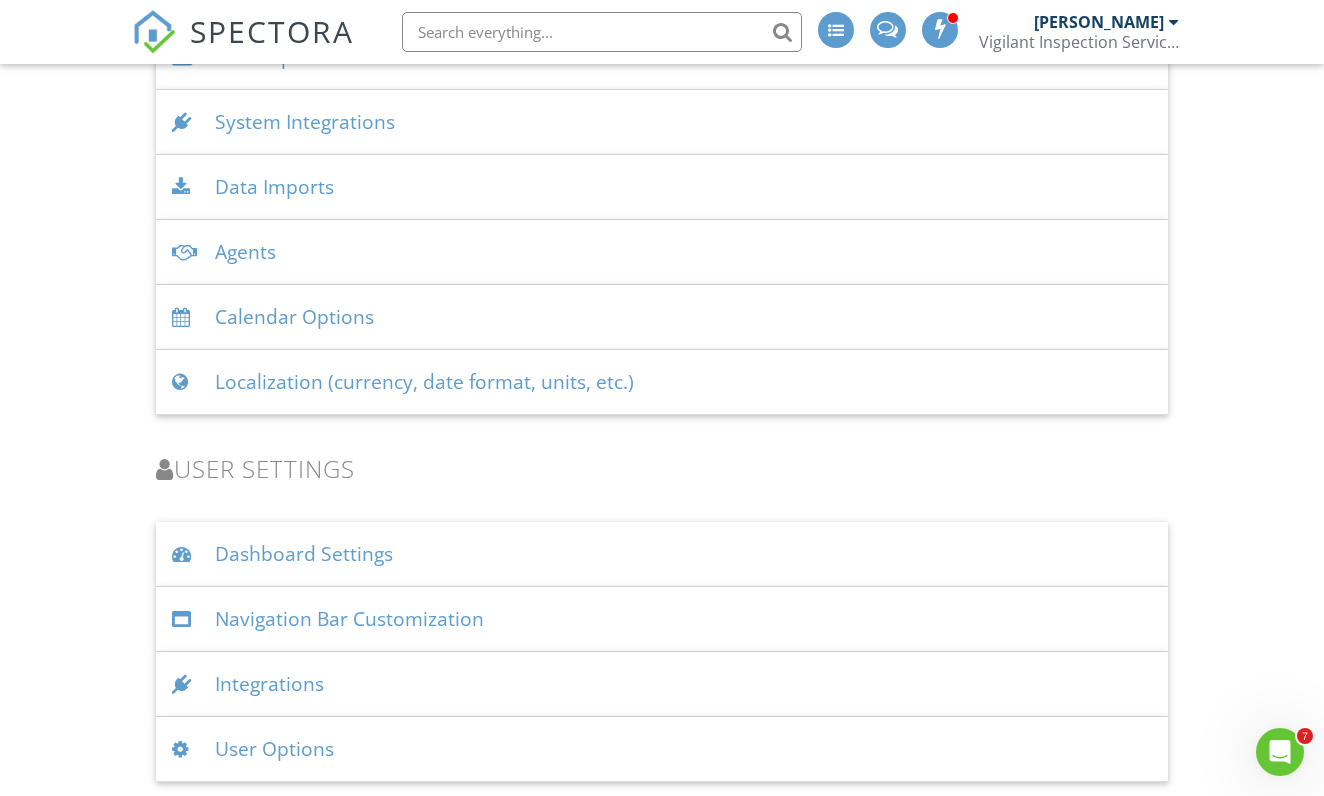 click on "Integrations" at bounding box center [661, 684] 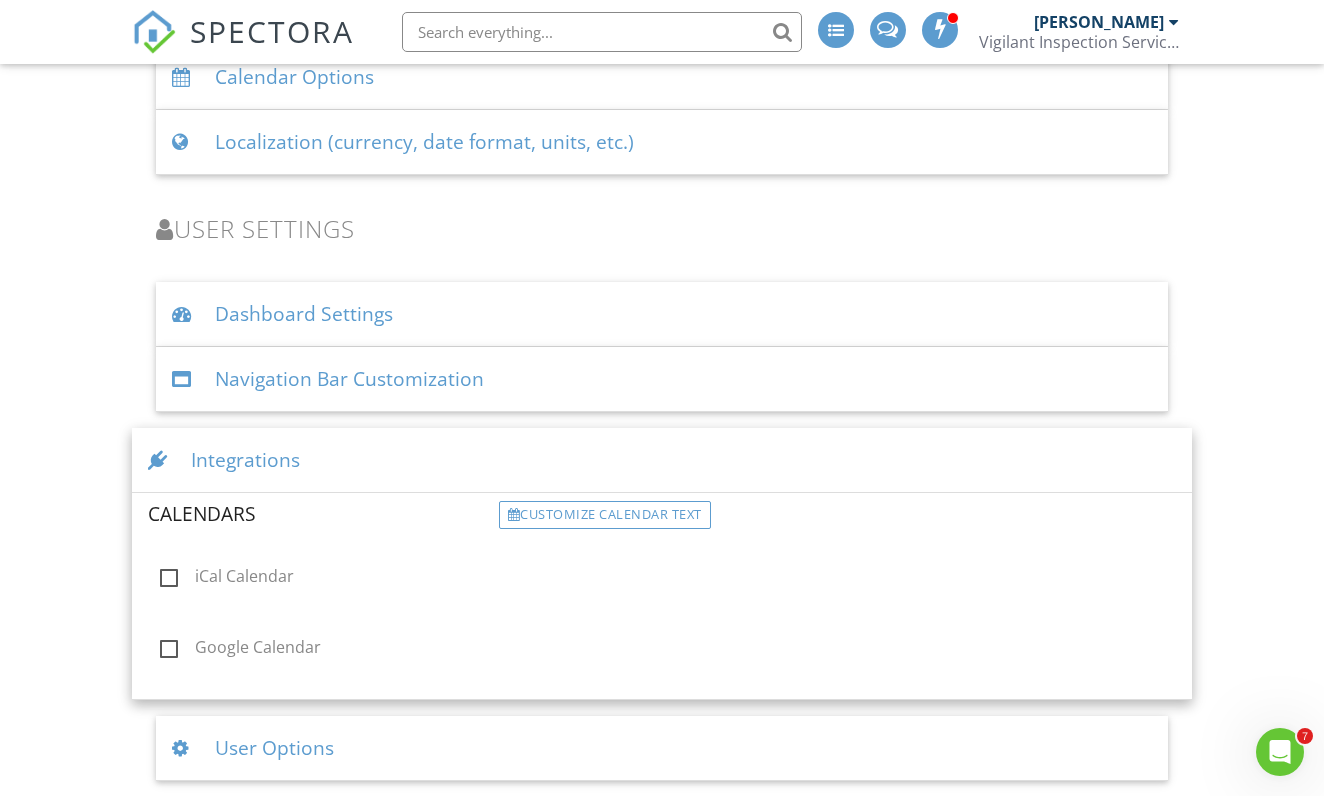scroll, scrollTop: 2702, scrollLeft: 0, axis: vertical 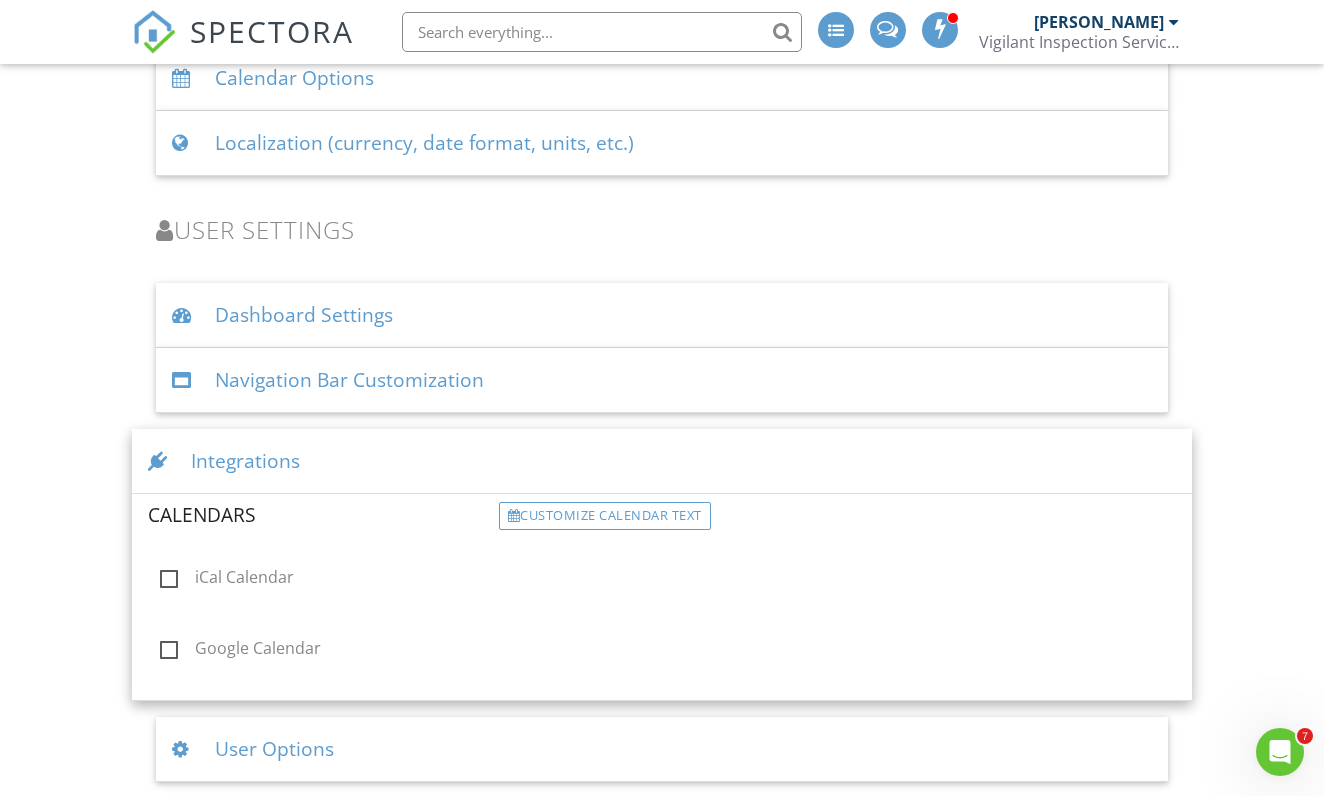 click on "Navigation Bar Customization" at bounding box center [661, 380] 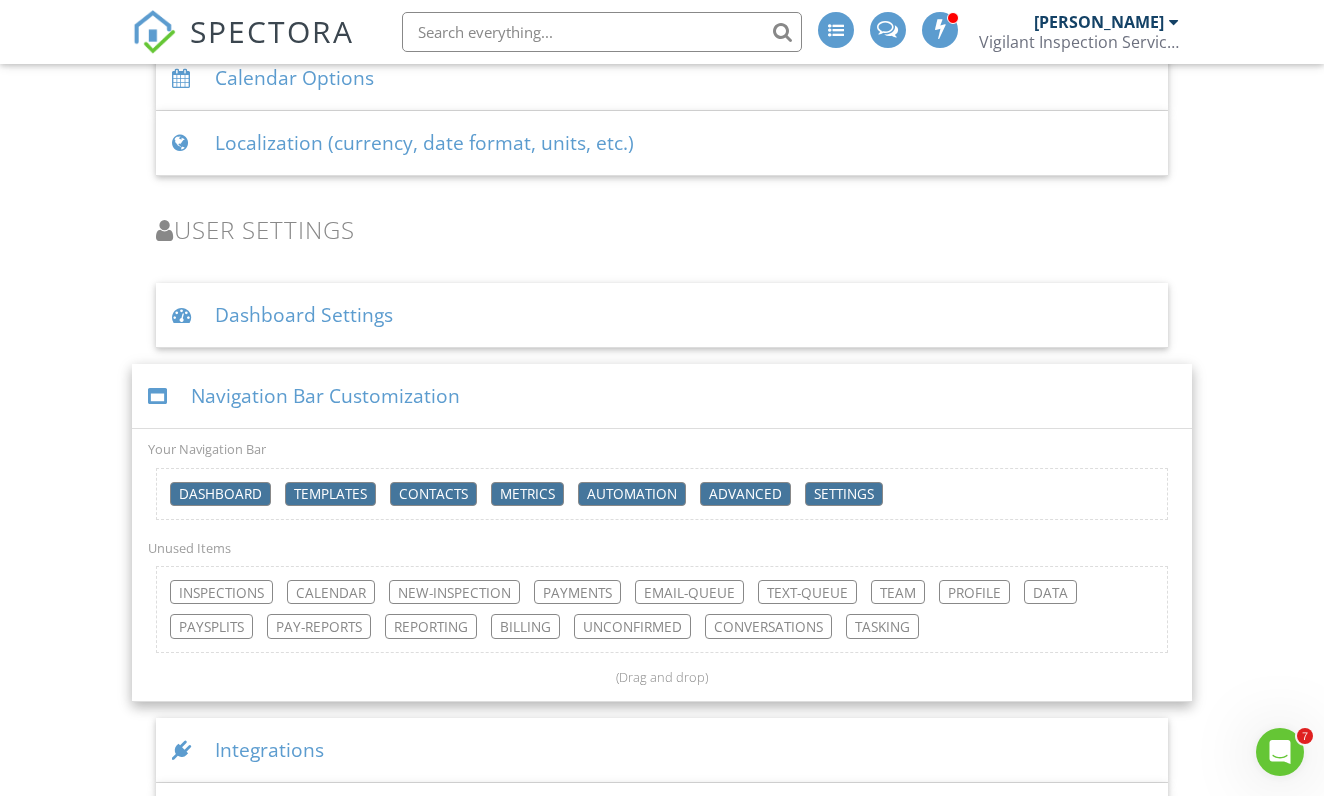 click on "Dashboard Settings" at bounding box center [661, 315] 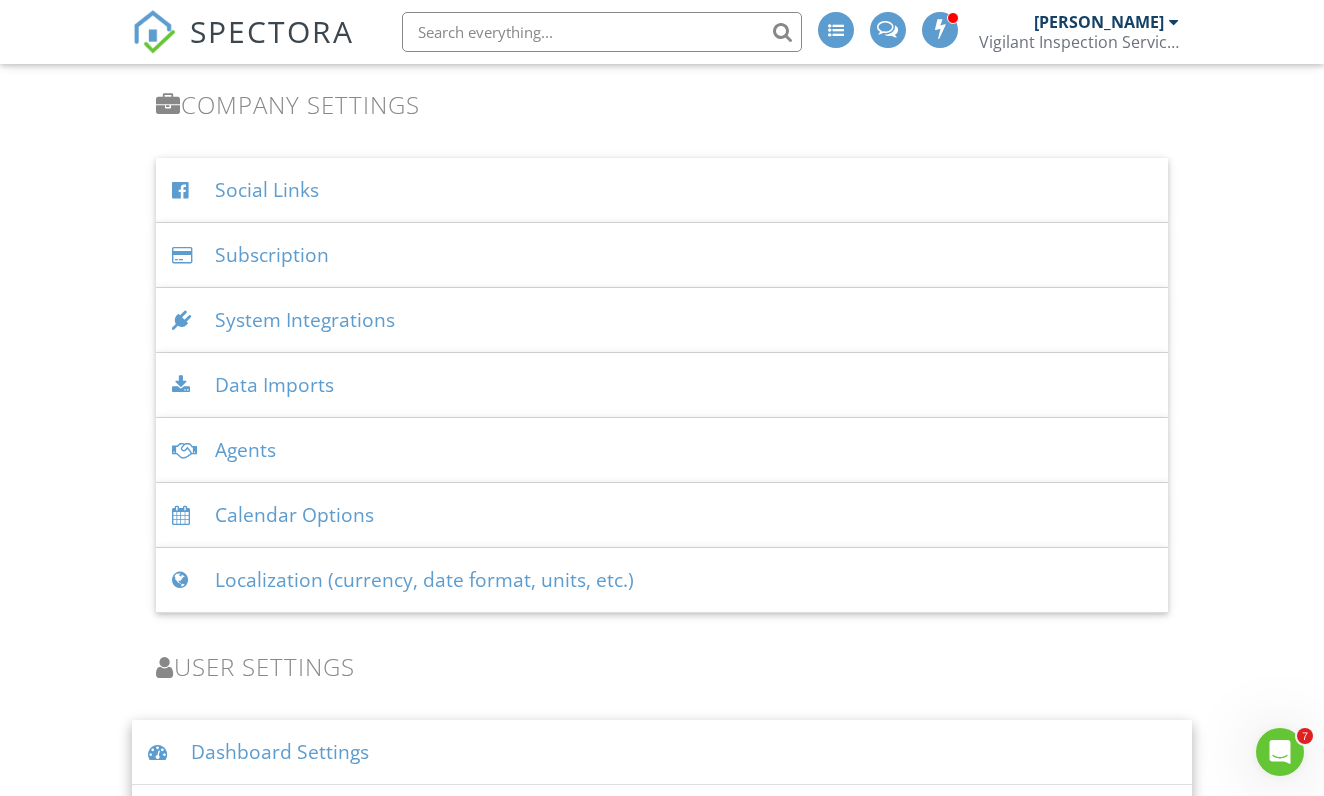 scroll, scrollTop: 2250, scrollLeft: 0, axis: vertical 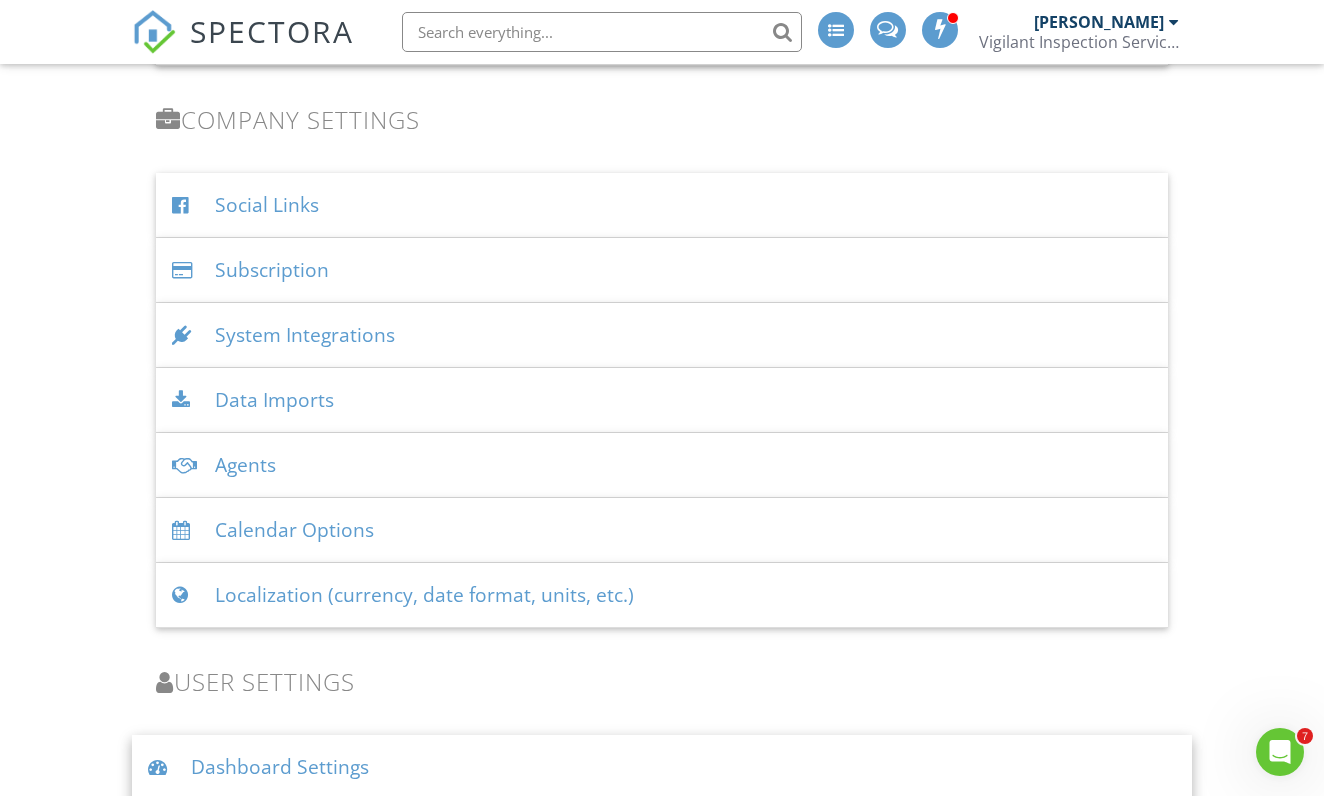 click on "System Integrations" at bounding box center [661, 335] 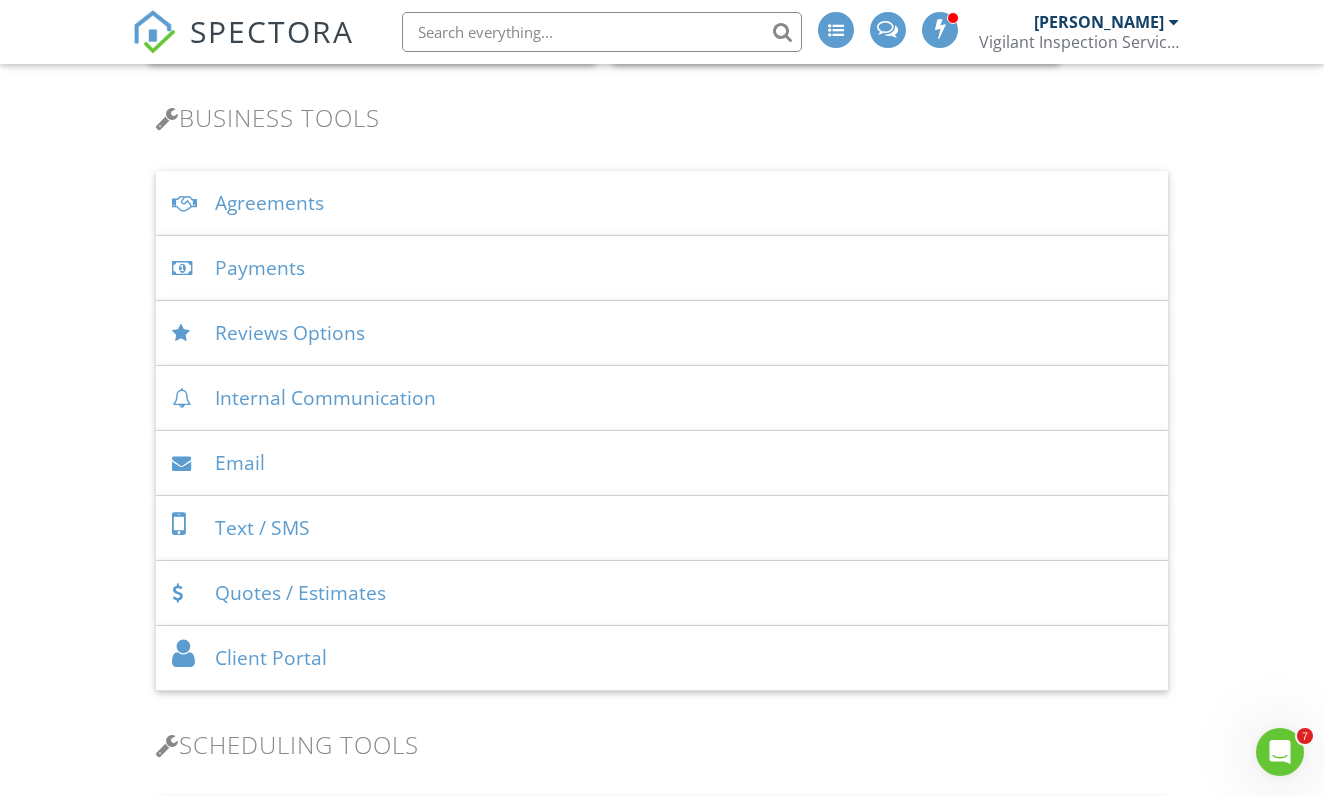 scroll, scrollTop: 648, scrollLeft: 0, axis: vertical 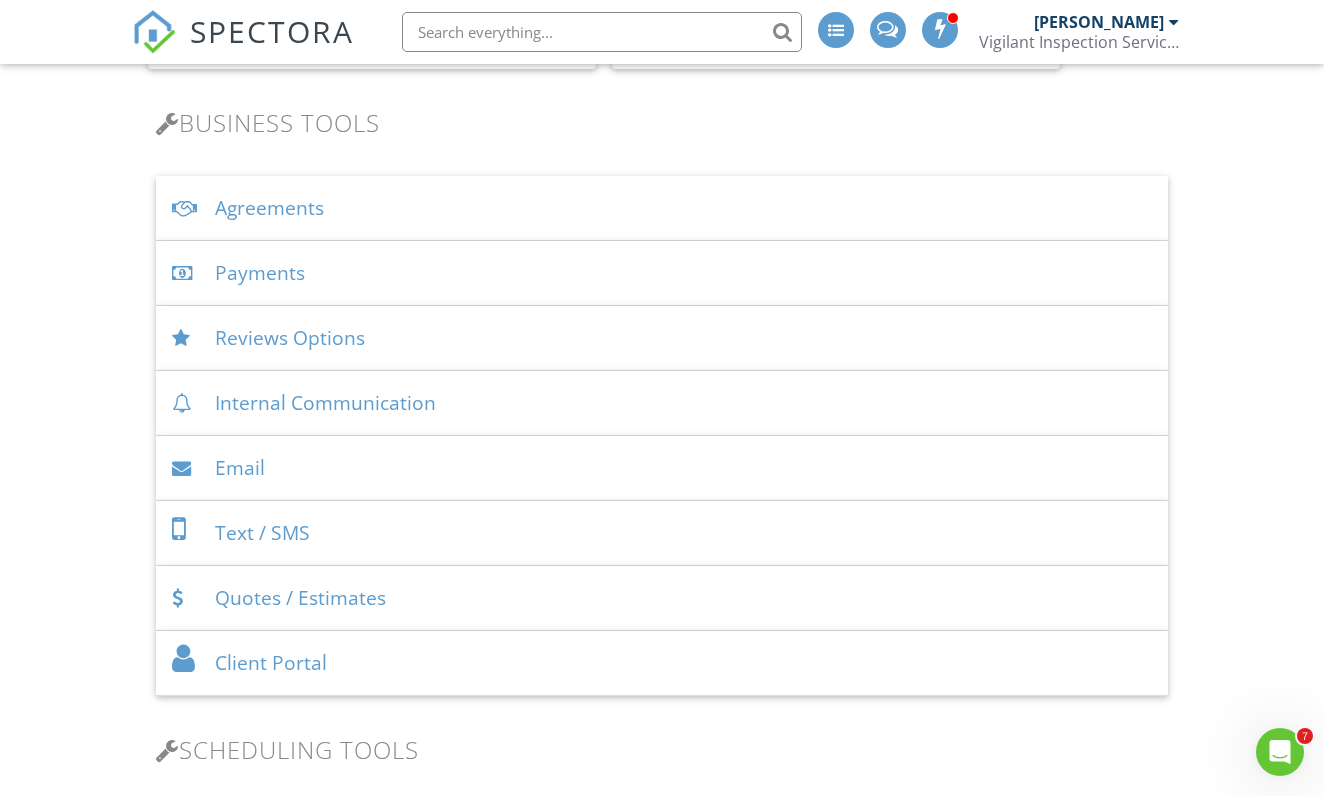 click on "Reviews Options" at bounding box center (661, 338) 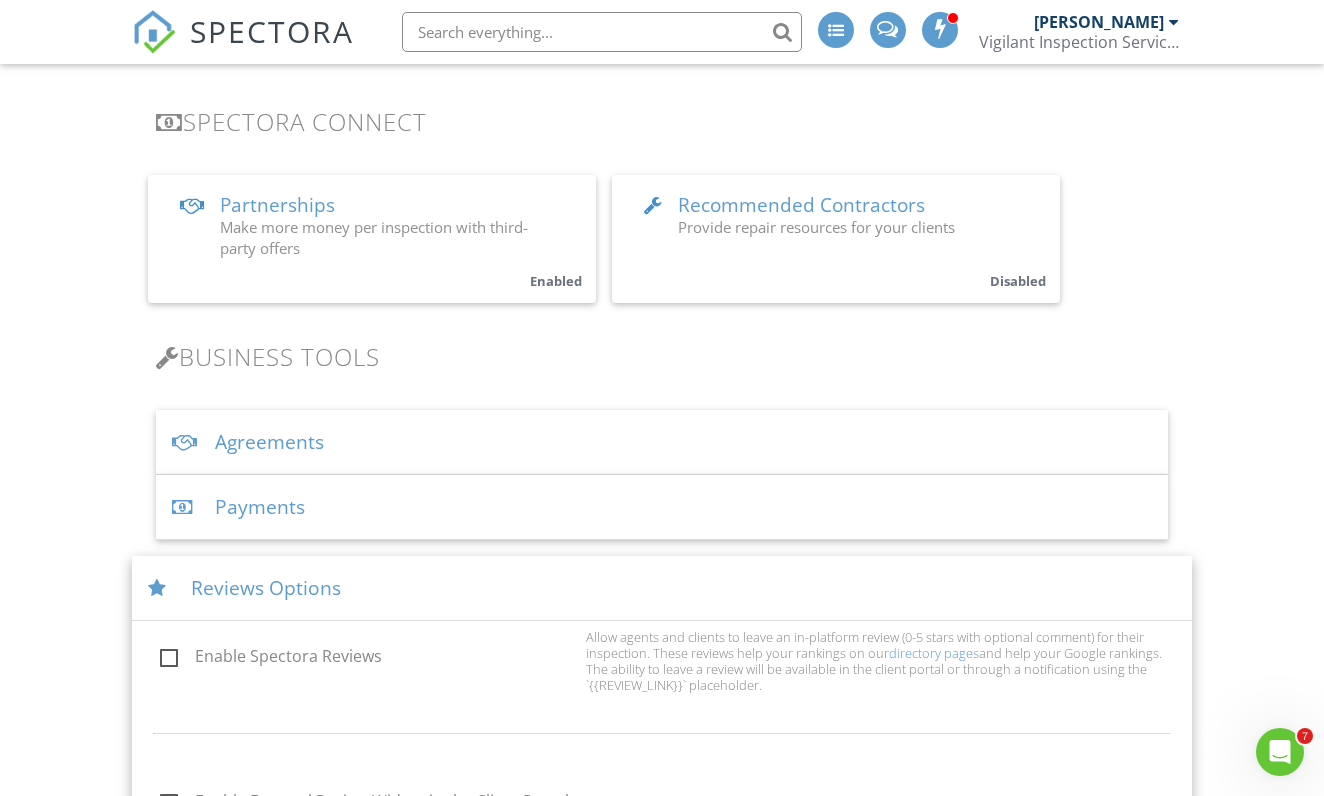 scroll, scrollTop: 407, scrollLeft: 0, axis: vertical 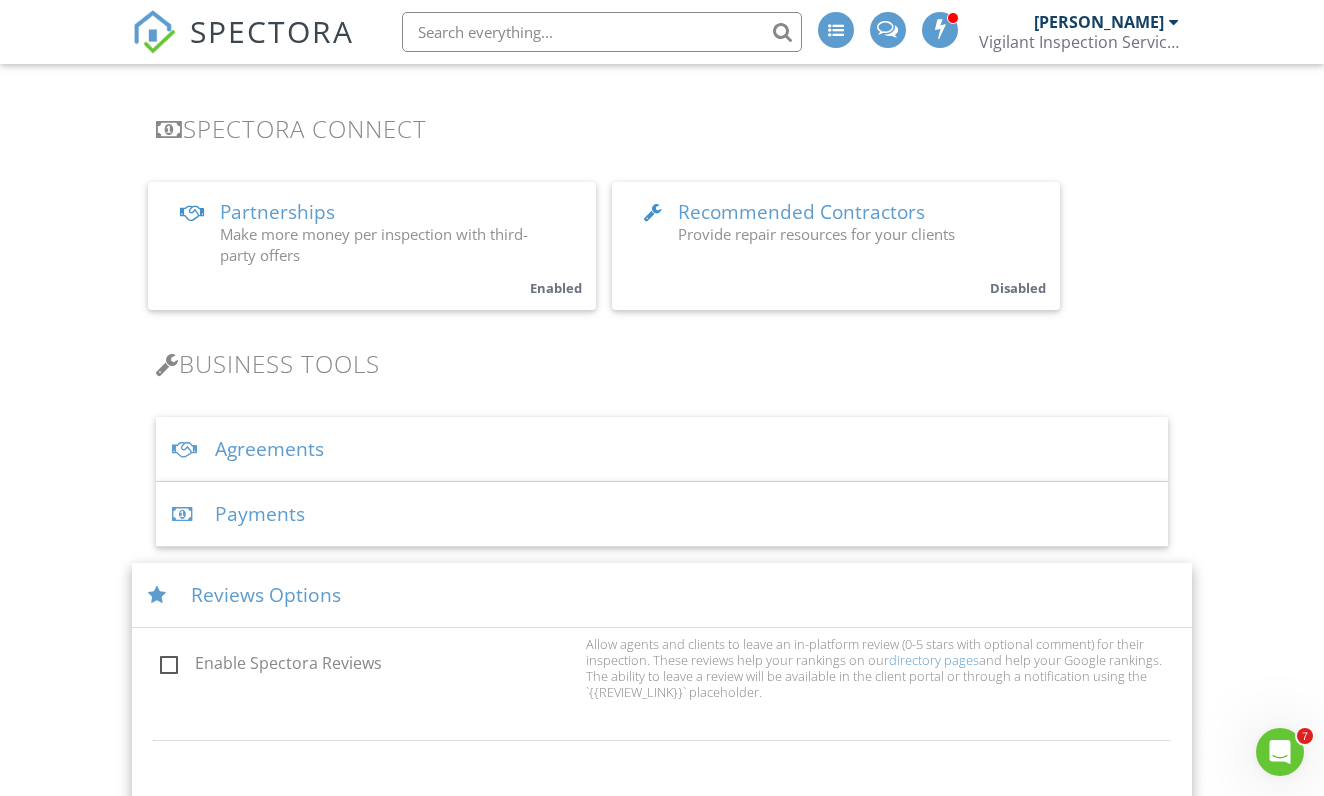 click on "Make more money per inspection with third-party offers" at bounding box center [374, 244] 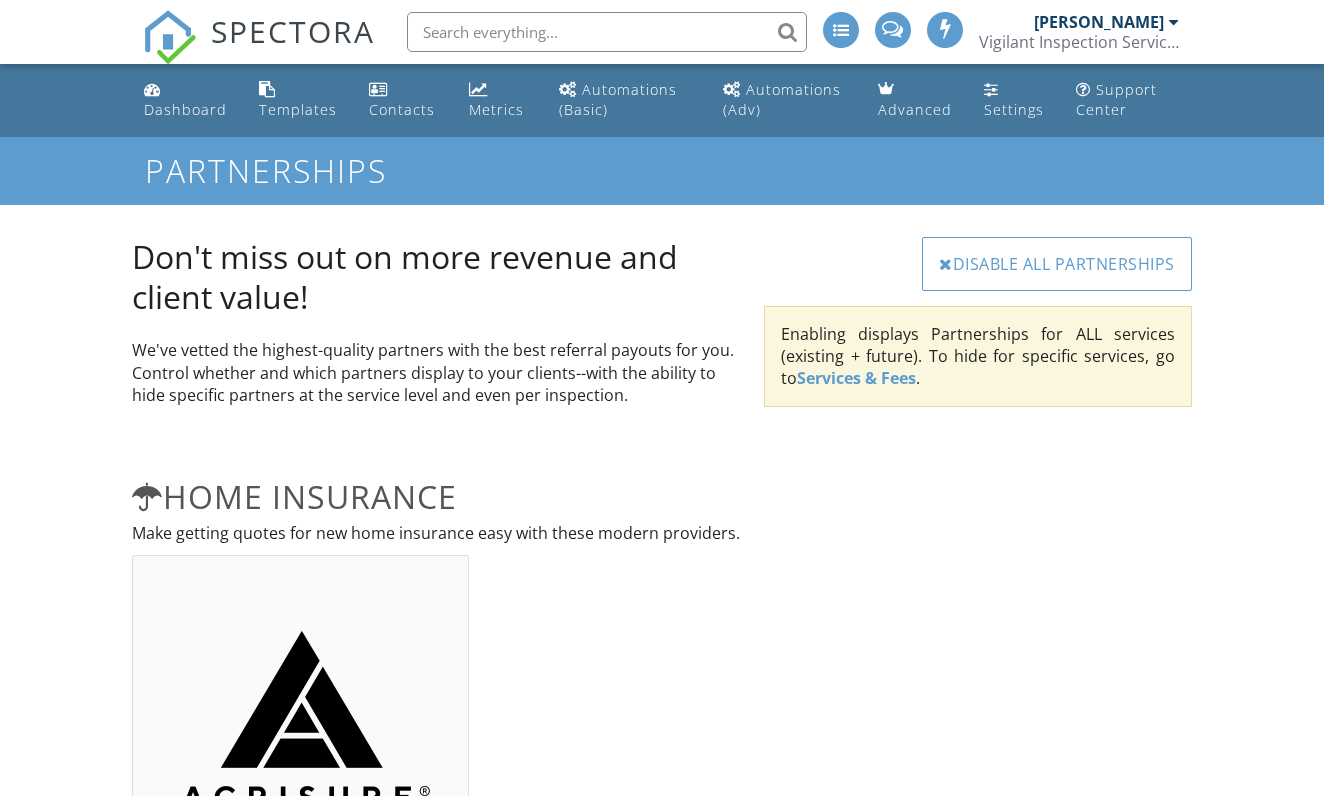 scroll, scrollTop: 0, scrollLeft: 0, axis: both 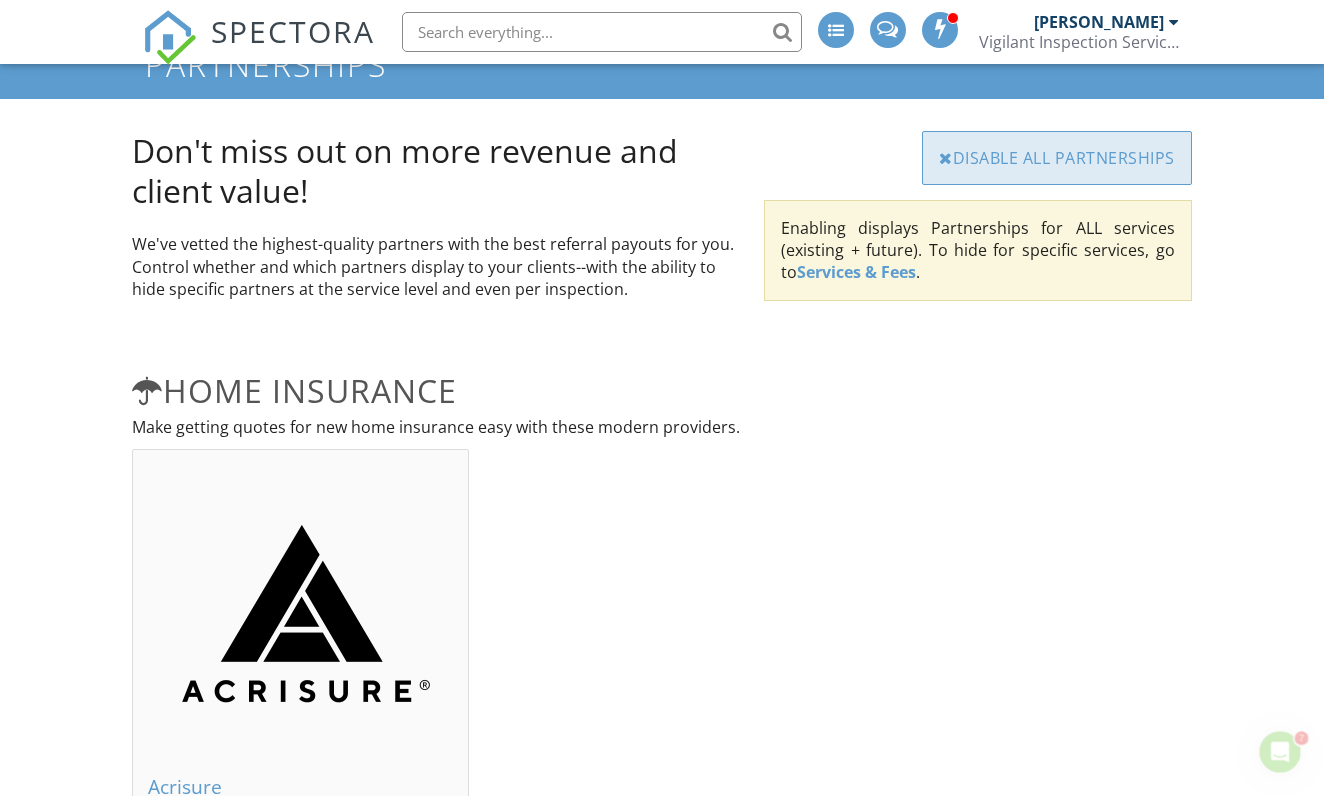 click on "Disable All Partnerships" at bounding box center (1057, 158) 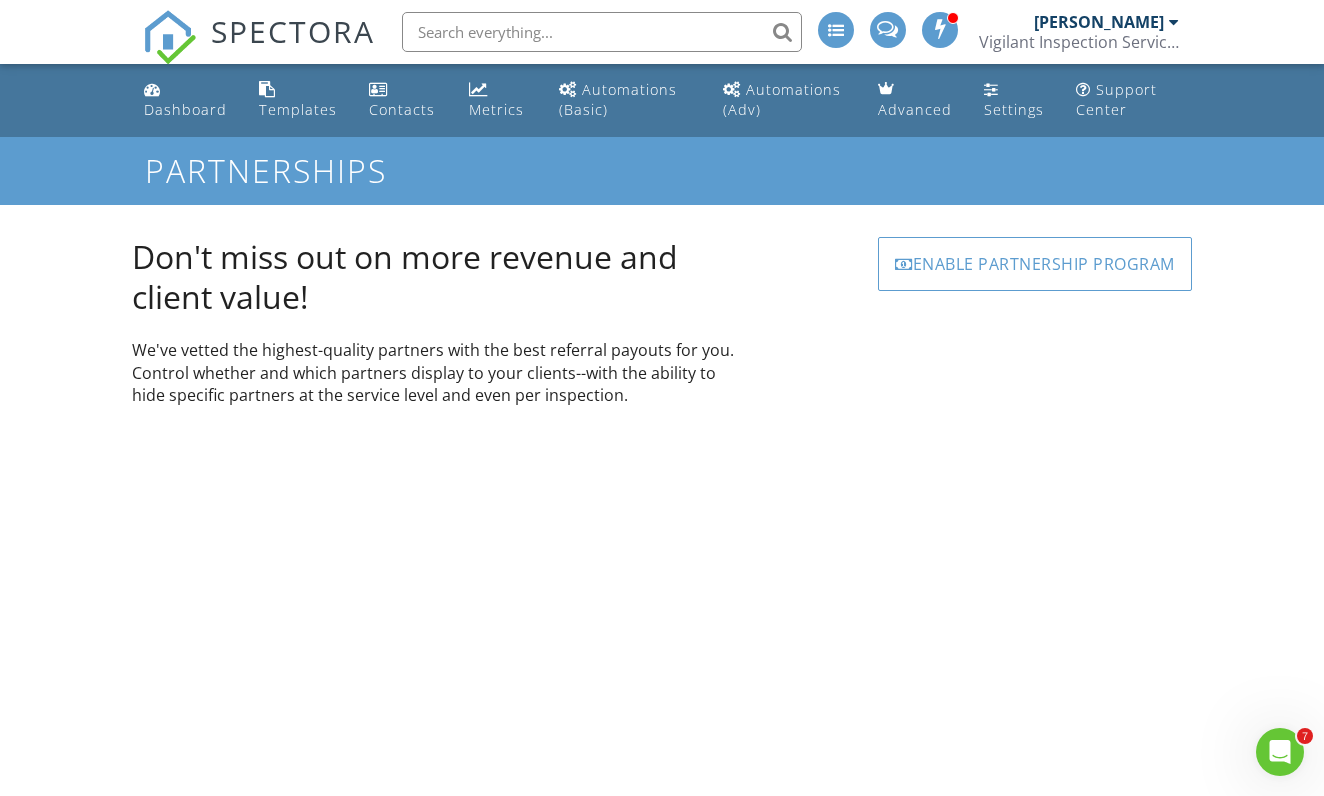 scroll, scrollTop: 0, scrollLeft: 0, axis: both 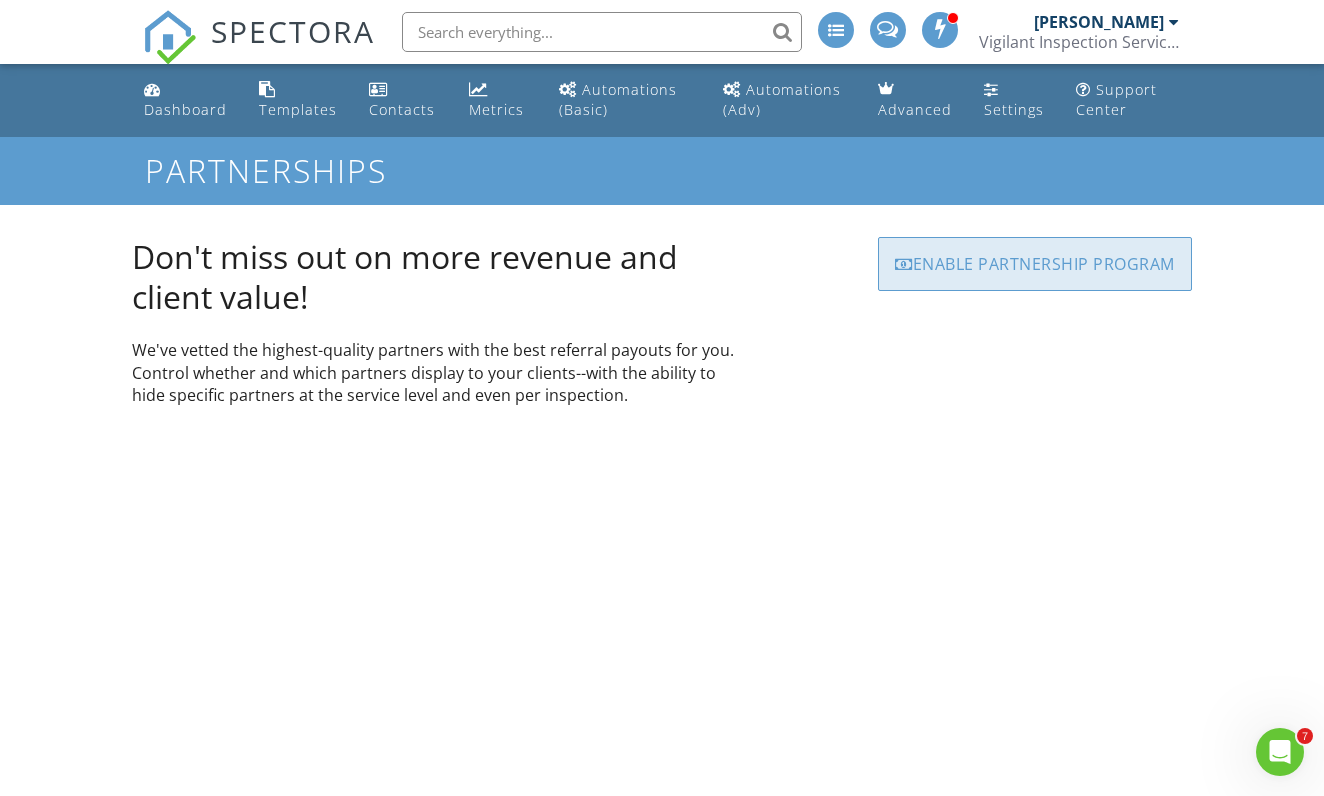click on "Enable Partnership Program" at bounding box center (1035, 264) 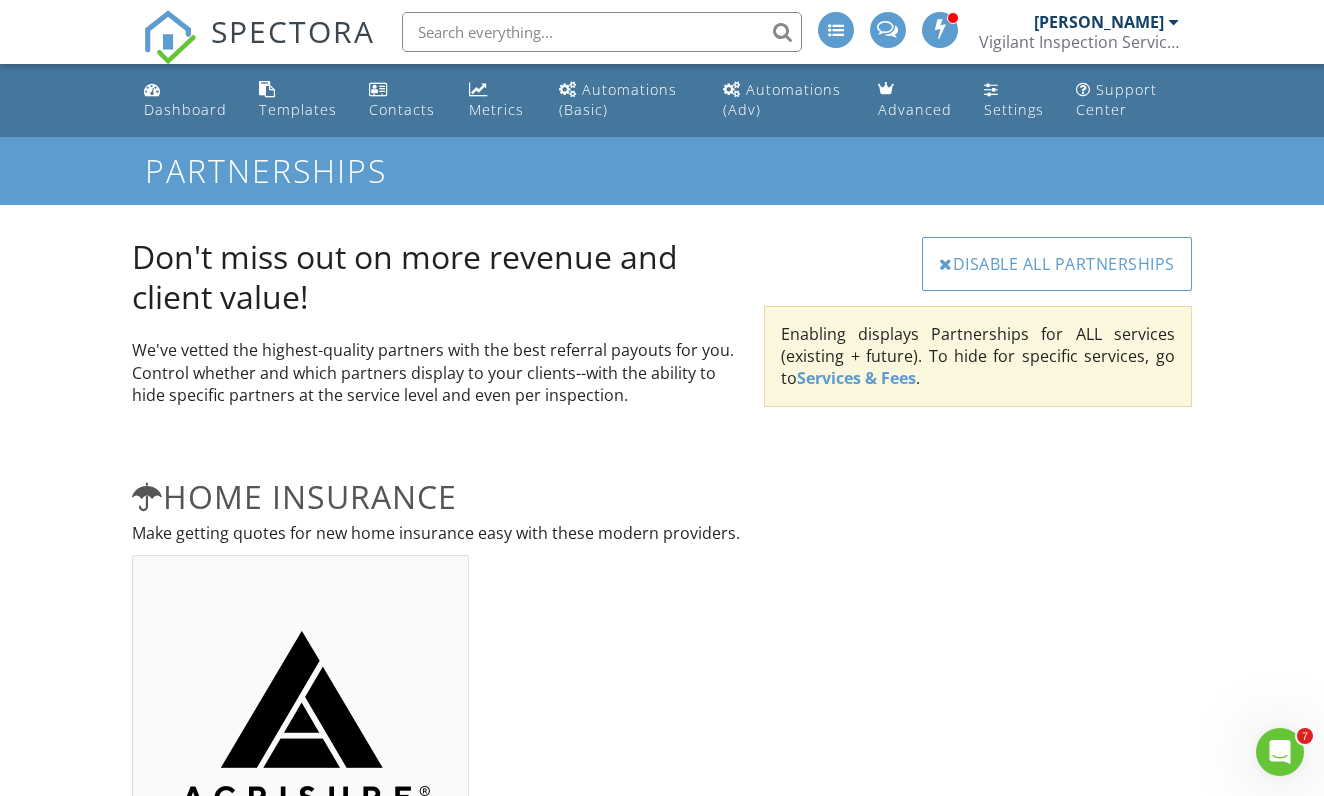 scroll, scrollTop: 0, scrollLeft: 0, axis: both 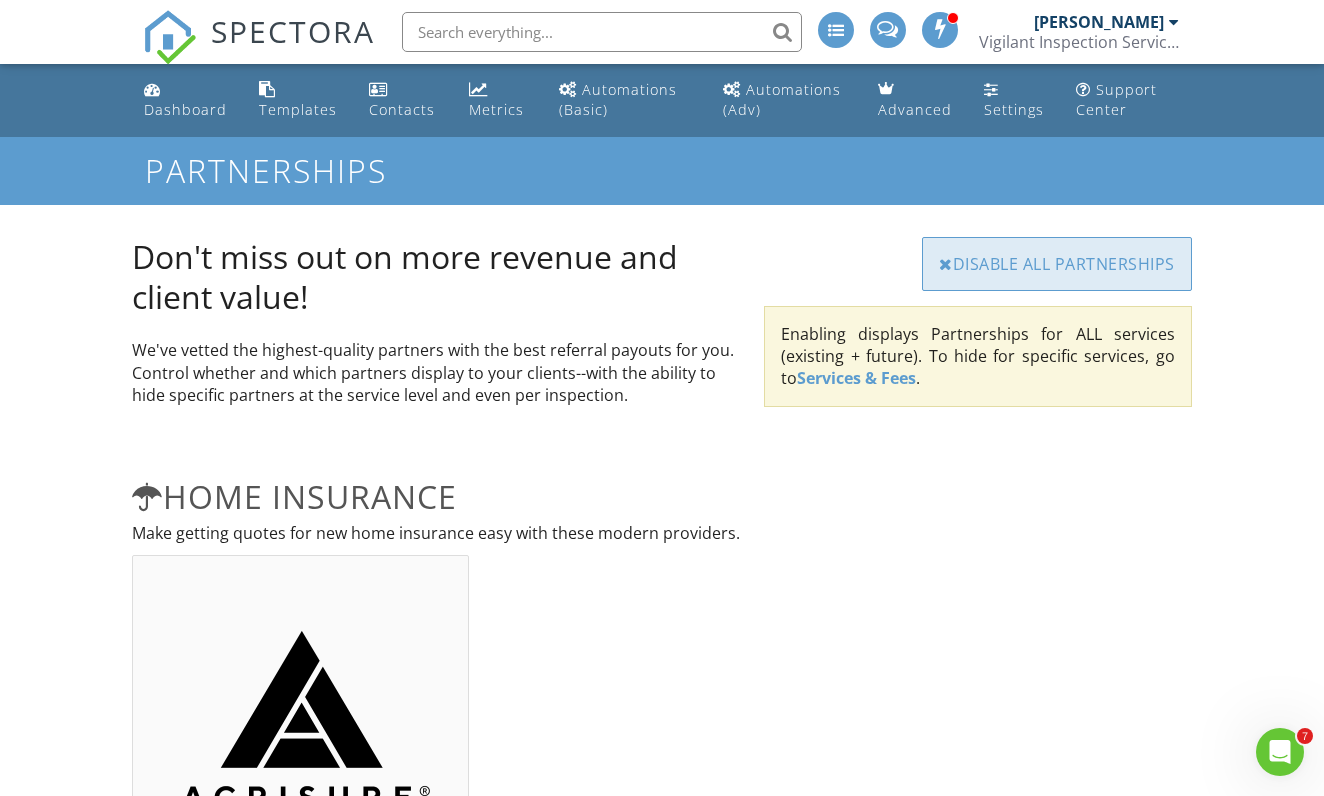 click on "Disable All Partnerships" at bounding box center [1057, 264] 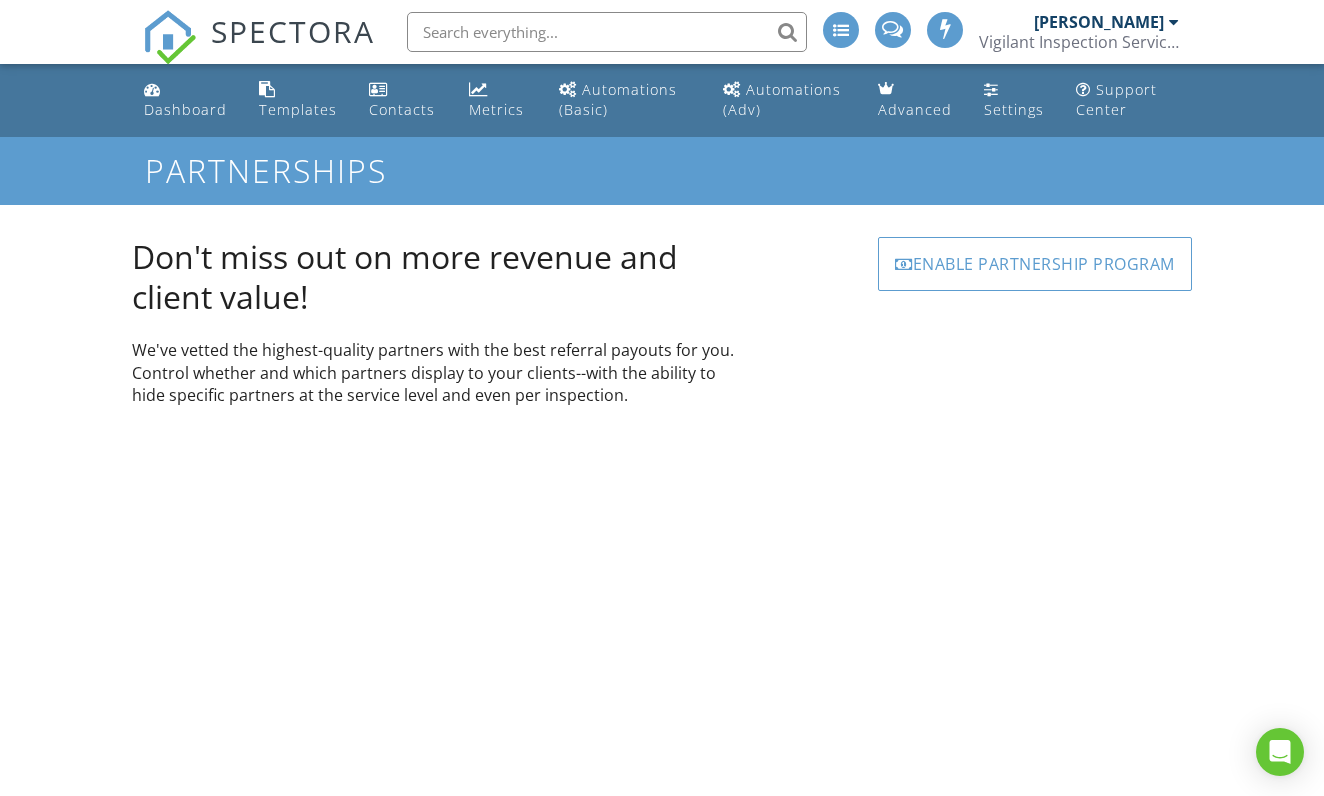 scroll, scrollTop: 0, scrollLeft: 0, axis: both 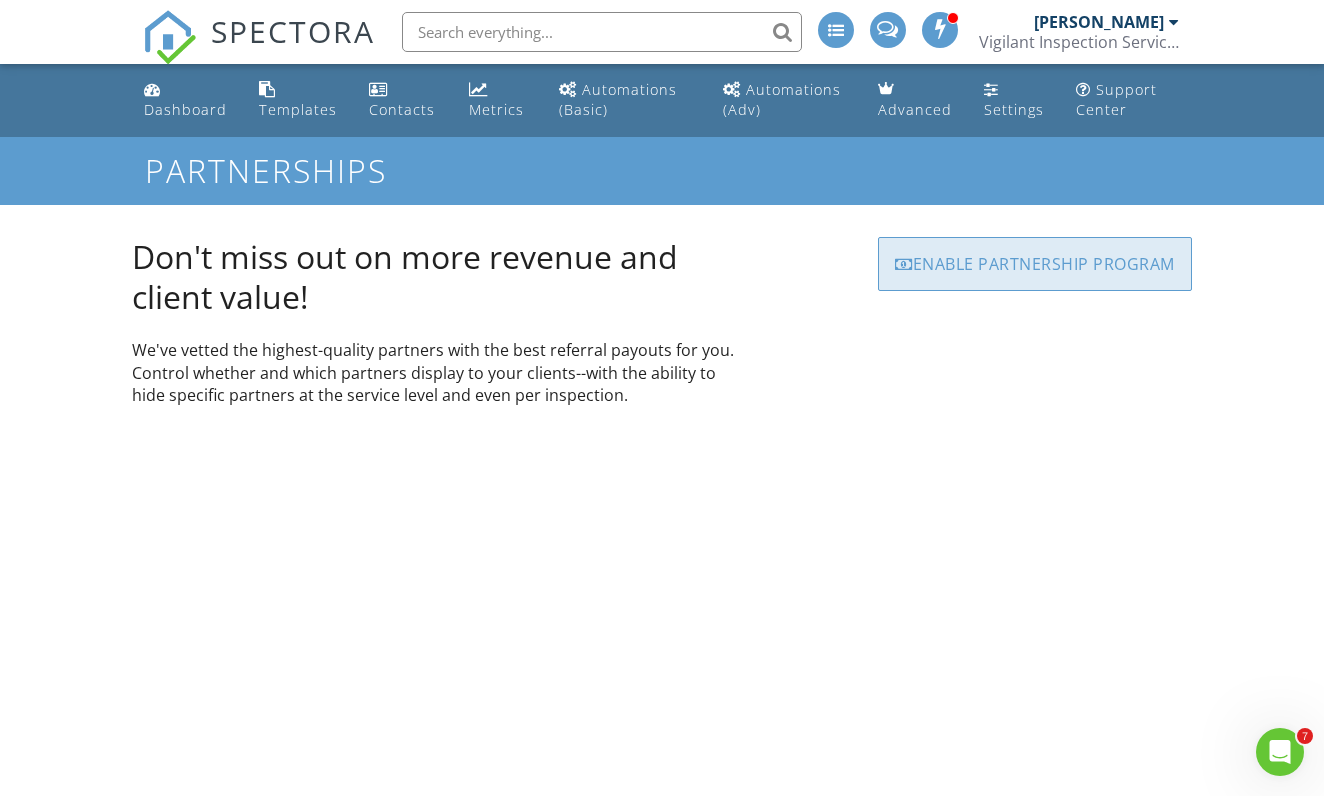 click on "Enable Partnership Program" at bounding box center [1035, 264] 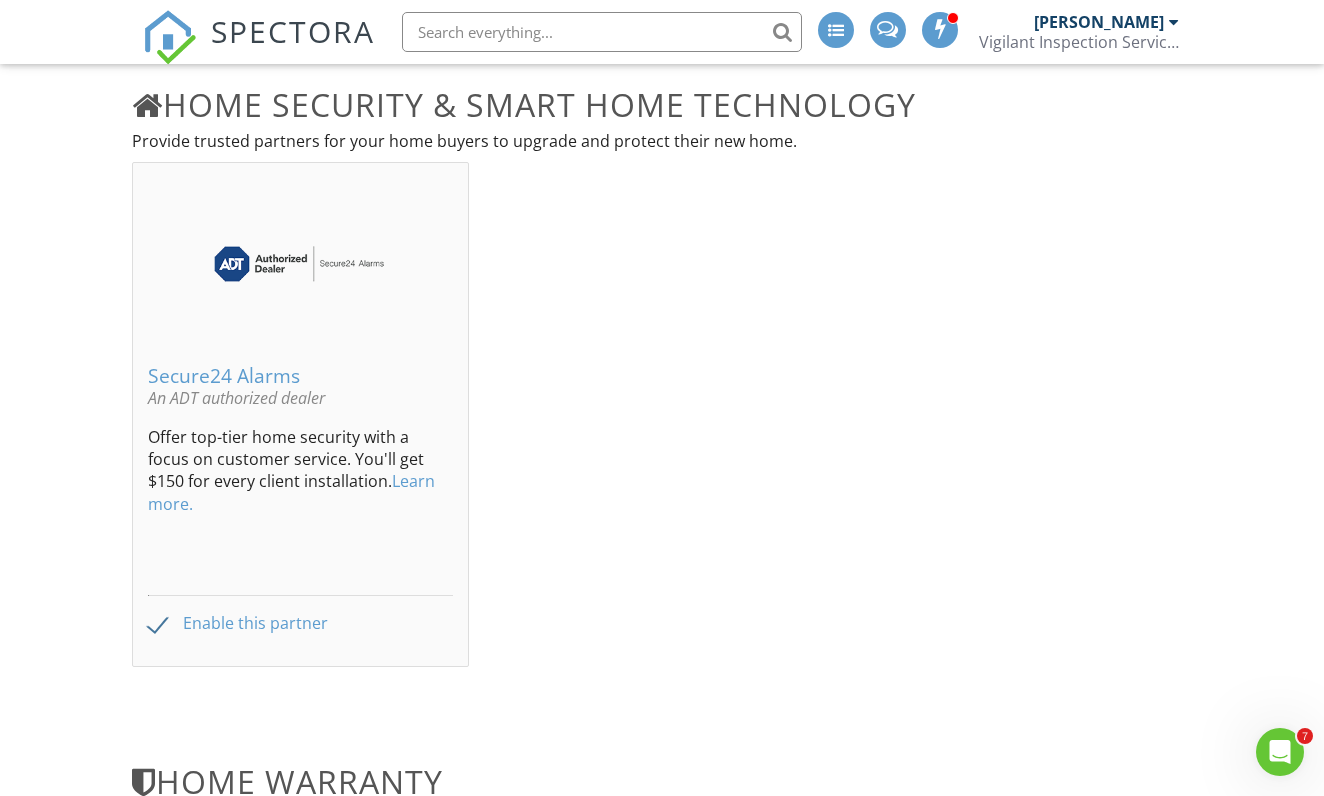 scroll, scrollTop: 1175, scrollLeft: 0, axis: vertical 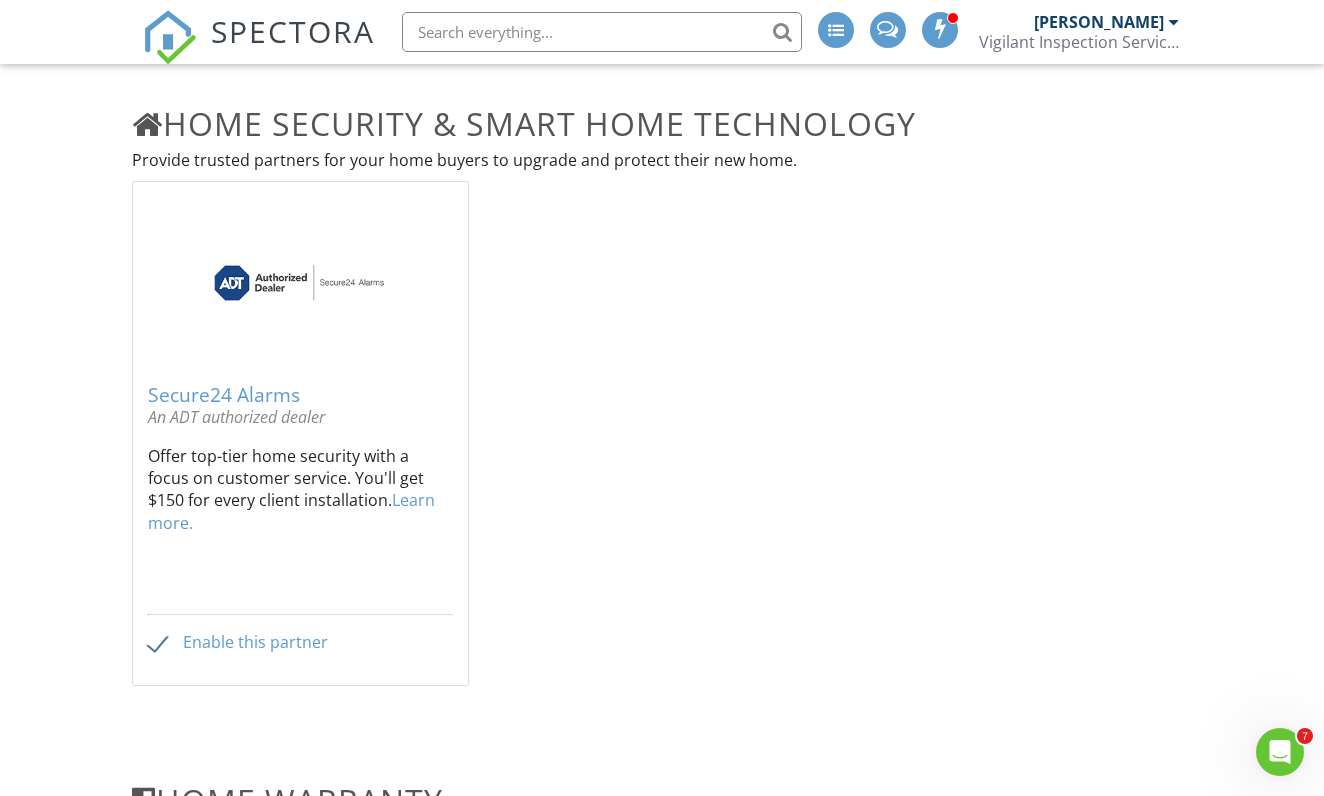 click on "Enable this partner" at bounding box center (238, 642) 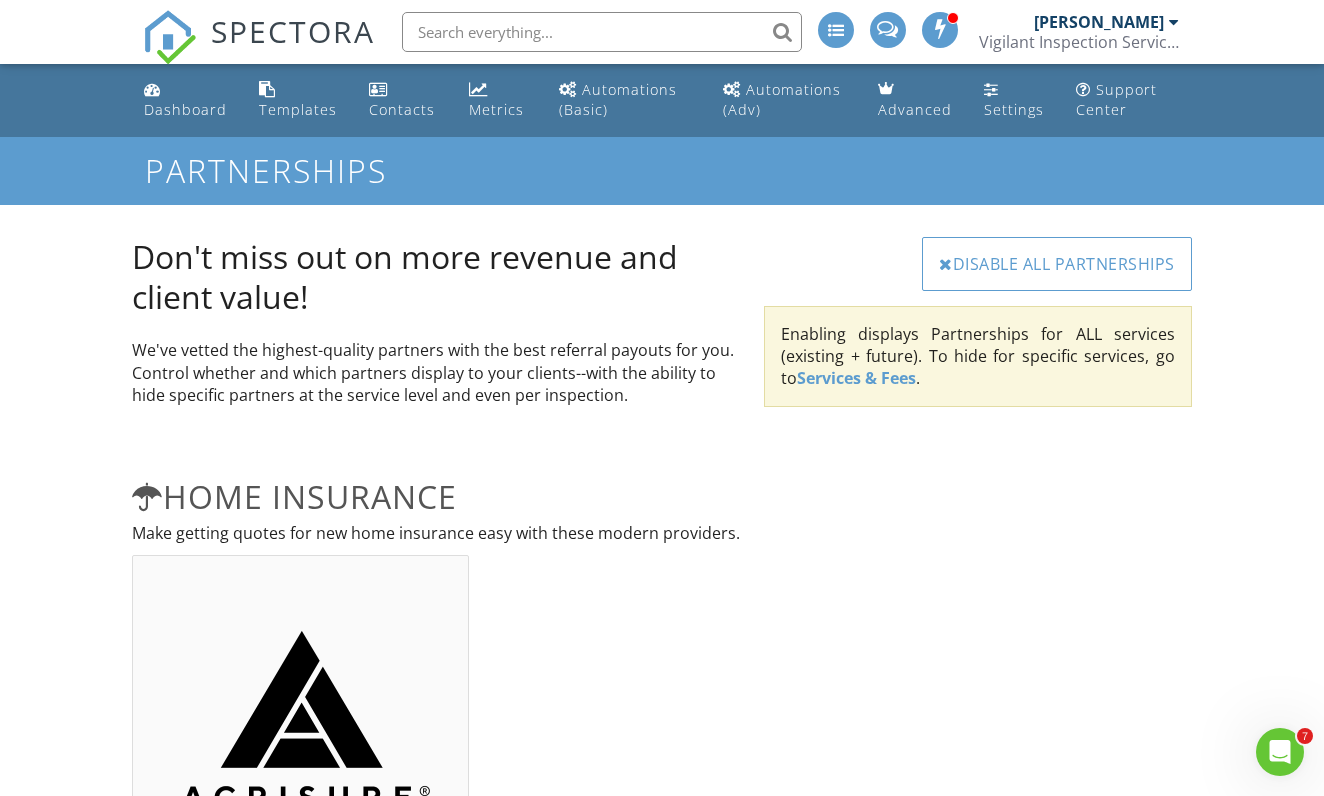 scroll, scrollTop: 0, scrollLeft: 0, axis: both 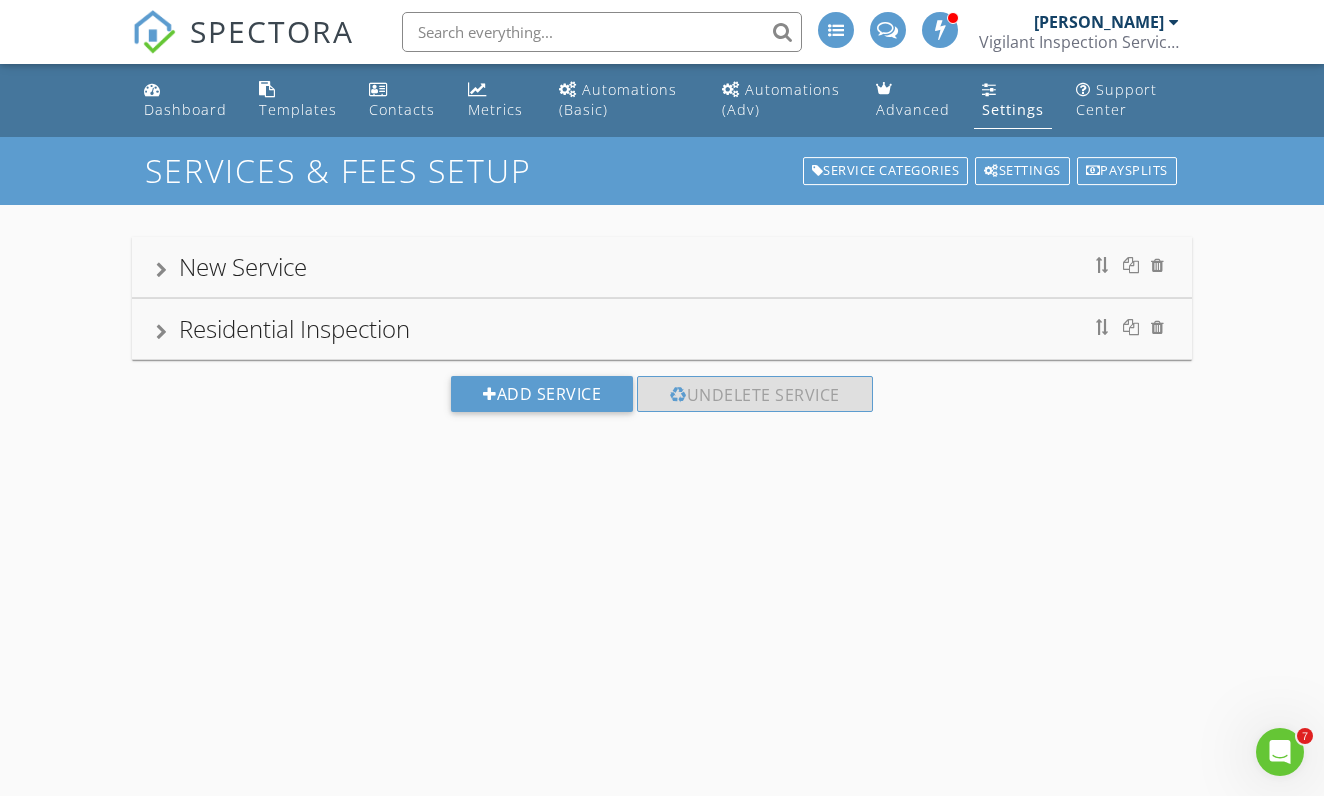 click on "New Service" at bounding box center (661, 267) 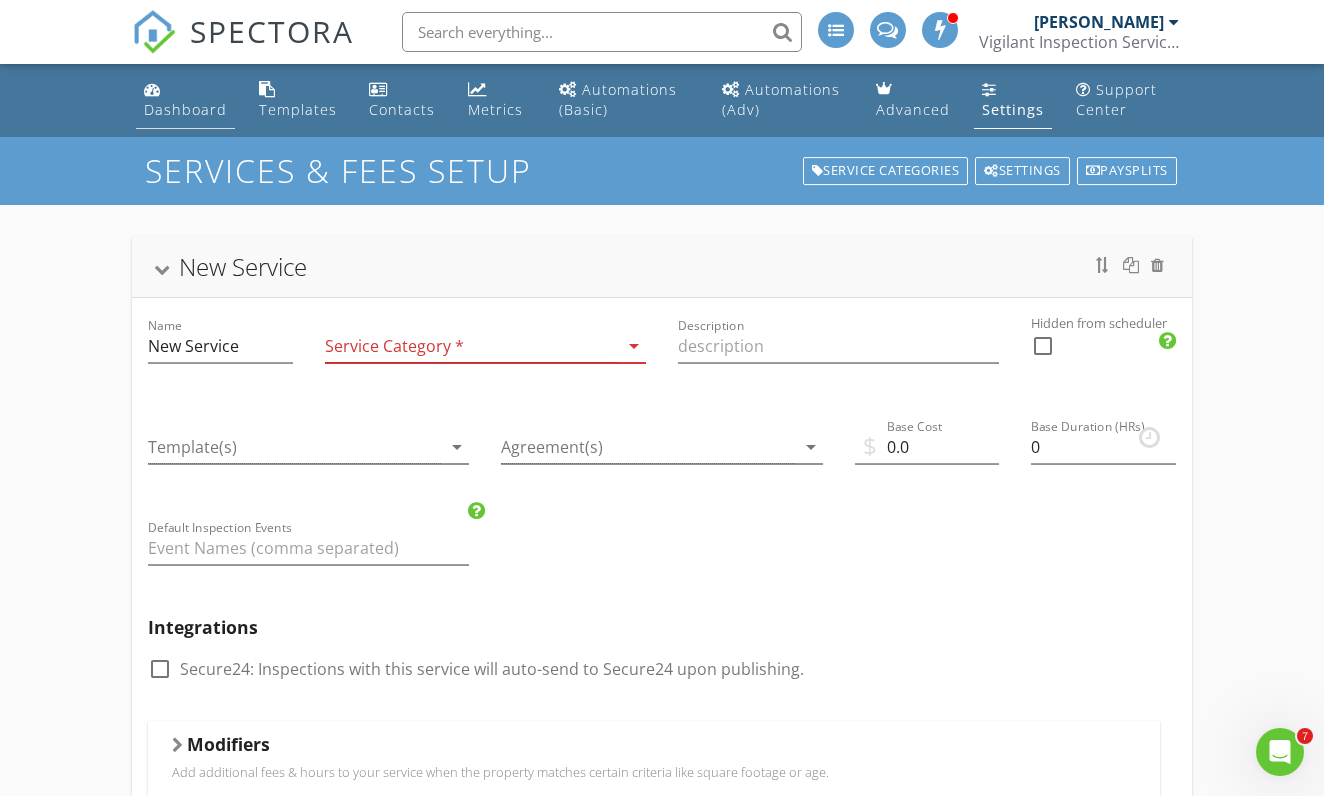 click on "Dashboard" at bounding box center (185, 109) 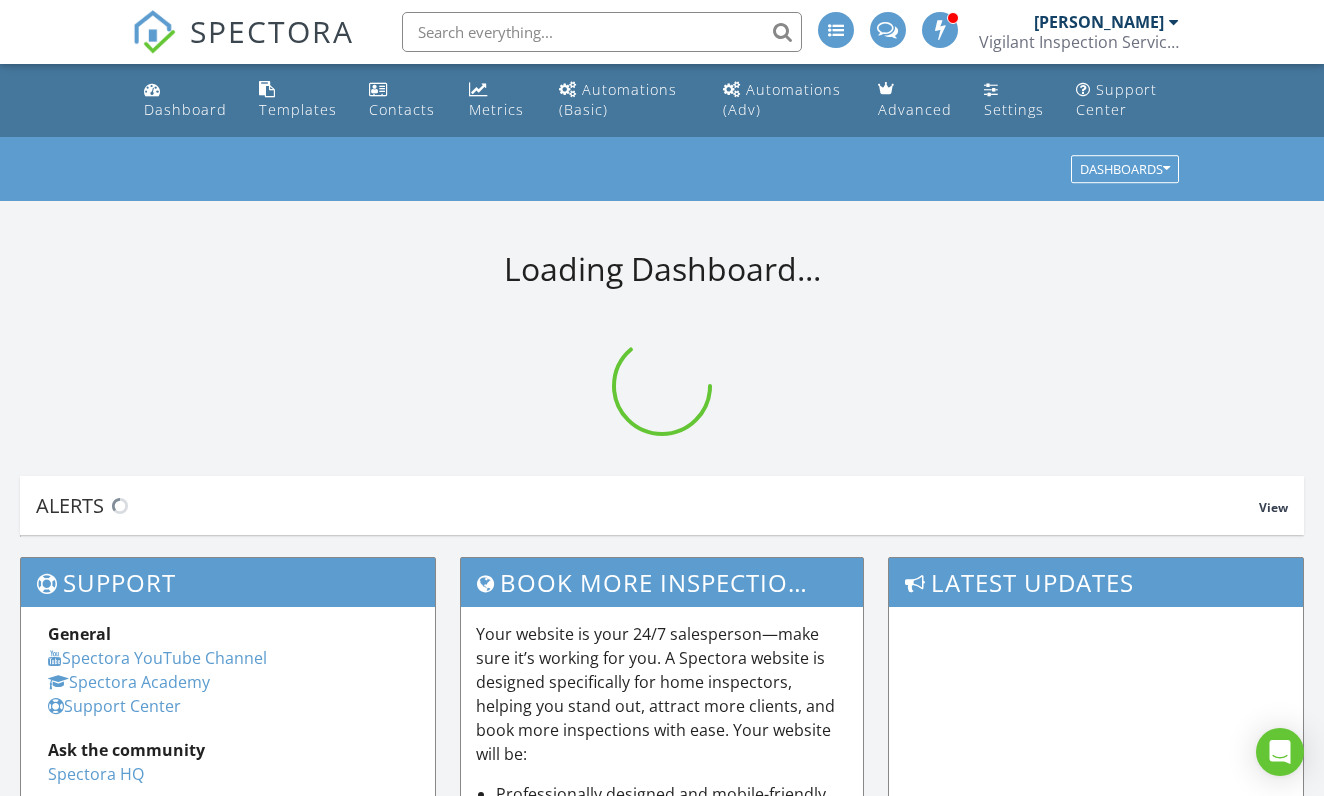 scroll, scrollTop: 0, scrollLeft: 0, axis: both 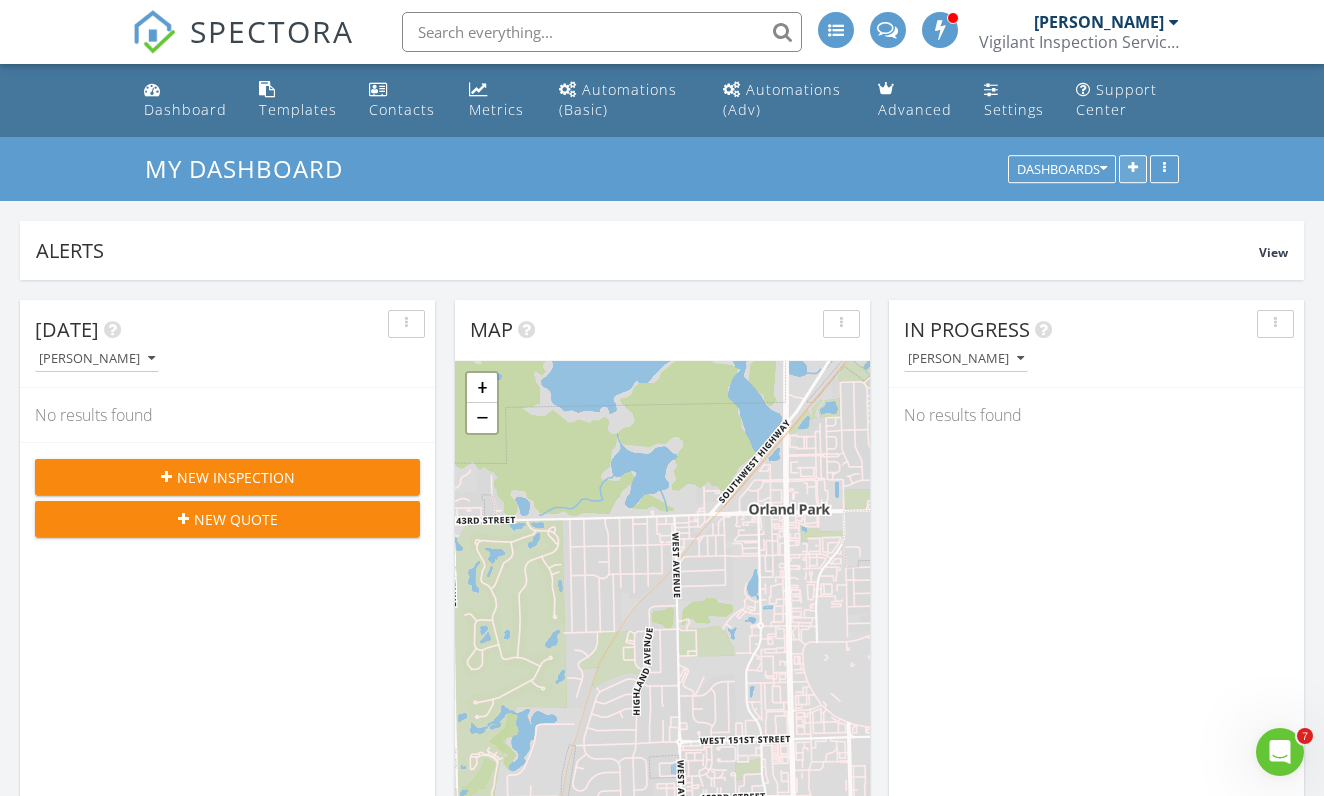 click at bounding box center (1133, 170) 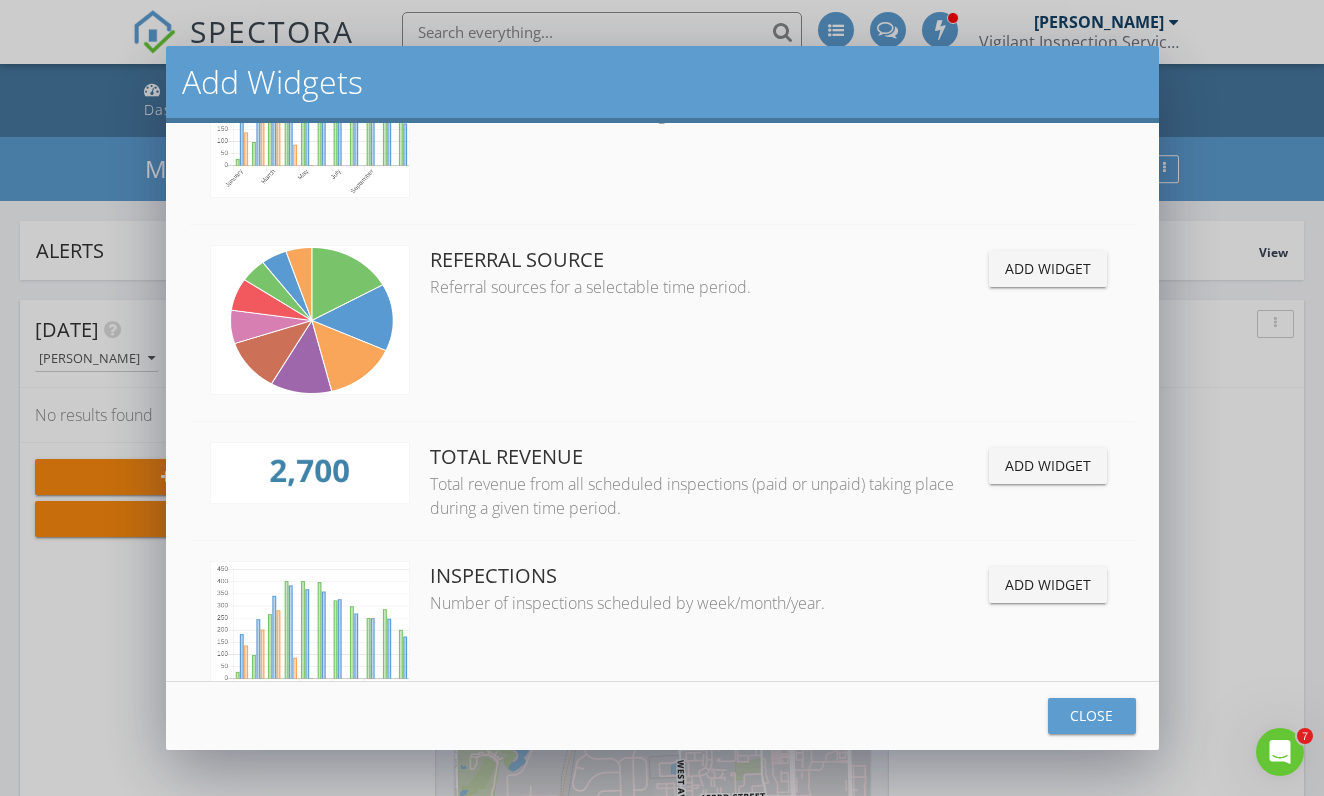 scroll, scrollTop: 1714, scrollLeft: 0, axis: vertical 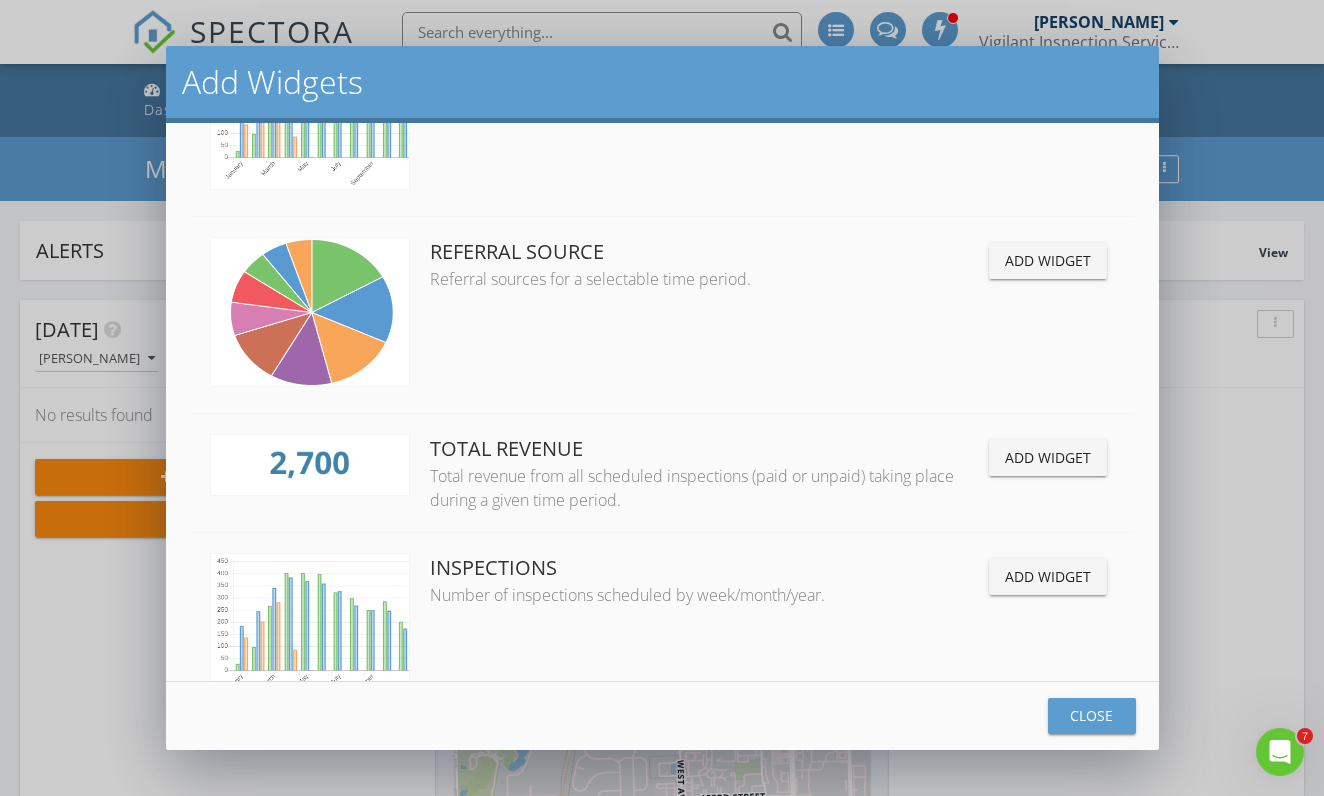 click on "Add Widget" at bounding box center [1048, 457] 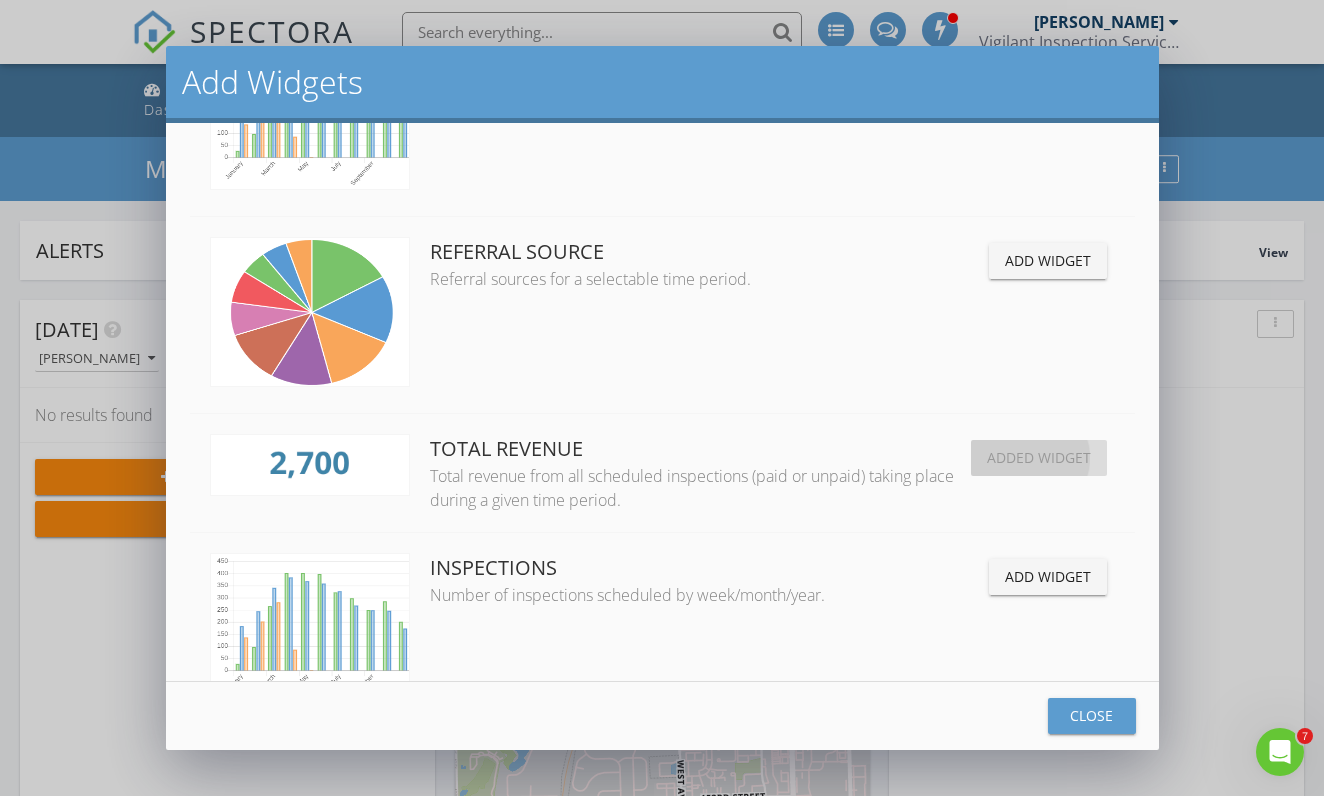 scroll, scrollTop: 0, scrollLeft: 10, axis: horizontal 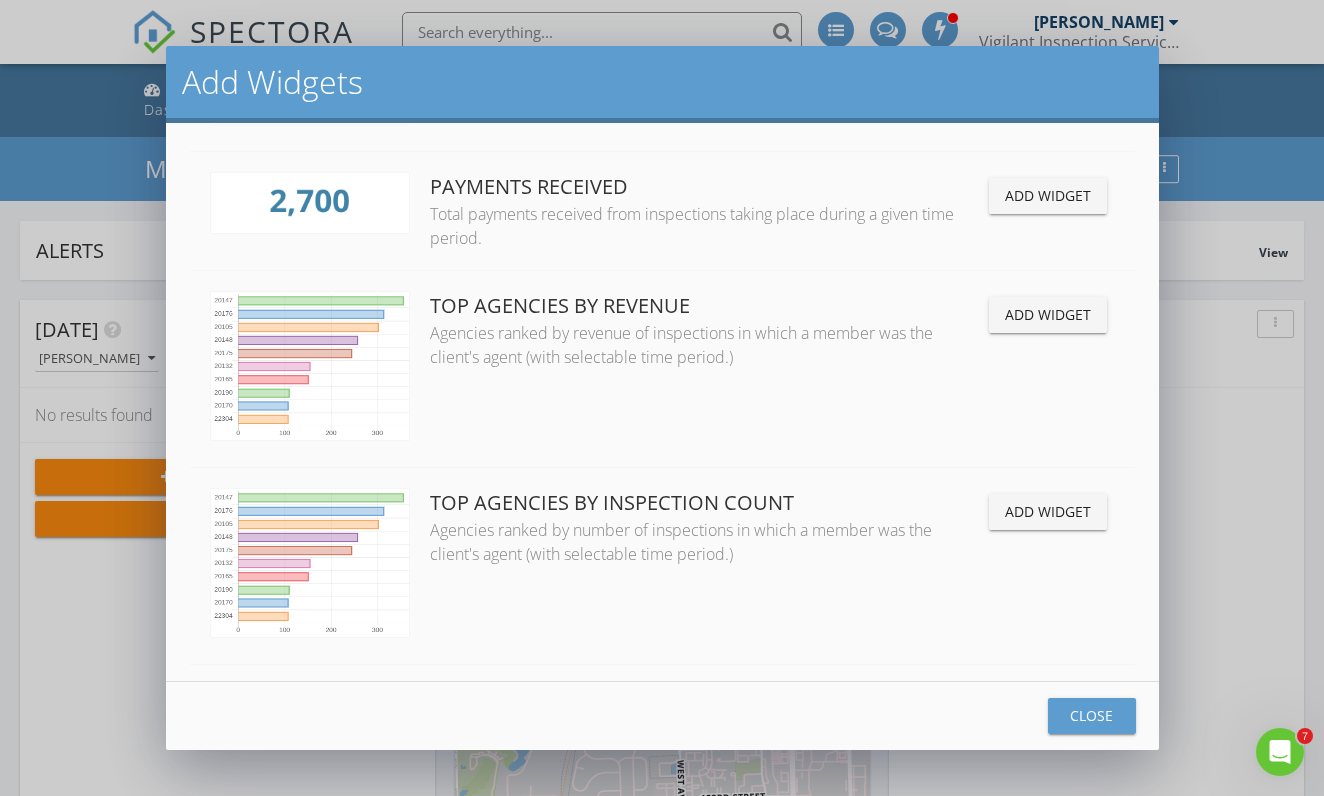click on "Add Widget" at bounding box center [1048, 315] 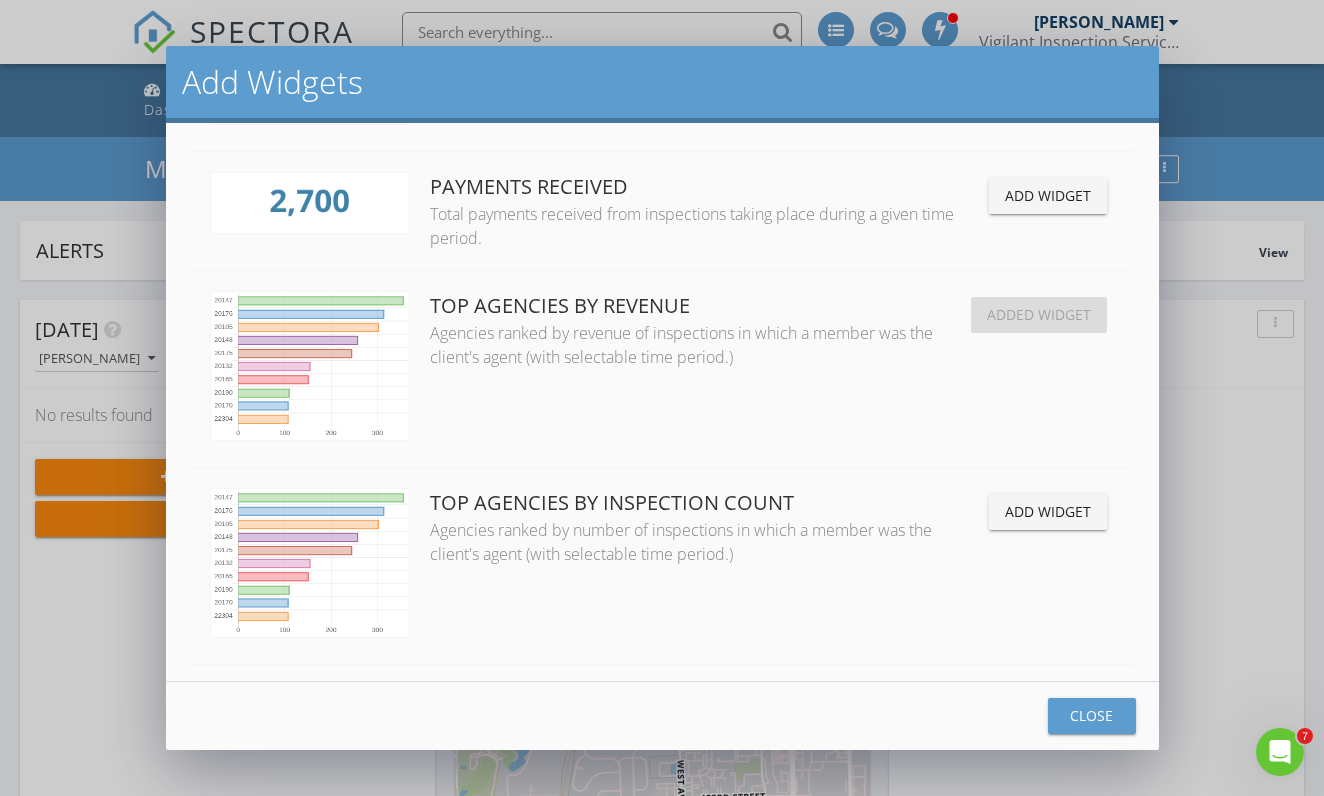 scroll, scrollTop: 999570, scrollLeft: 999585, axis: both 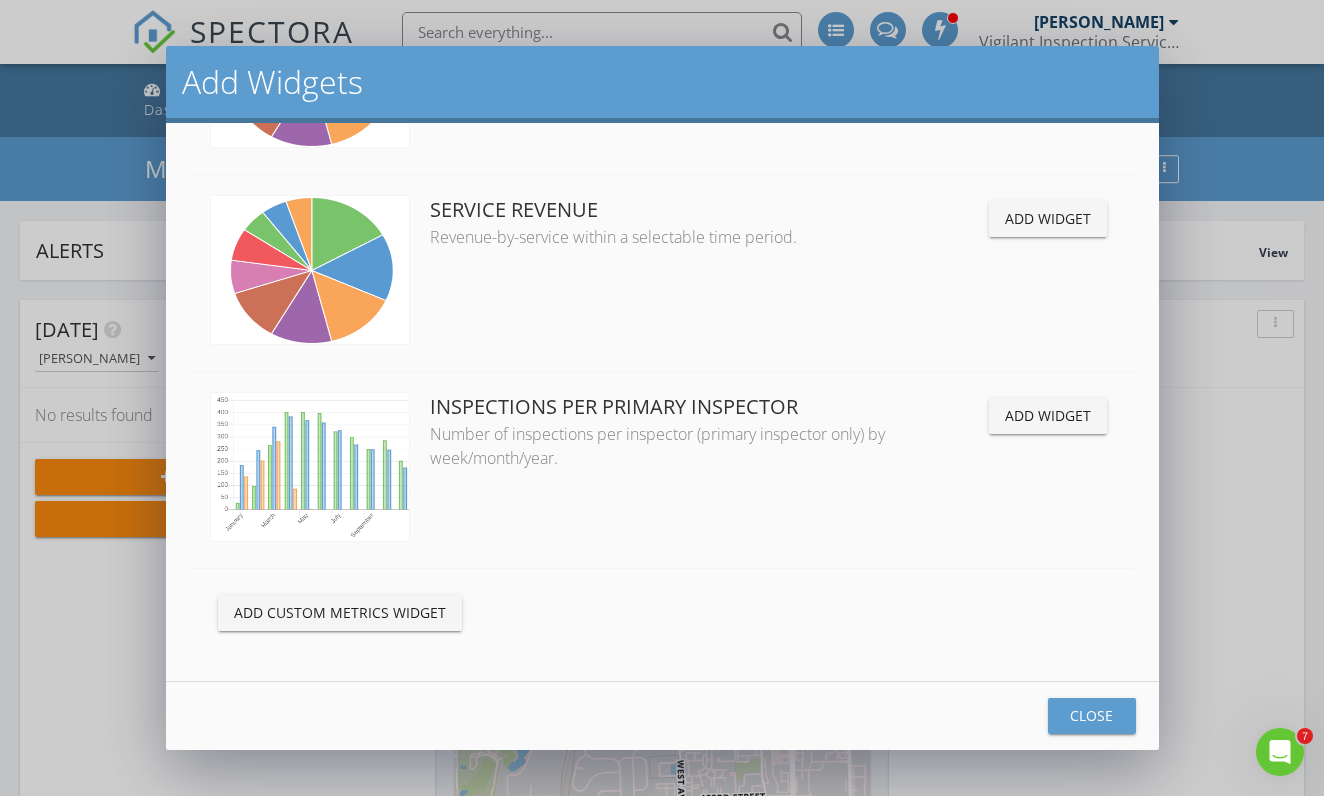 click on "Close" at bounding box center (1092, 715) 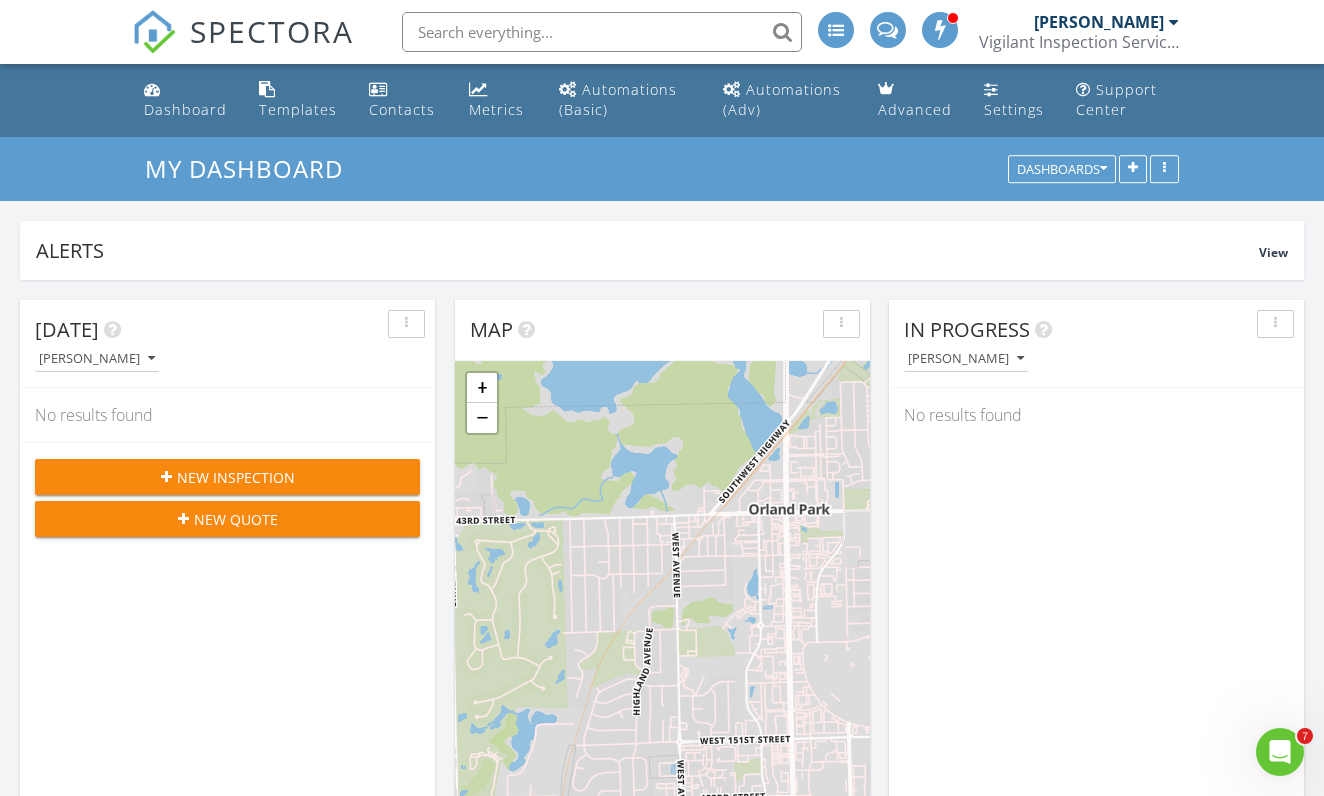 scroll, scrollTop: 0, scrollLeft: 0, axis: both 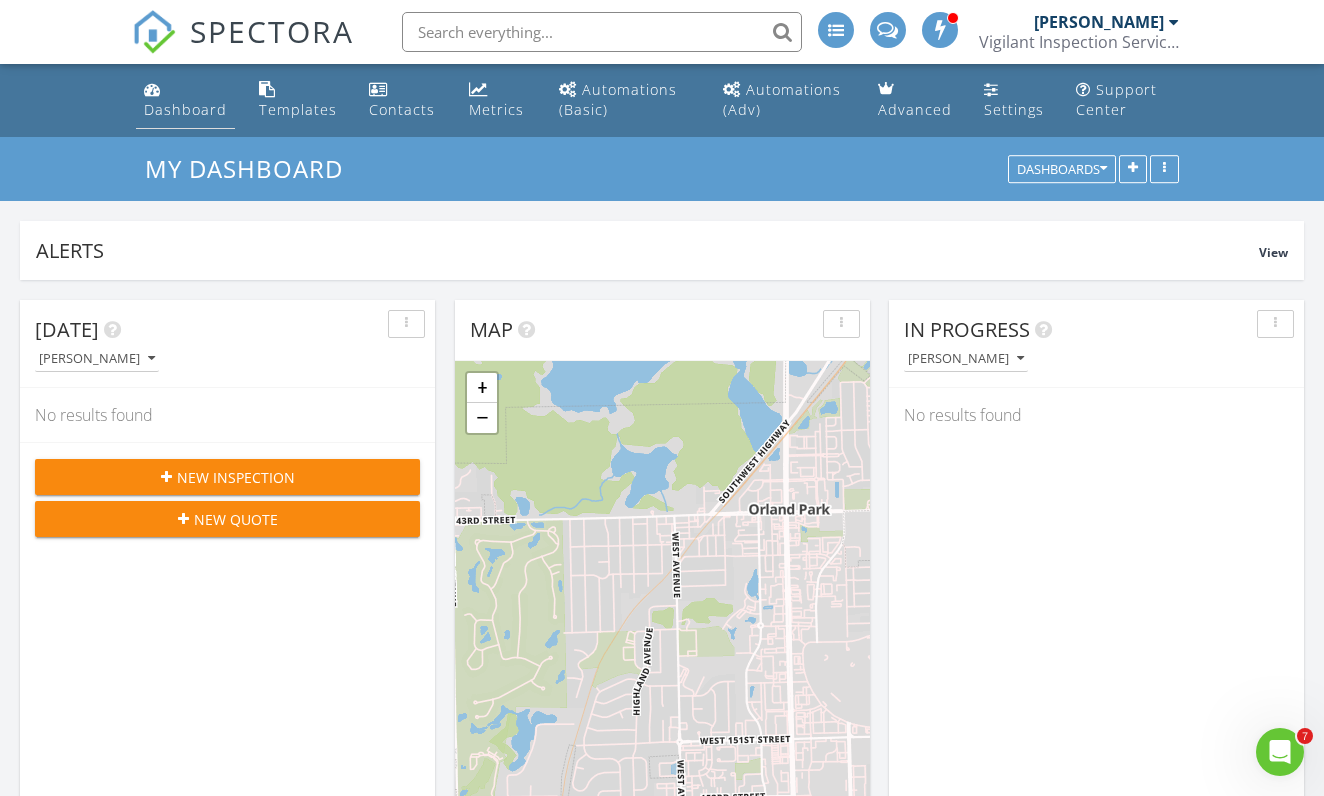 click on "Dashboard" at bounding box center (185, 100) 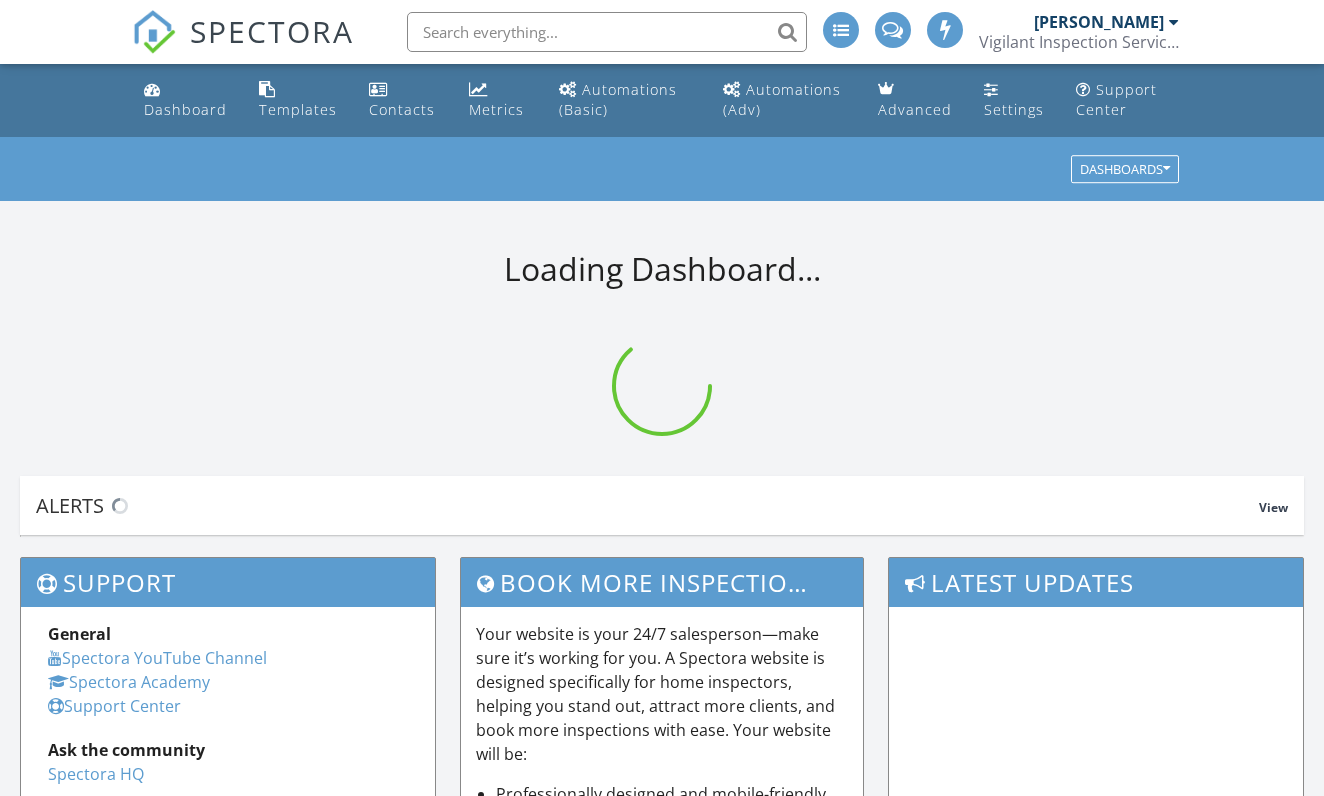scroll, scrollTop: 0, scrollLeft: 0, axis: both 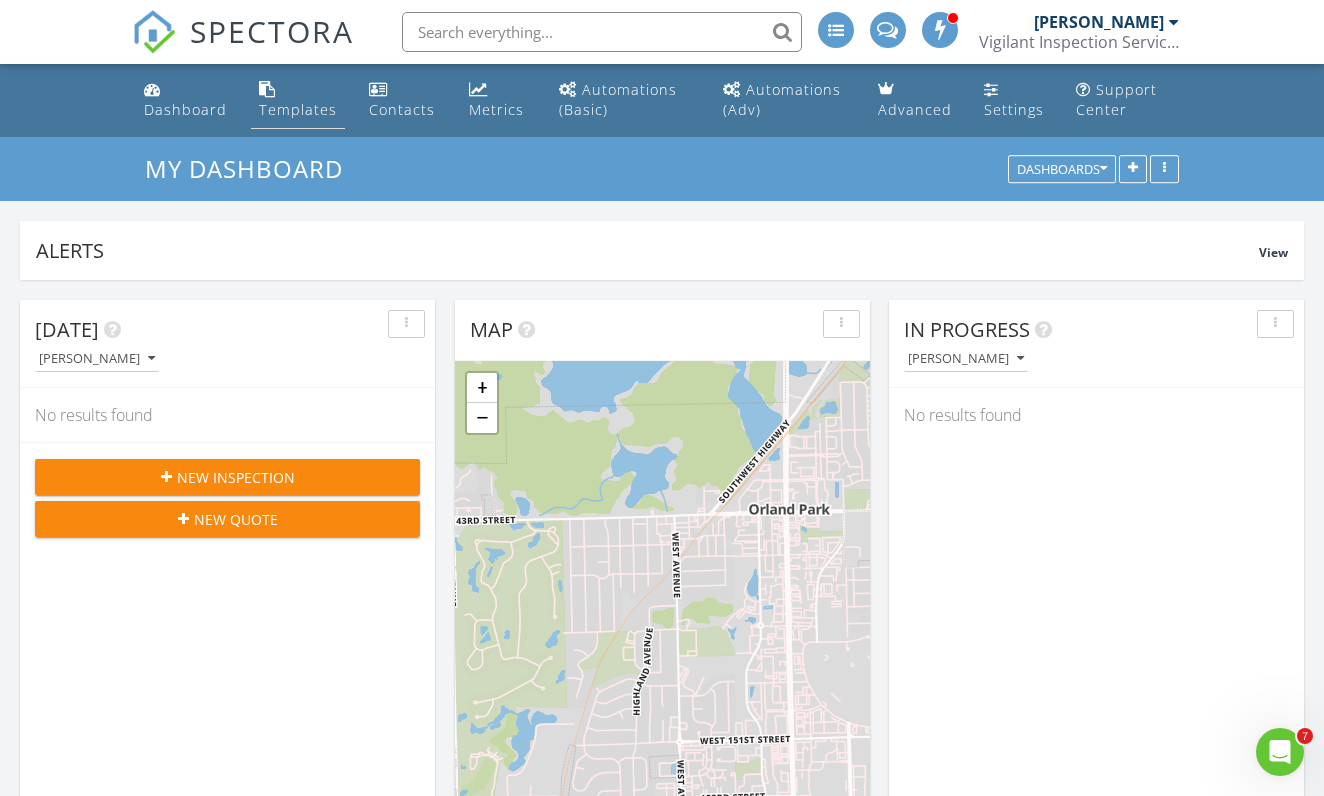 click on "Templates" at bounding box center [298, 109] 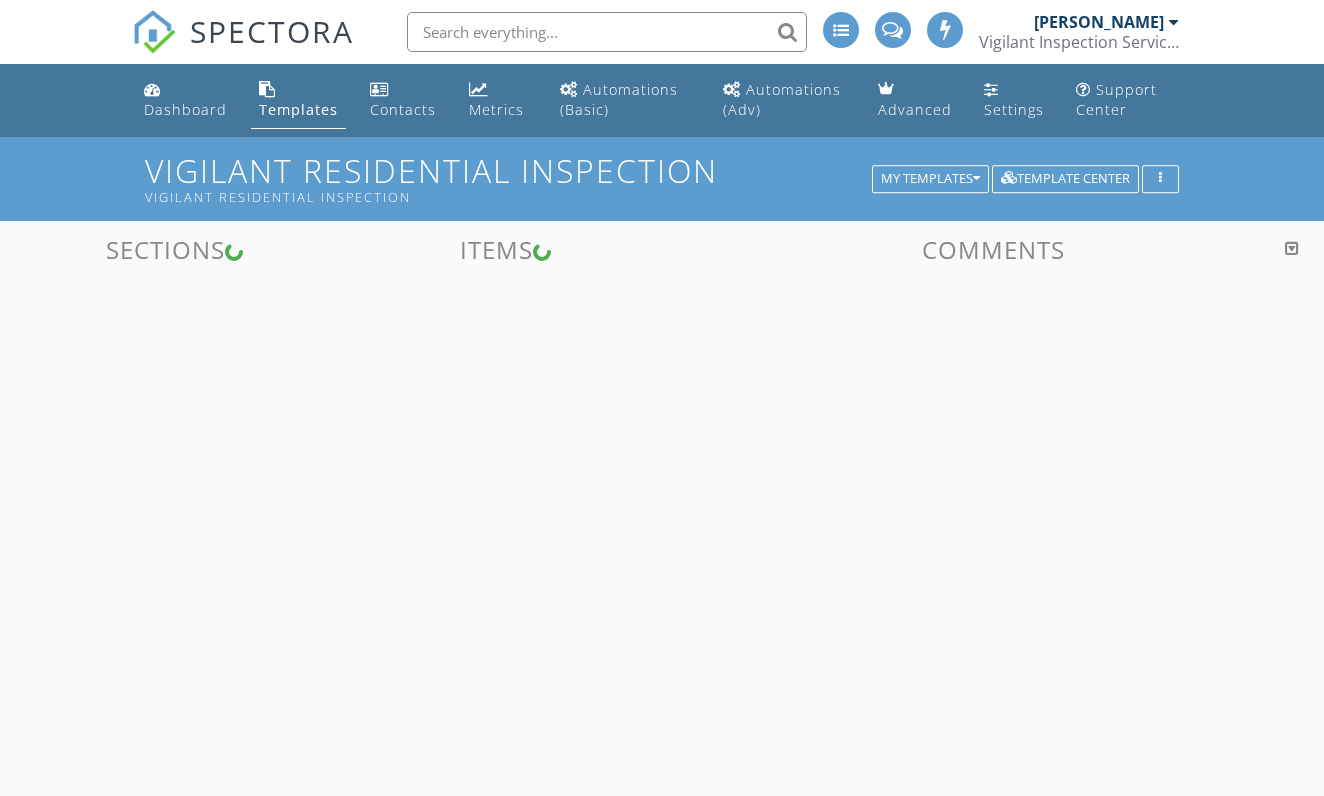 scroll, scrollTop: 0, scrollLeft: 0, axis: both 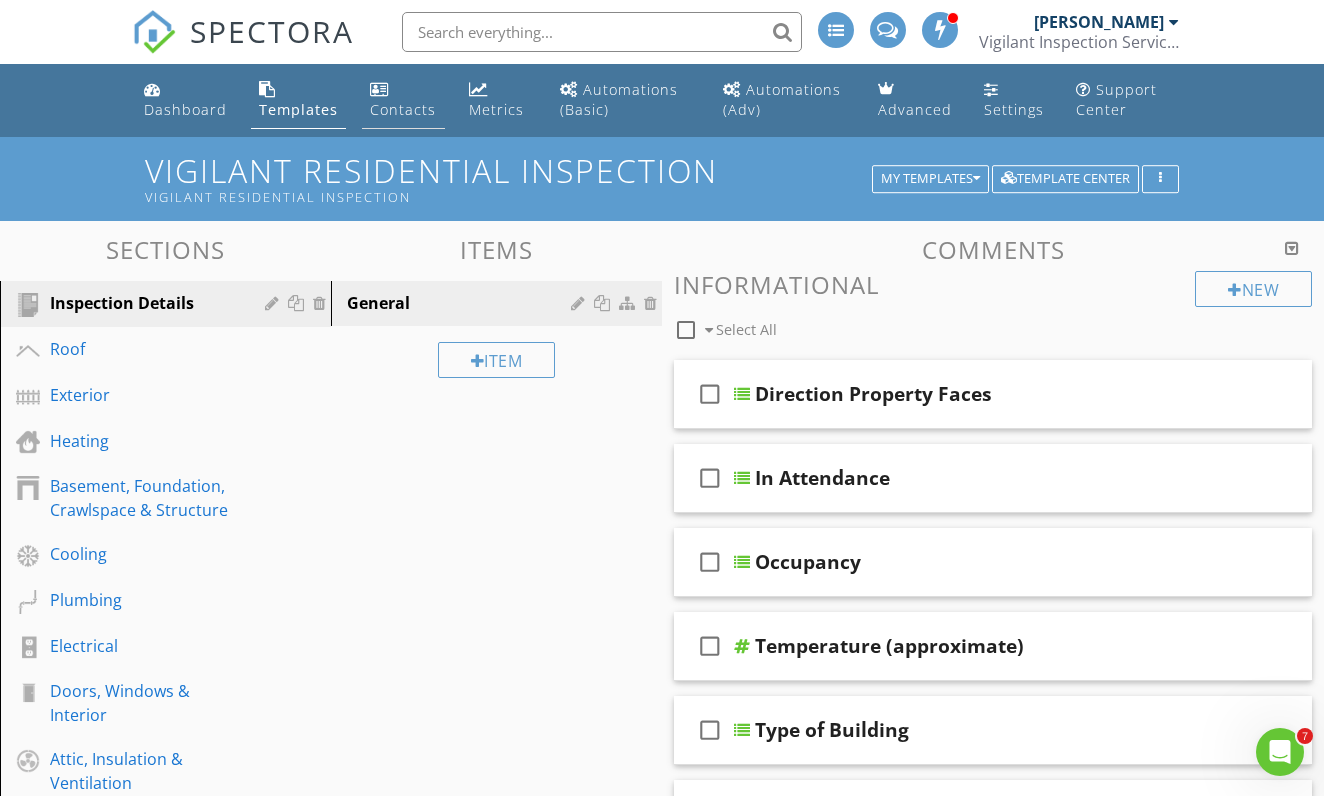 click on "Contacts" at bounding box center [403, 100] 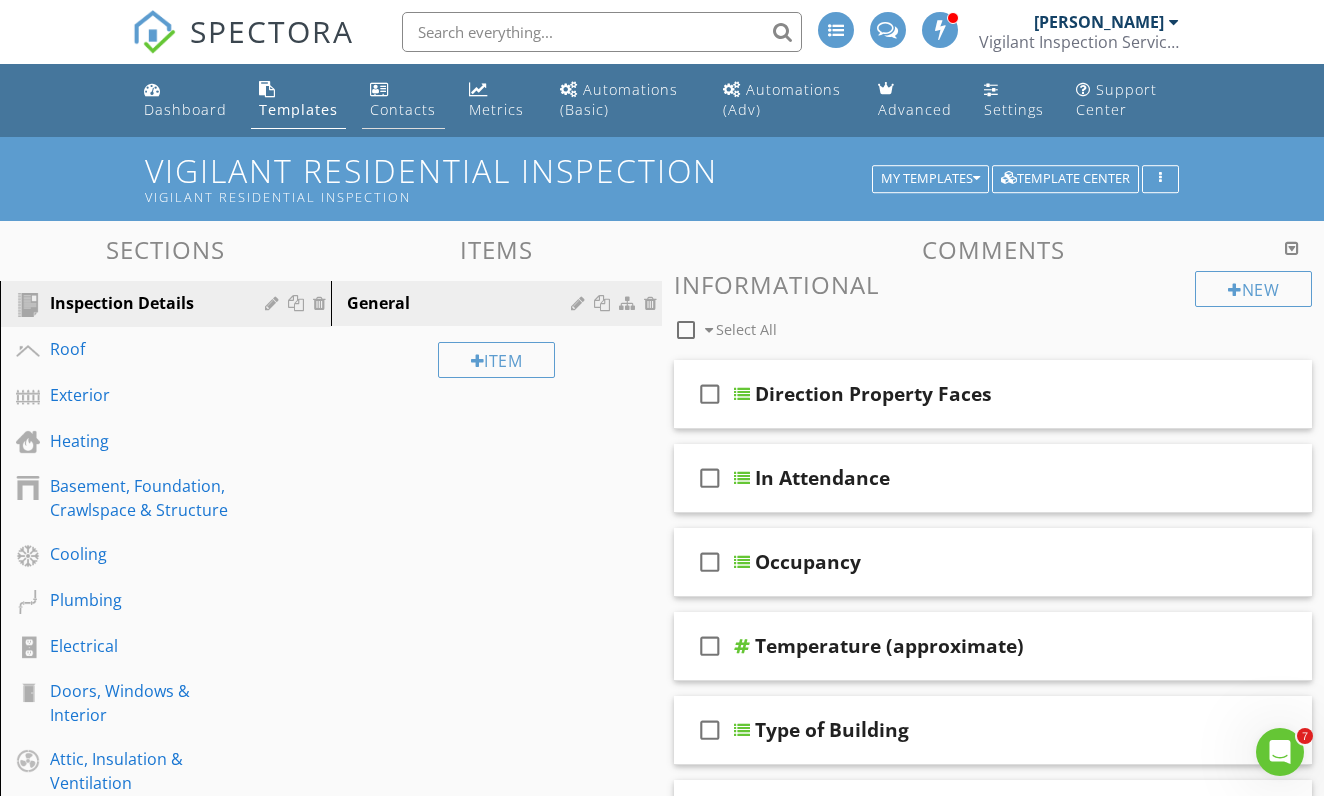click on "Contacts" at bounding box center (403, 100) 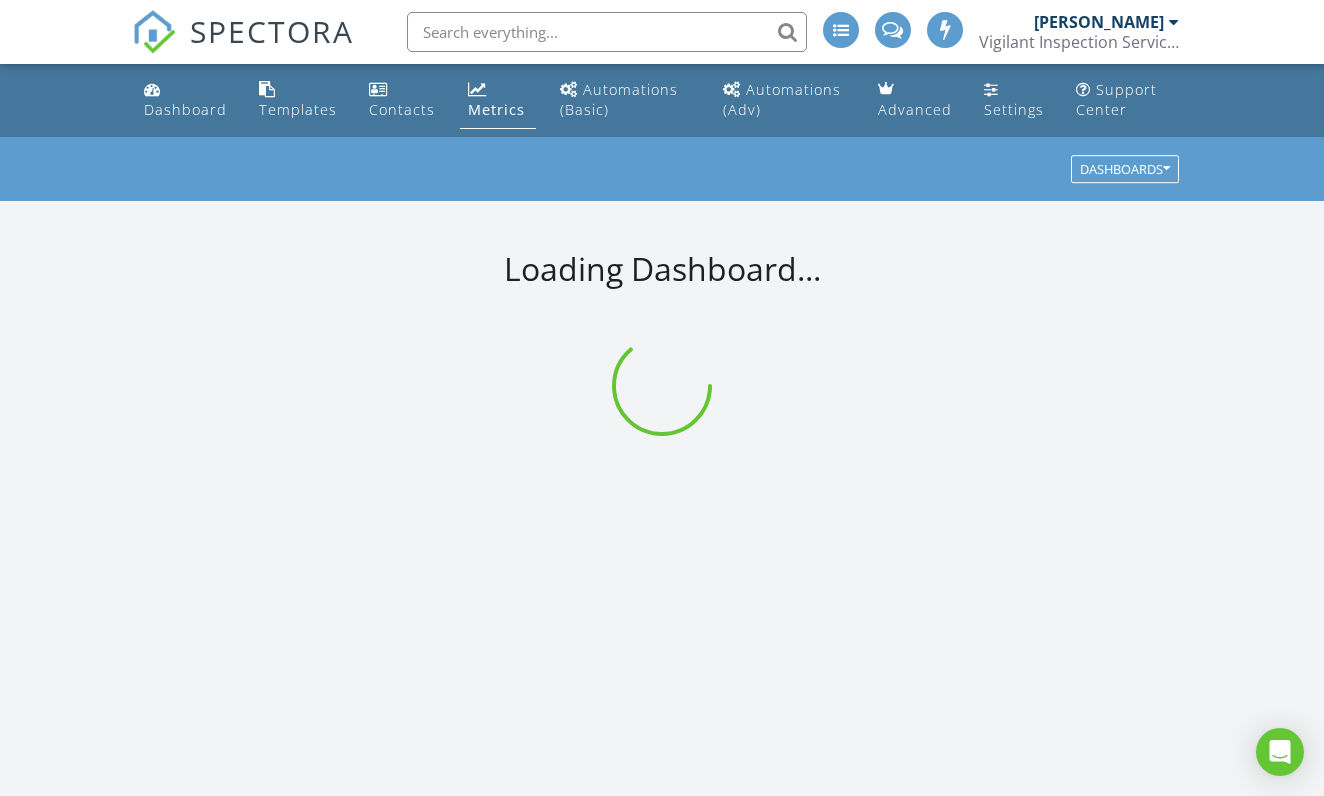 scroll, scrollTop: 0, scrollLeft: 0, axis: both 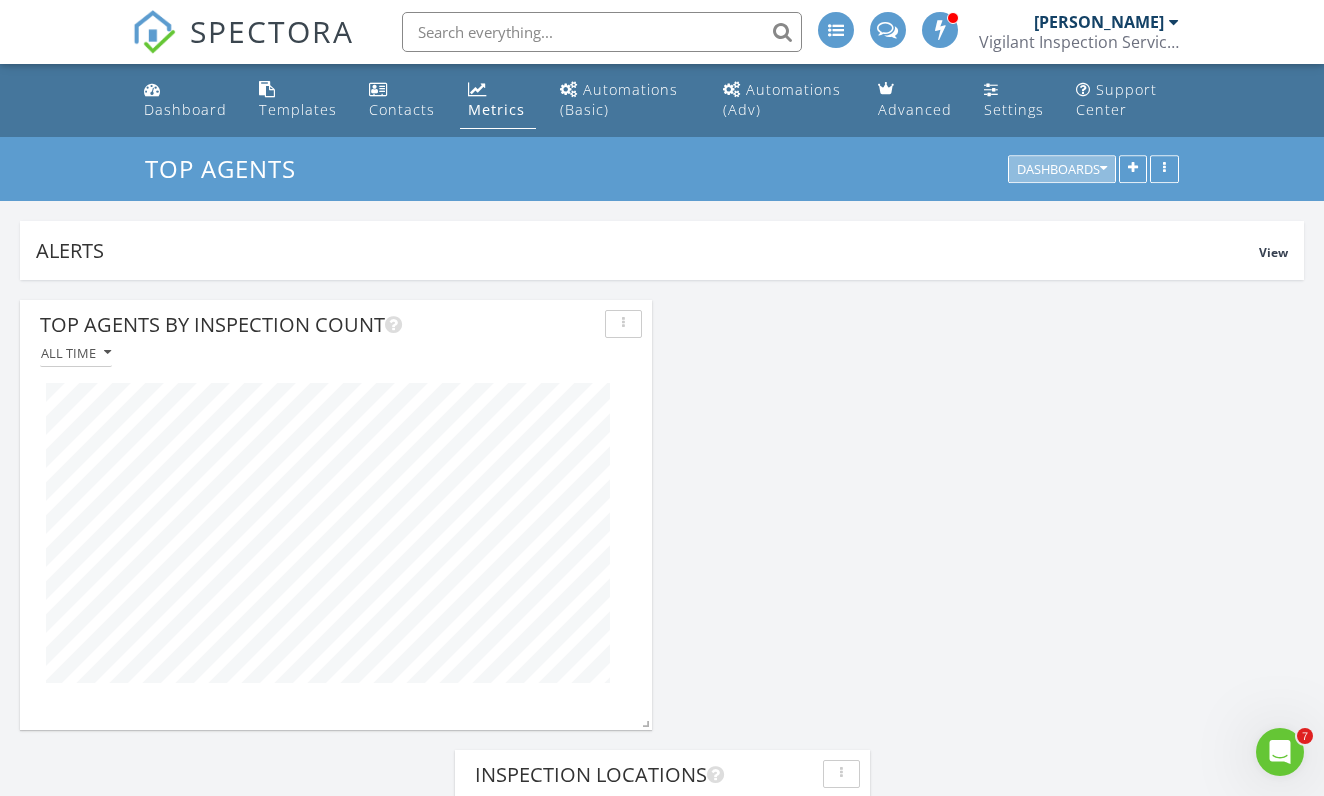 click on "Dashboards" at bounding box center (1062, 170) 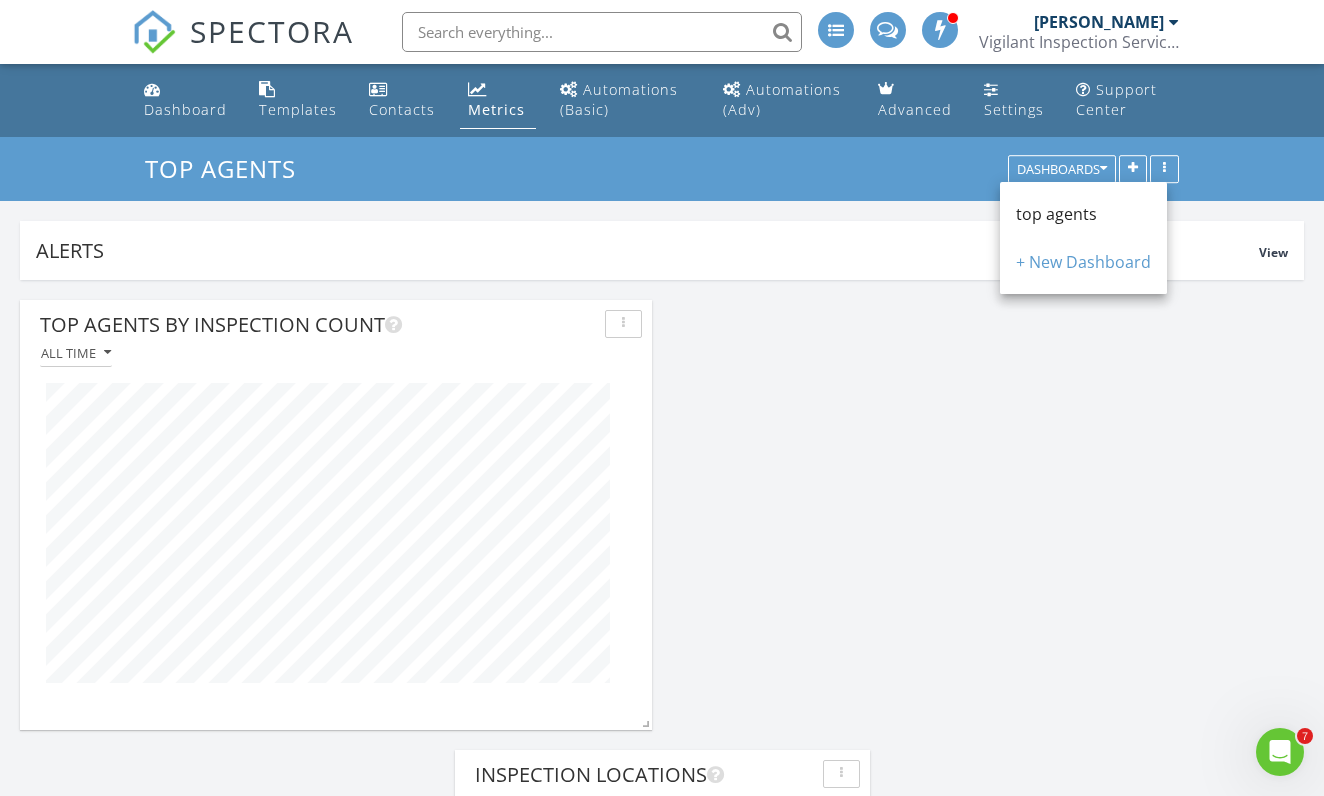 click on "top agents
Dashboards" at bounding box center (662, 169) 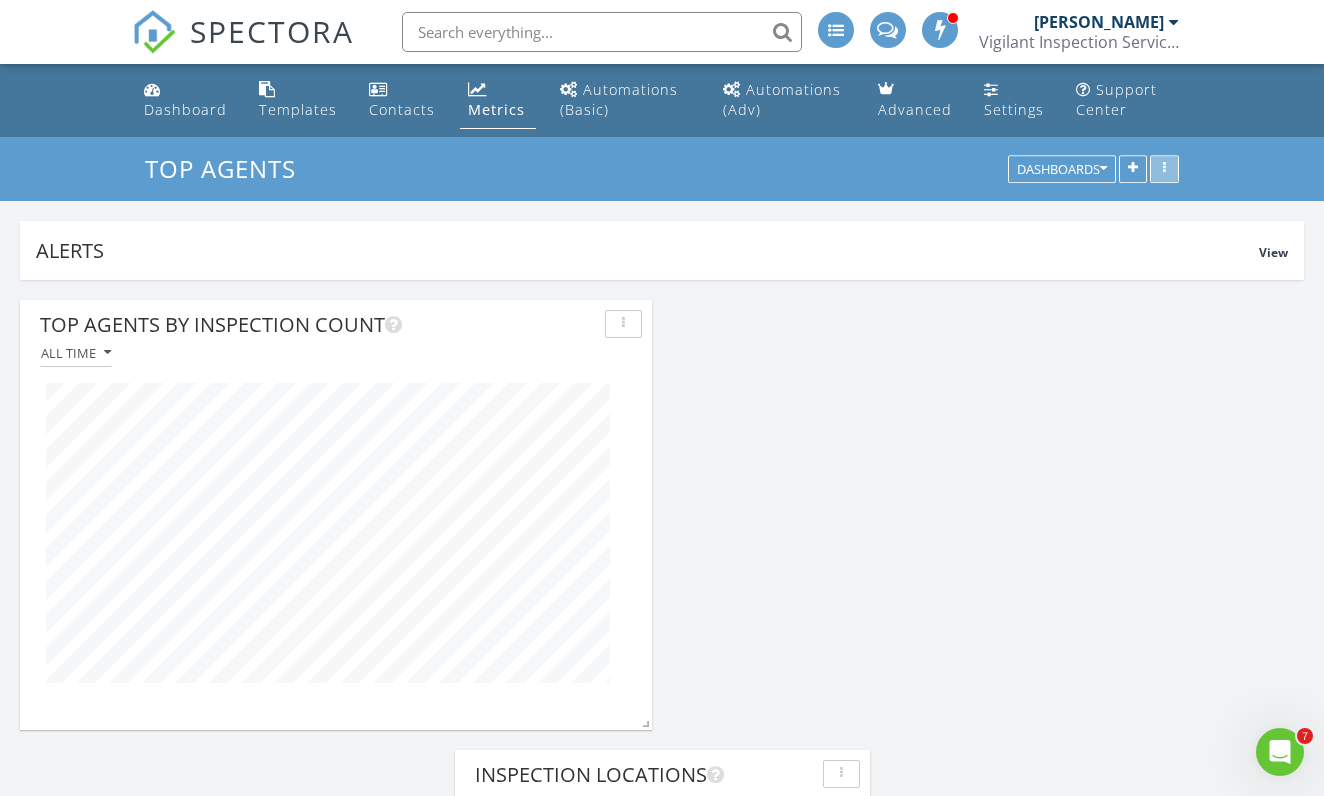 click at bounding box center (1164, 170) 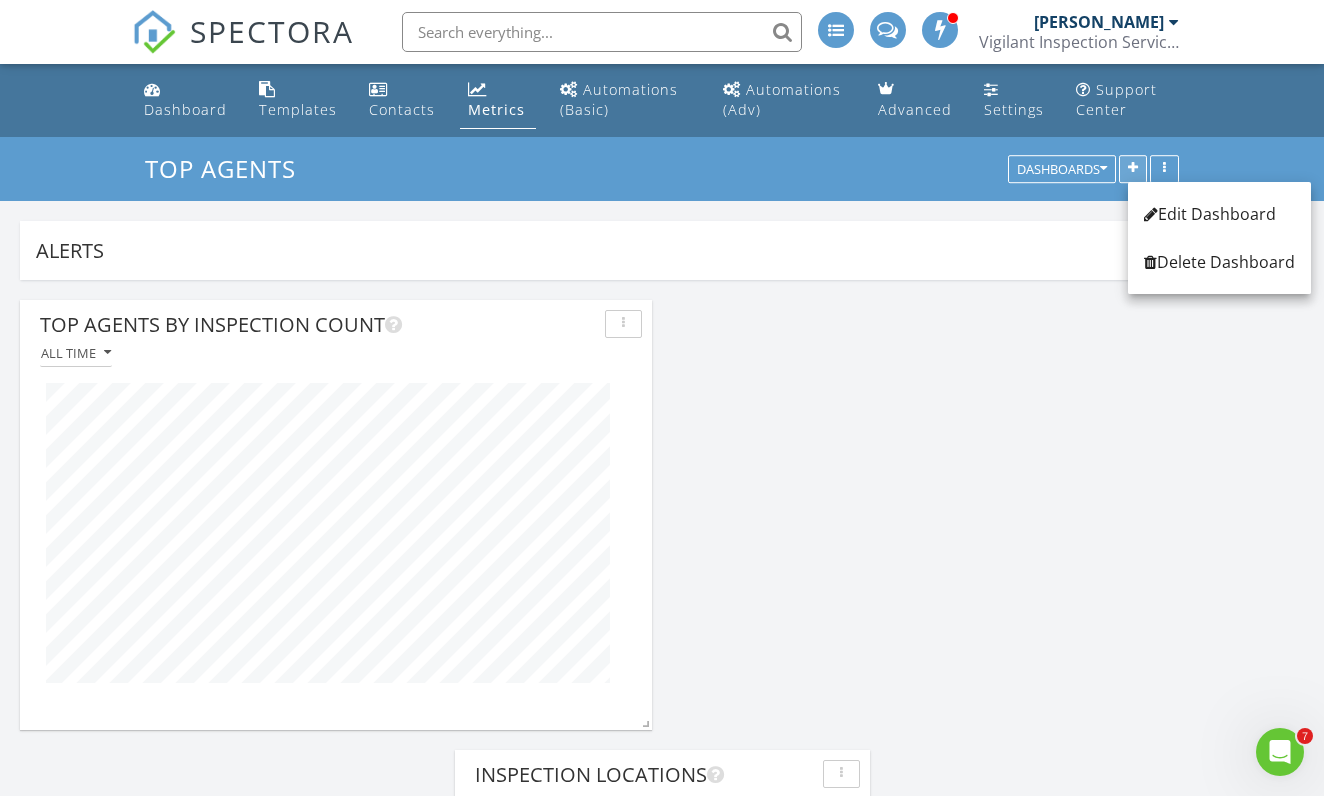 click at bounding box center (1133, 170) 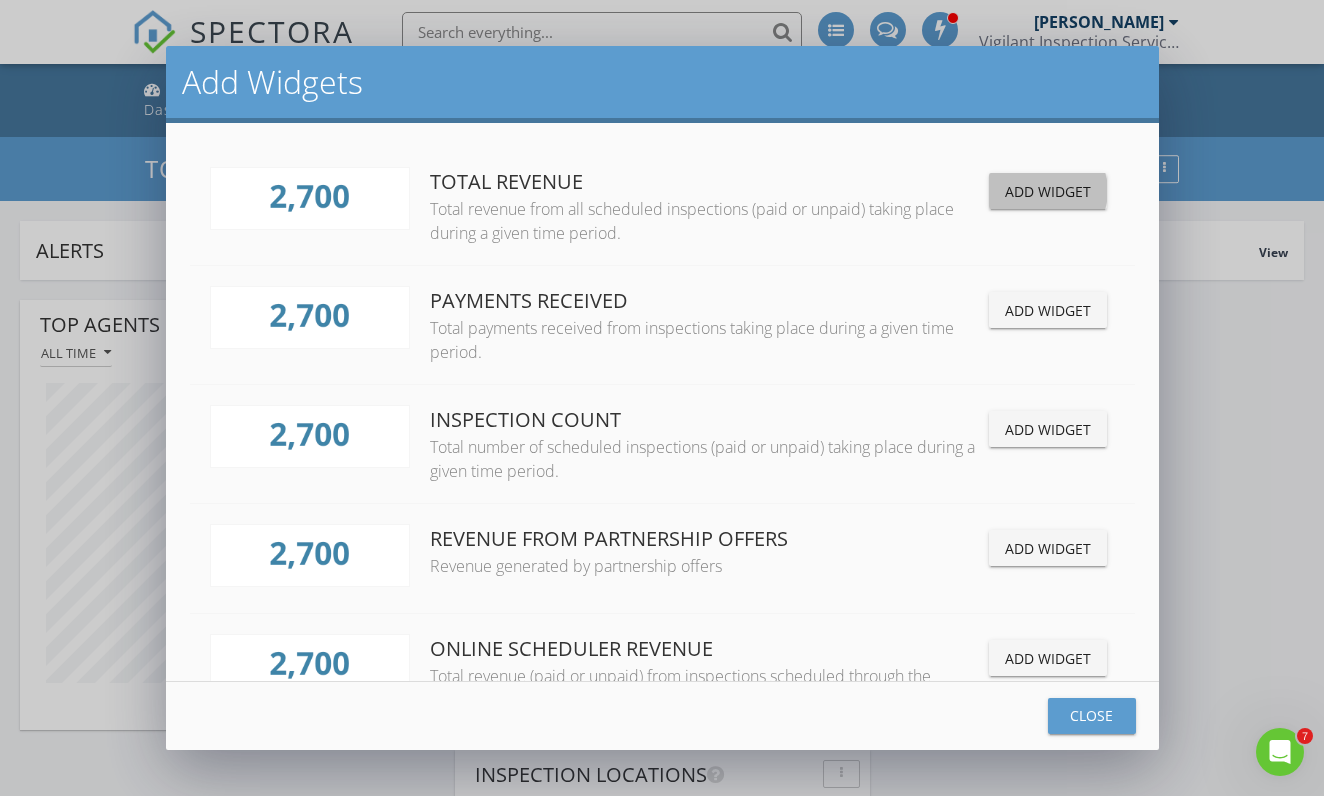click on "Add Widget" at bounding box center [1048, 191] 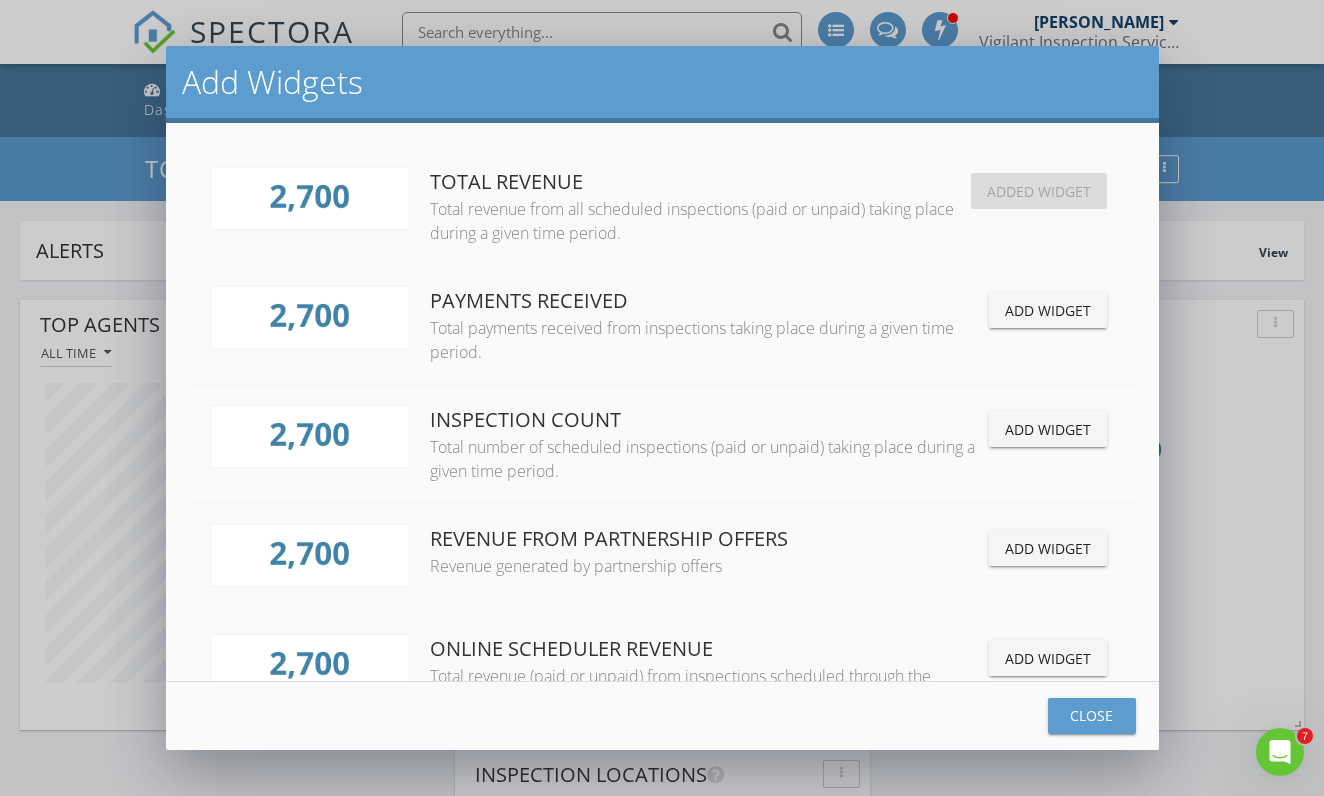 click on "Close" at bounding box center (1092, 715) 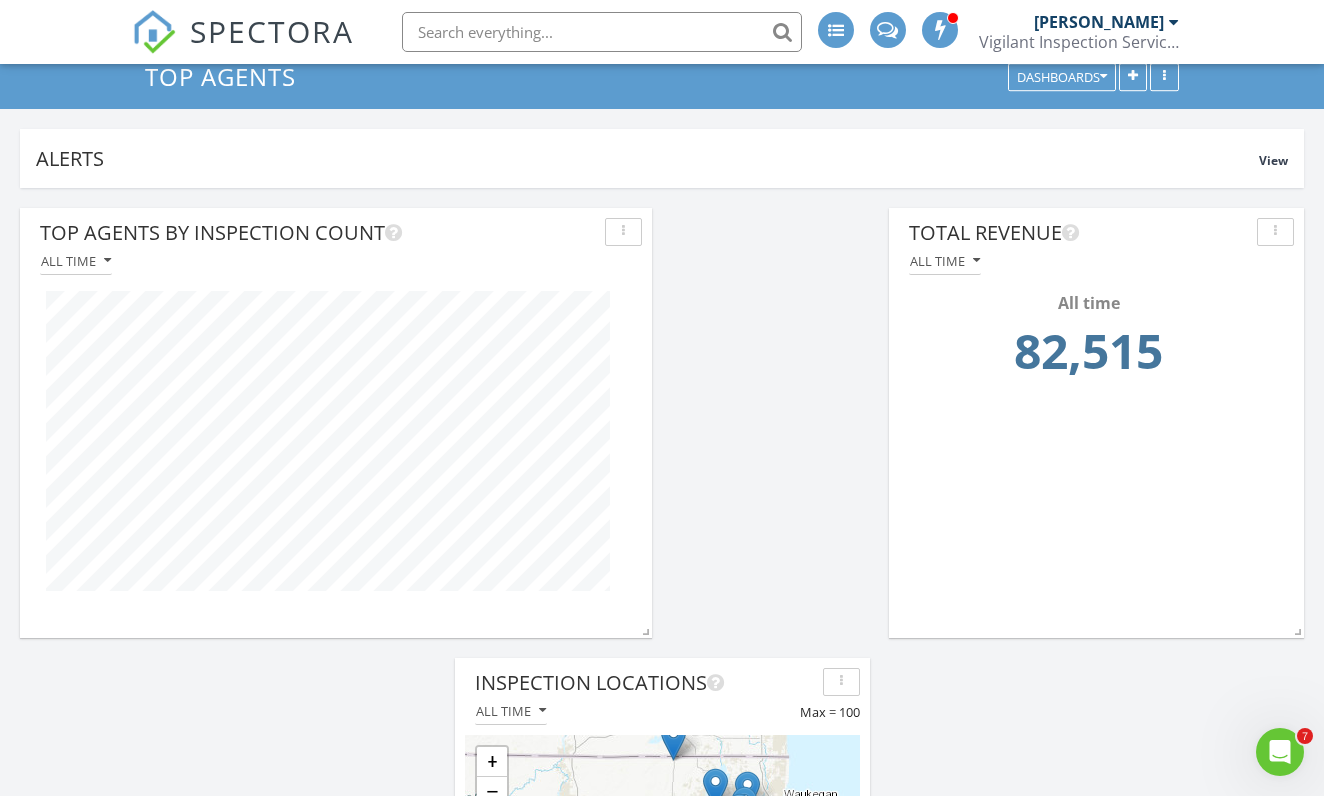 scroll, scrollTop: 112, scrollLeft: 0, axis: vertical 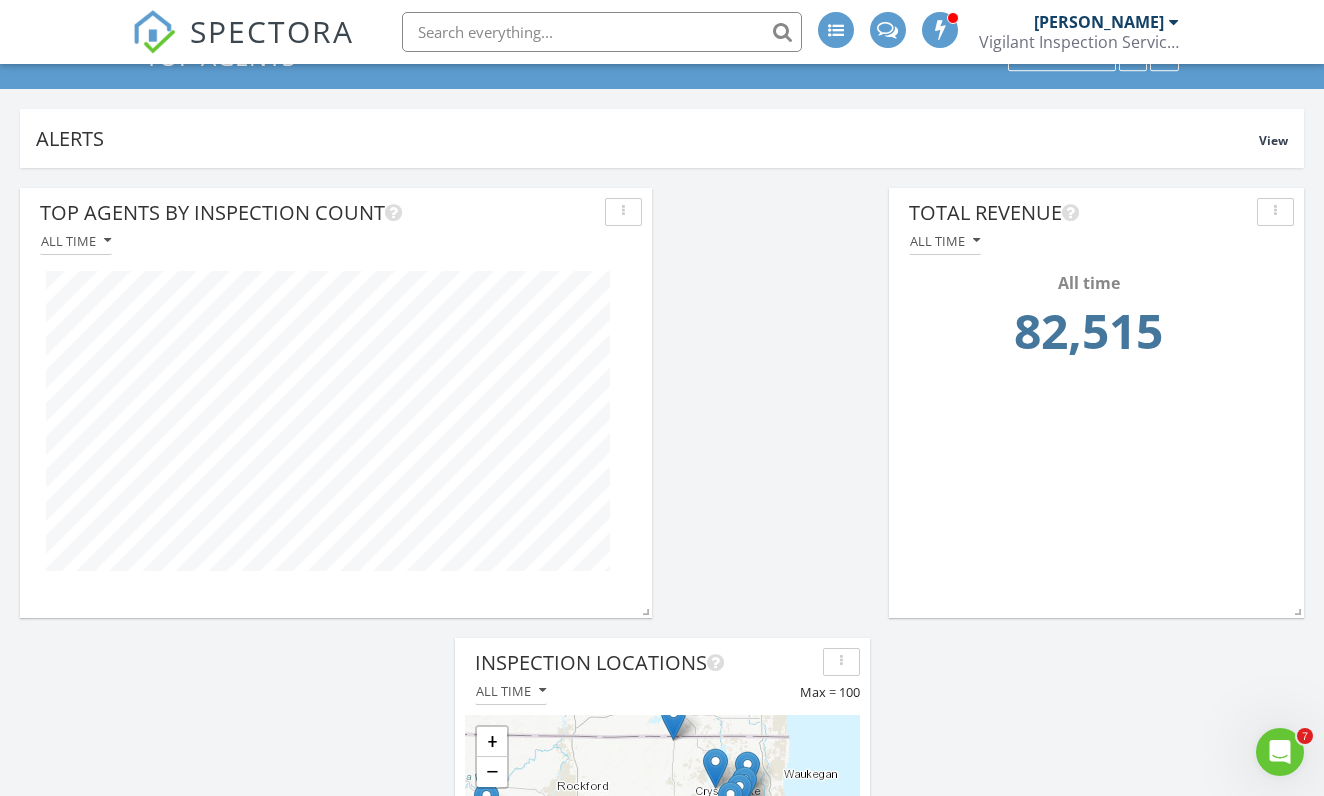 click on "All time
82,515" at bounding box center (1096, 325) 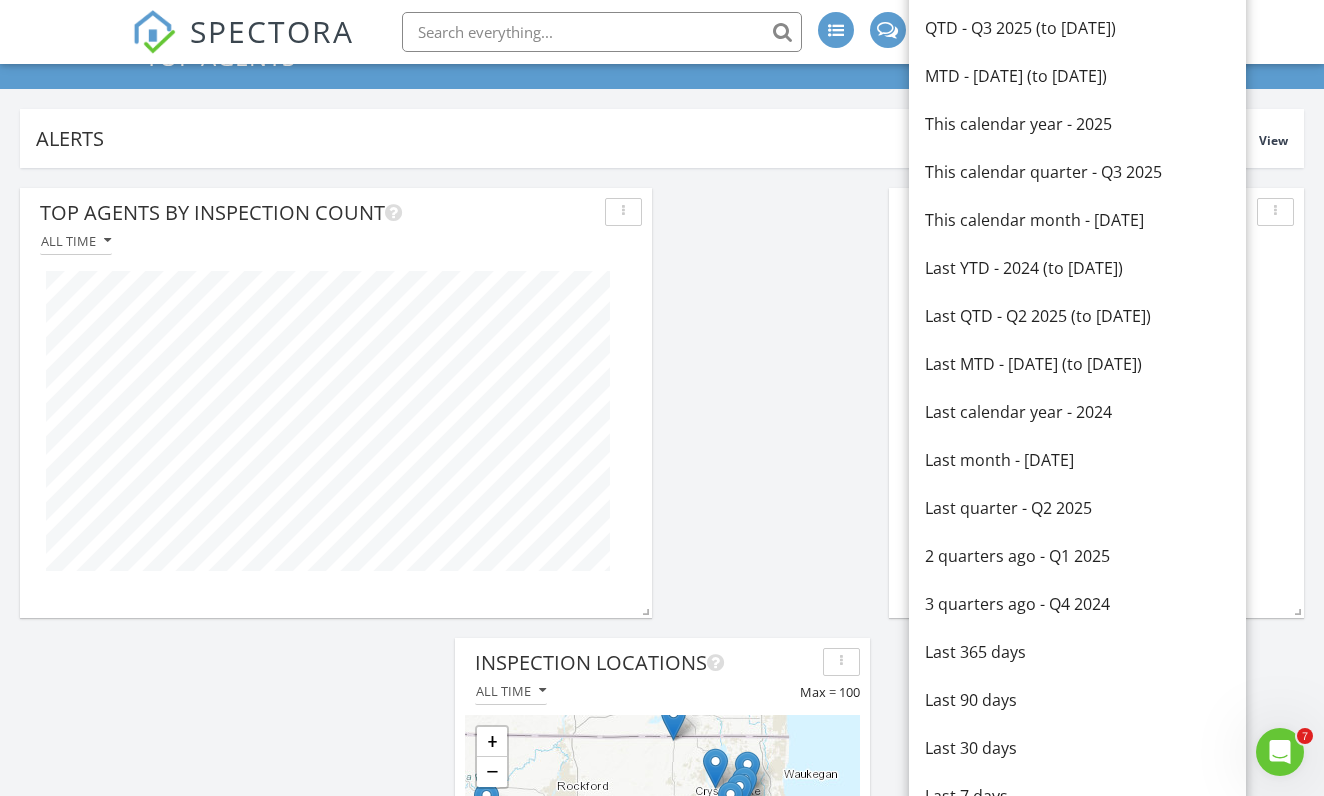 click on "Top Agents by Inspection Count
All time
Inspection Locations
All time
Max = 100
+ − Leaflet  | Tiles © Esri
Total Revenue
All time
All time
82,515" at bounding box center [662, 628] 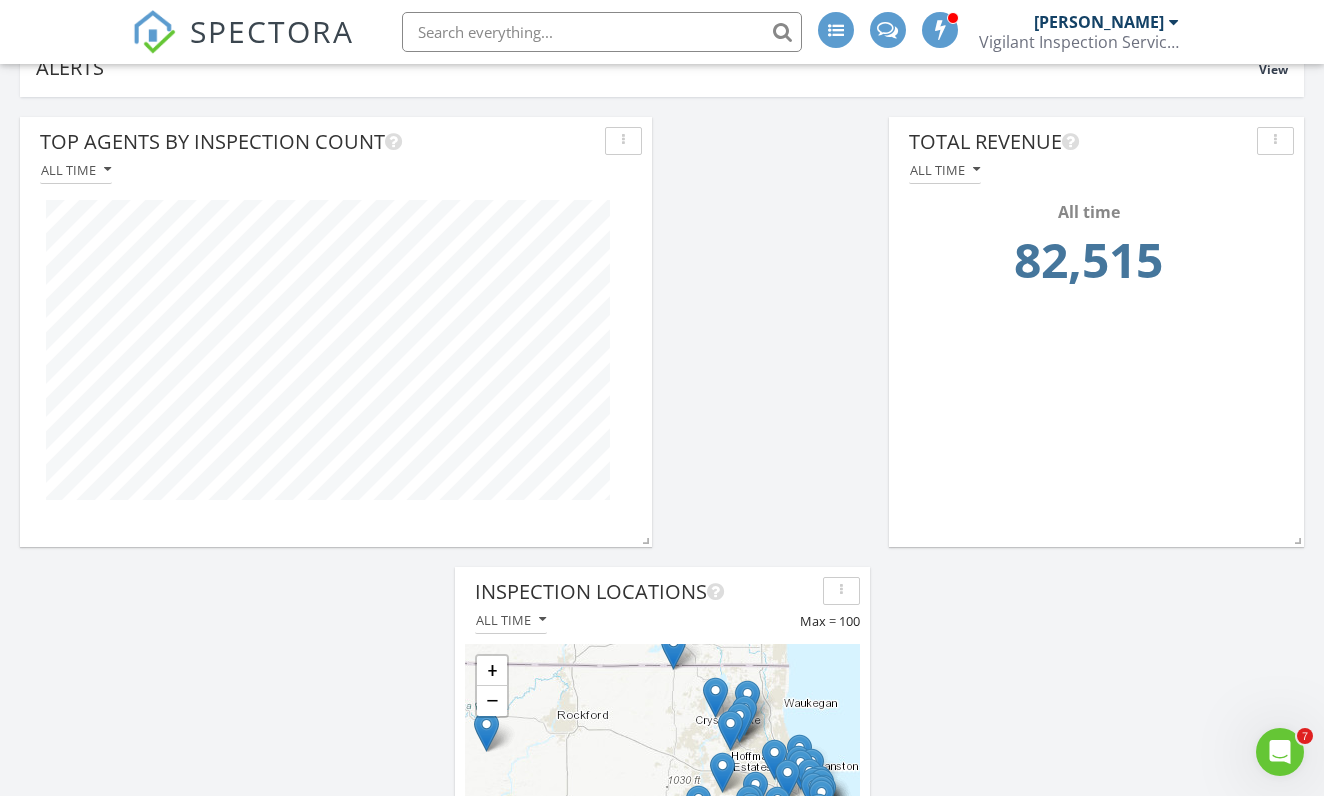 scroll, scrollTop: 167, scrollLeft: 0, axis: vertical 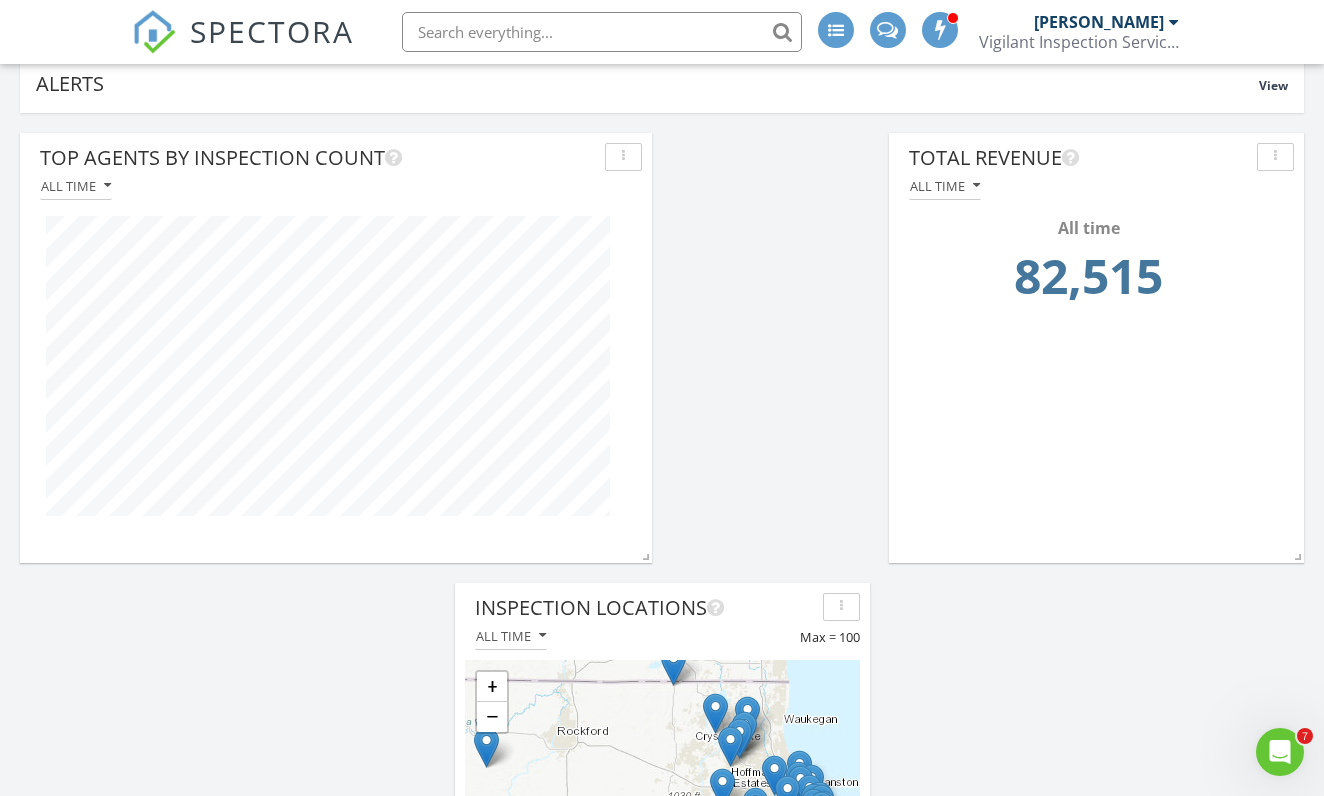 click at bounding box center [1275, 157] 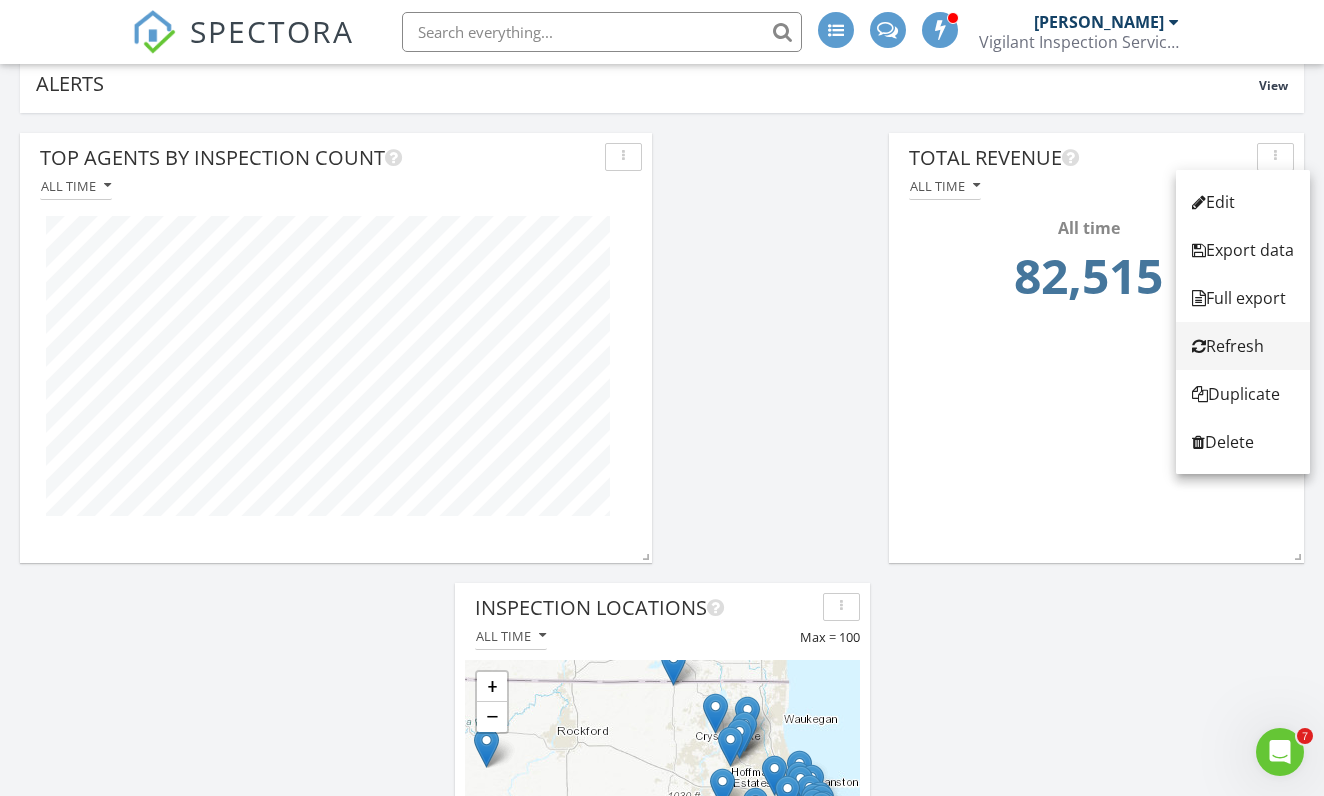click on "Refresh" at bounding box center [1243, 346] 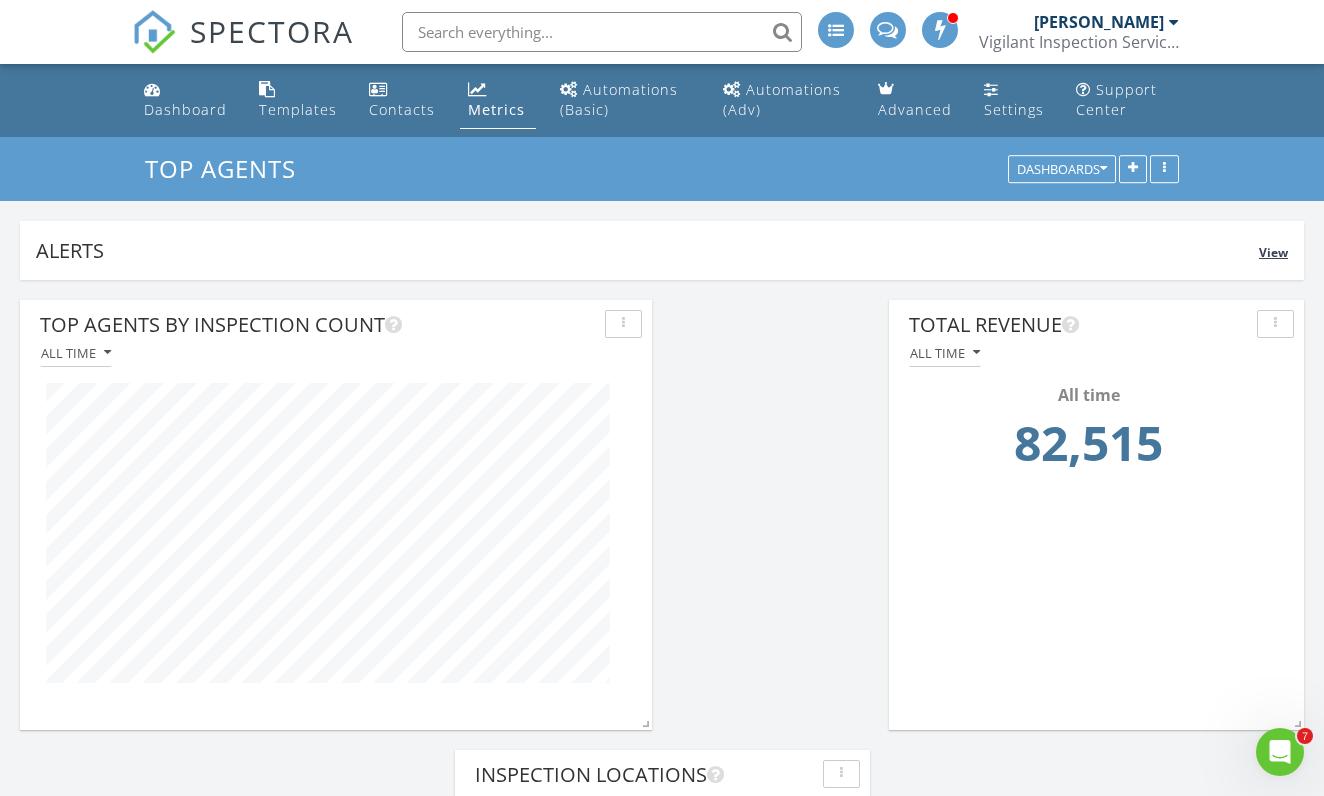 scroll, scrollTop: 0, scrollLeft: 0, axis: both 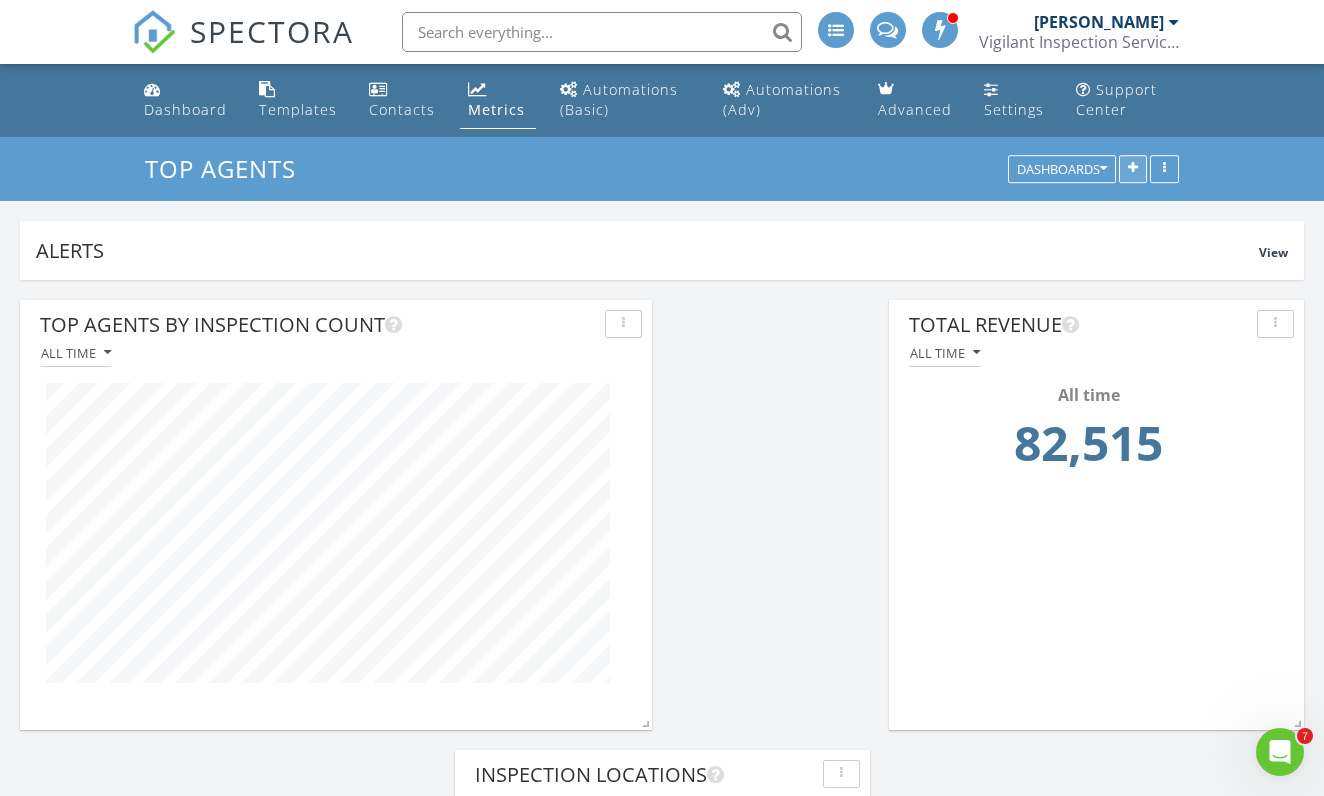 click at bounding box center (1133, 170) 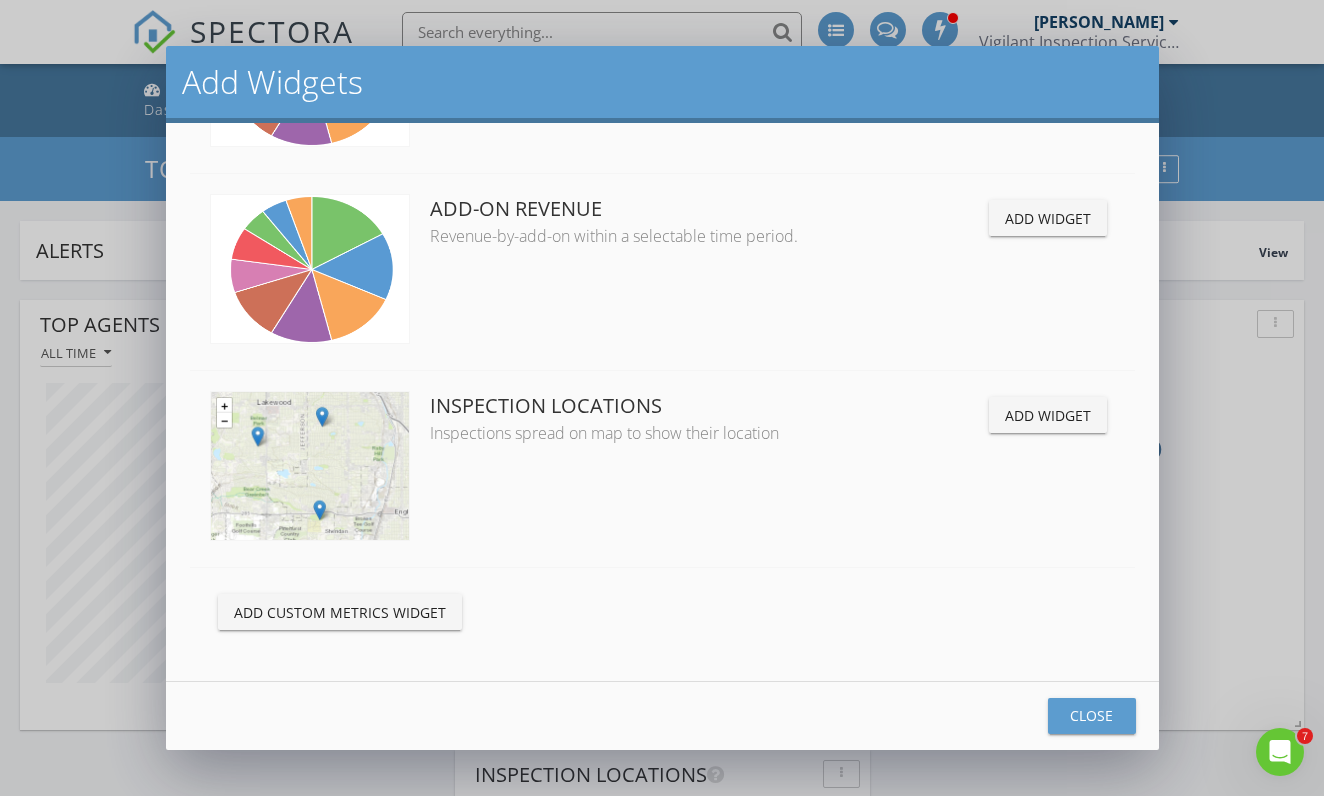 scroll, scrollTop: 4027, scrollLeft: 0, axis: vertical 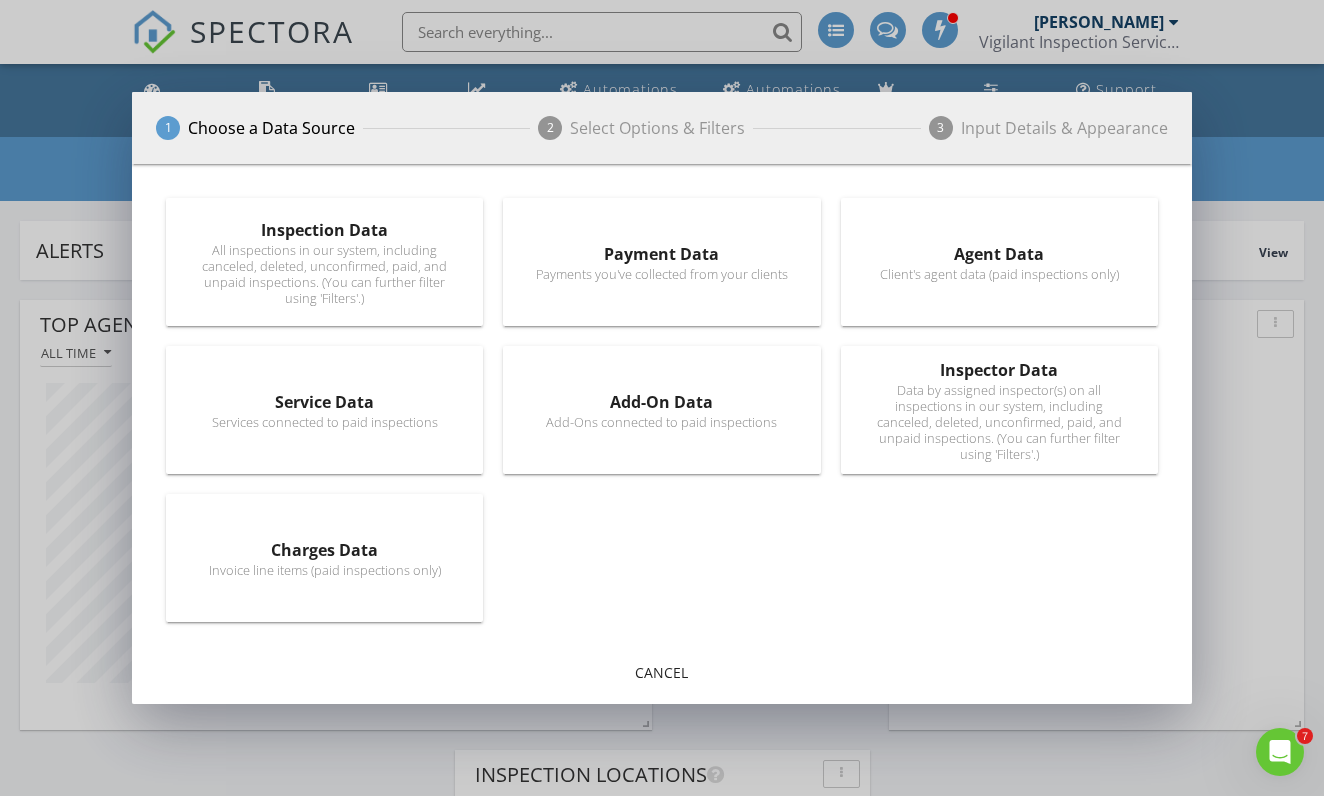 click on "Payment Data
Payments you've collected from your clients" at bounding box center [661, 262] 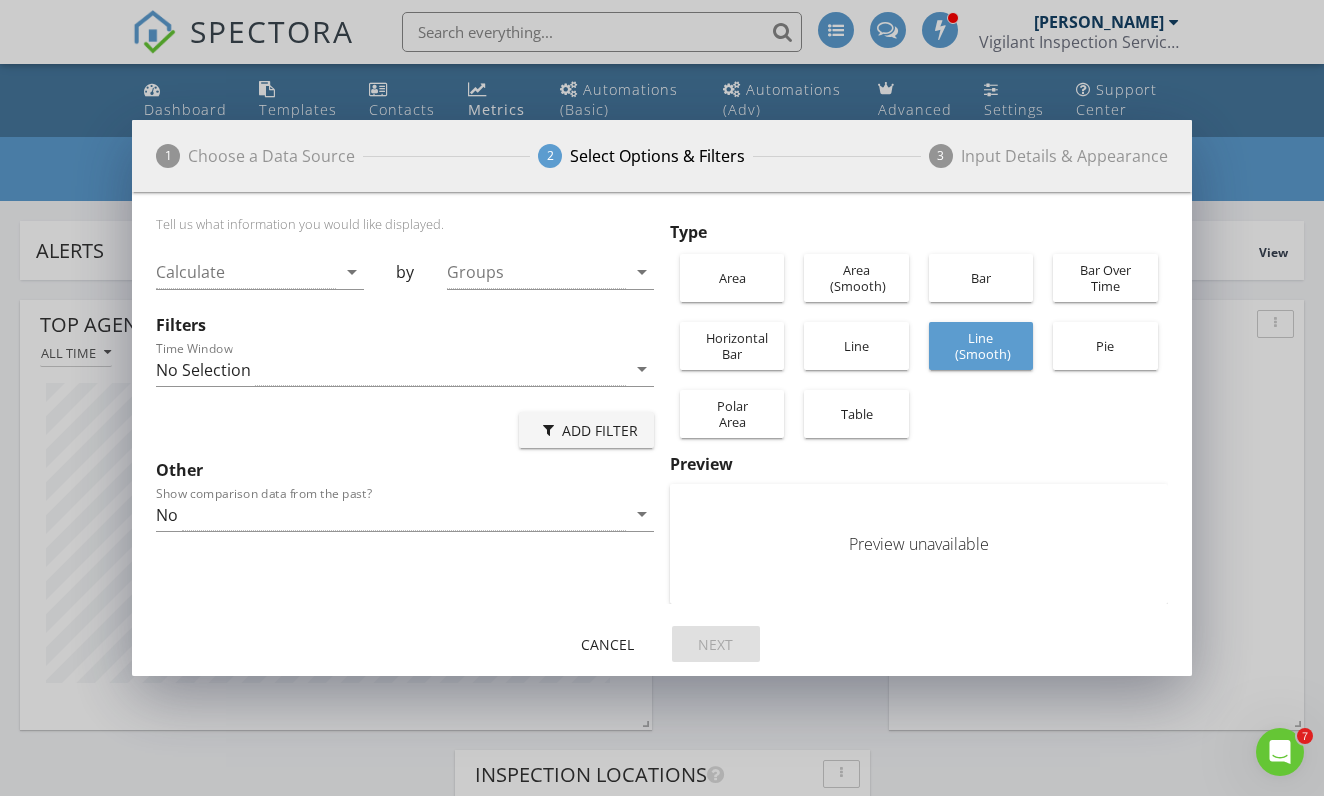 click on "Cancel" at bounding box center (608, 644) 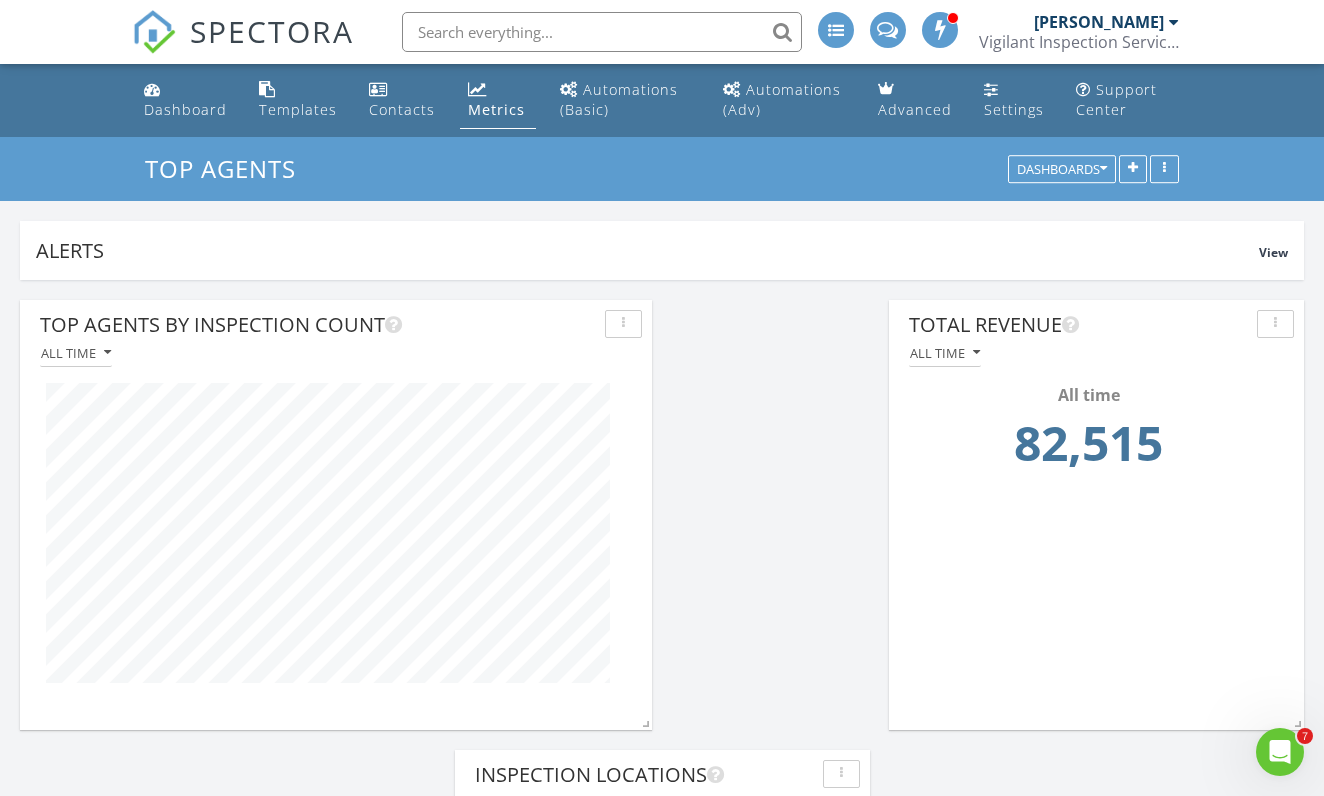 click on "SPECTORA" at bounding box center [272, 31] 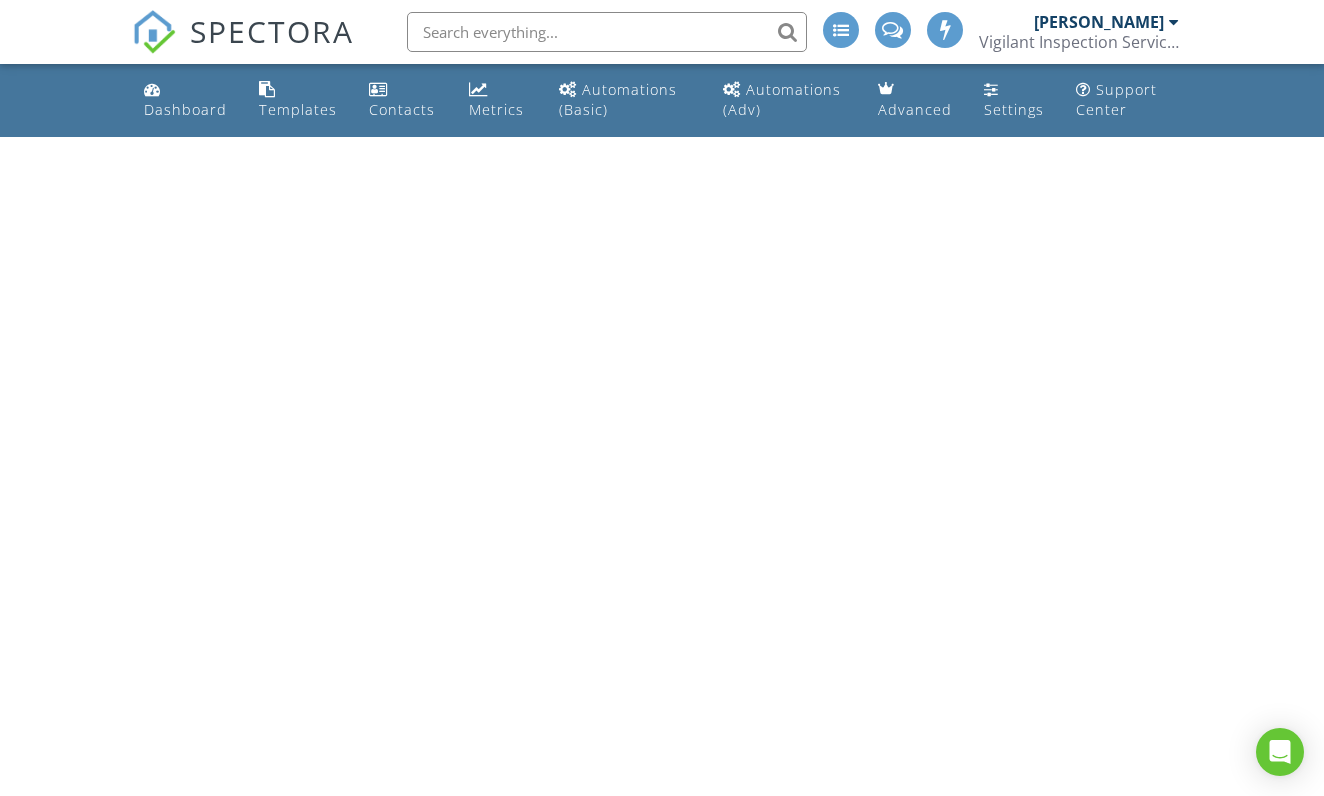 scroll, scrollTop: 0, scrollLeft: 0, axis: both 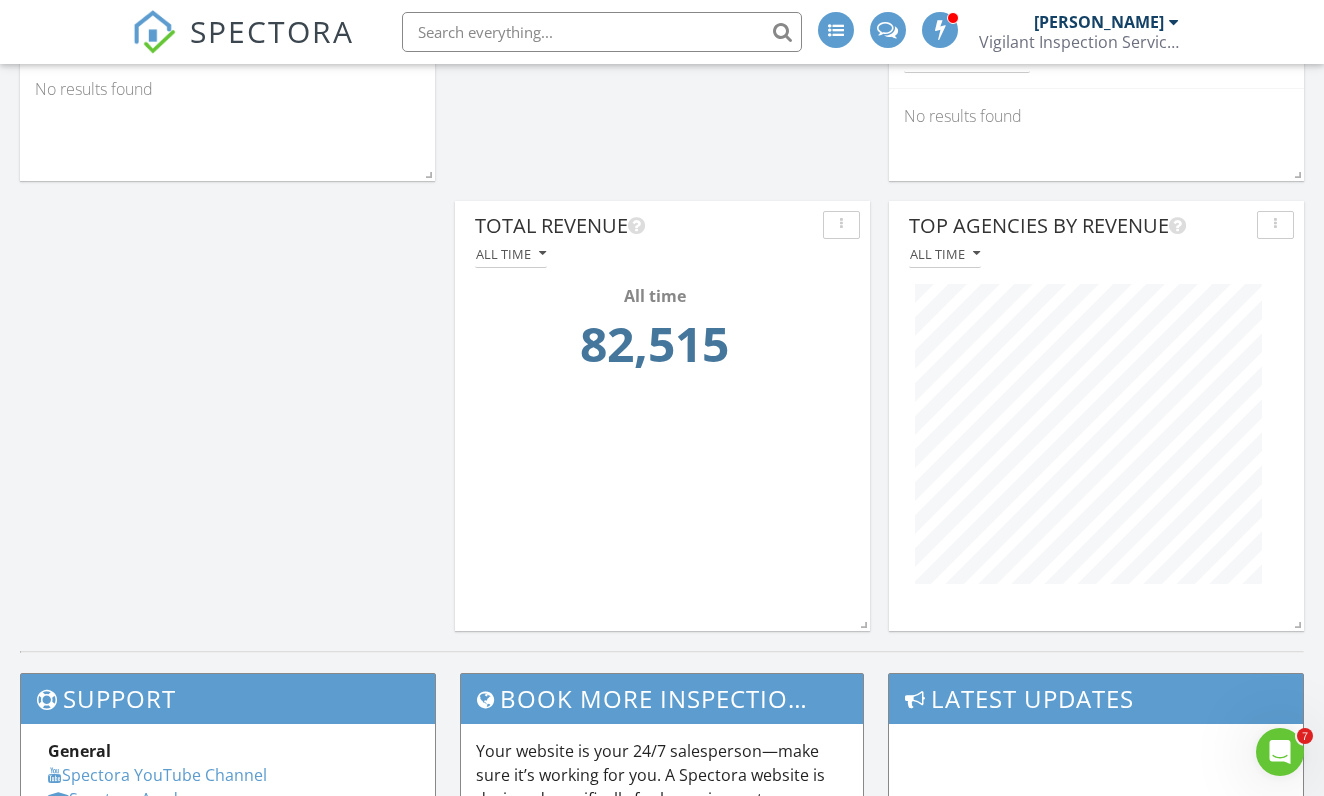 click at bounding box center [836, 32] 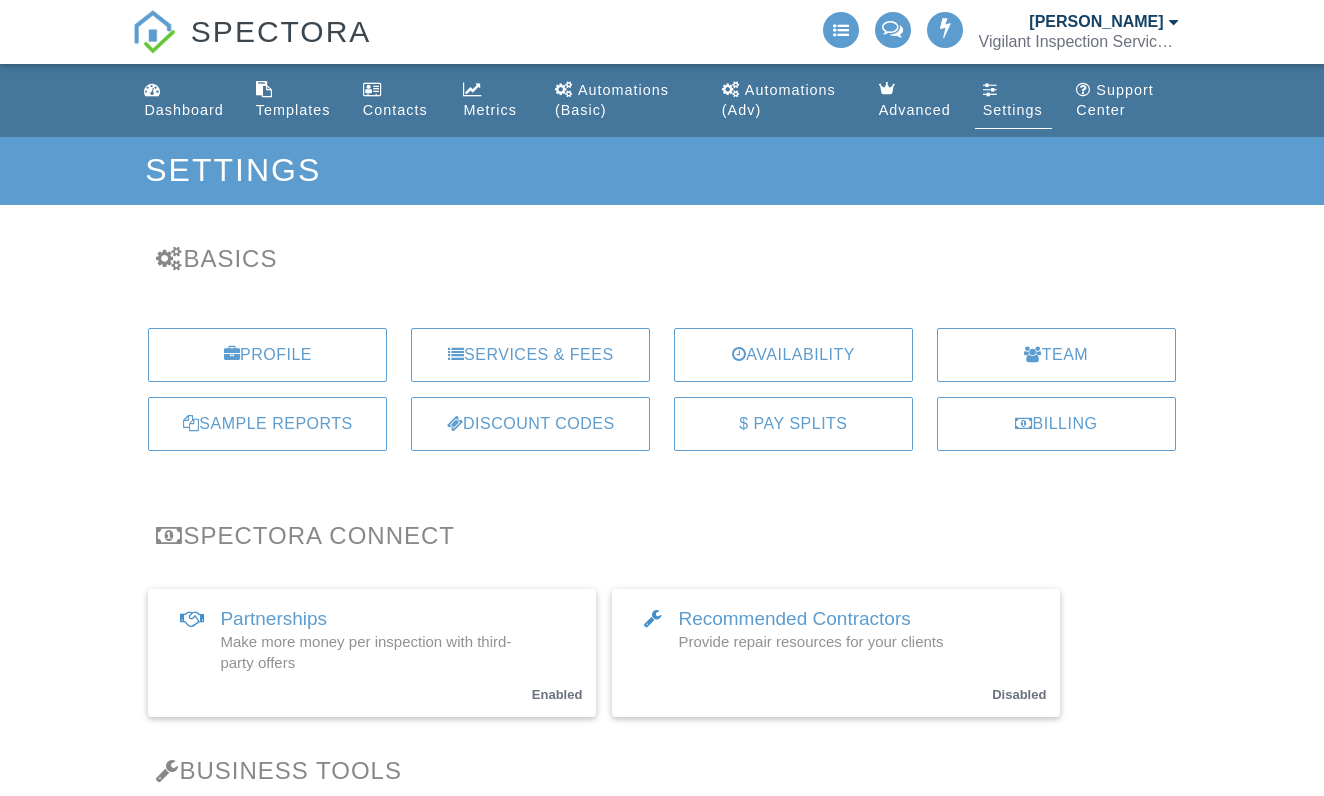 scroll, scrollTop: 0, scrollLeft: 0, axis: both 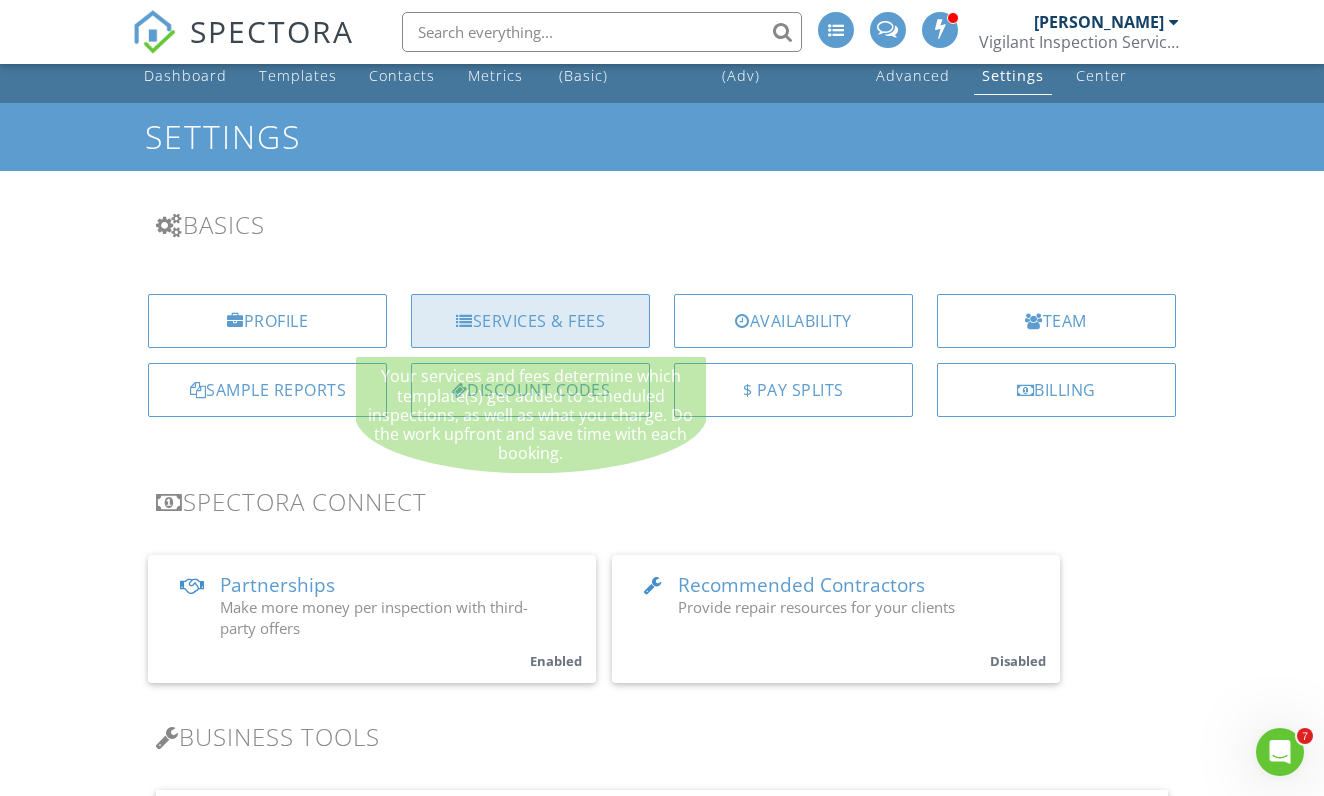click on "Services & Fees" at bounding box center (530, 321) 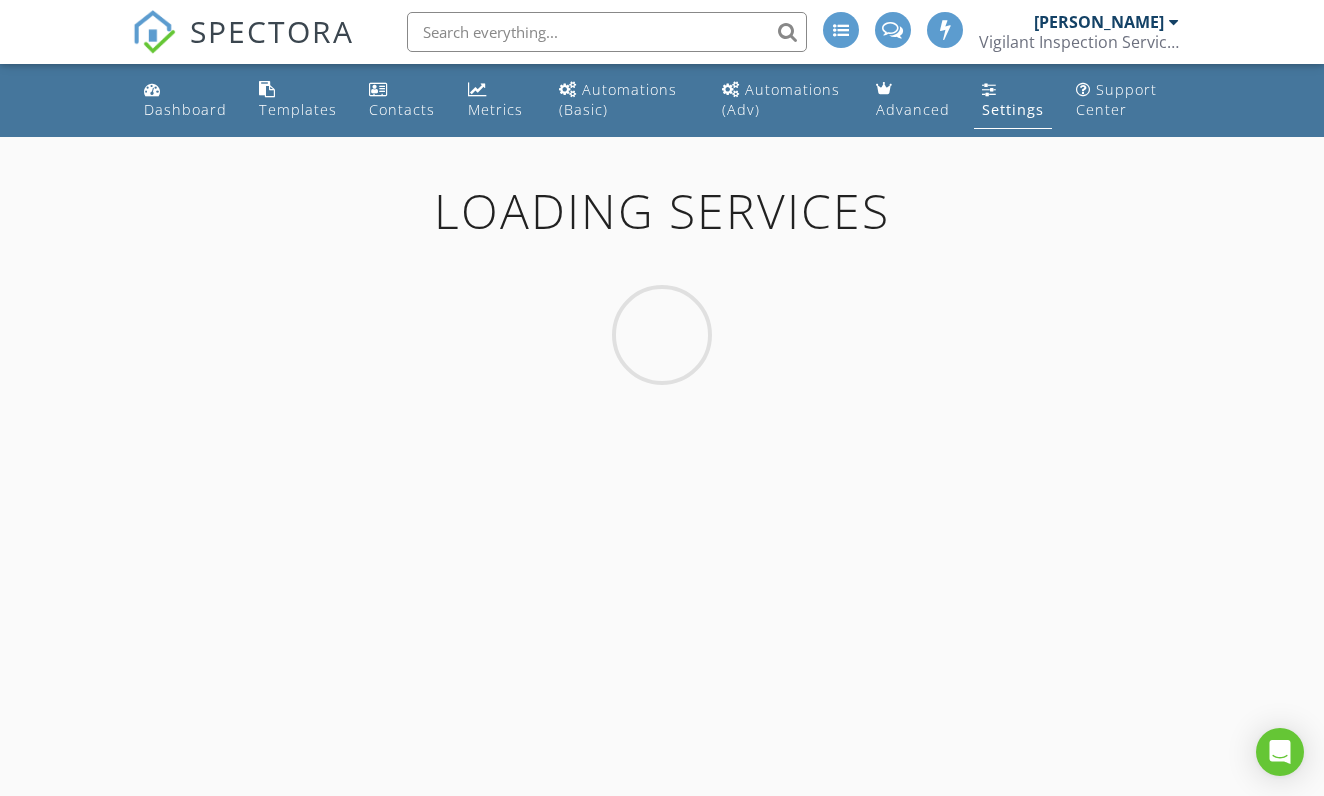 scroll, scrollTop: 0, scrollLeft: 0, axis: both 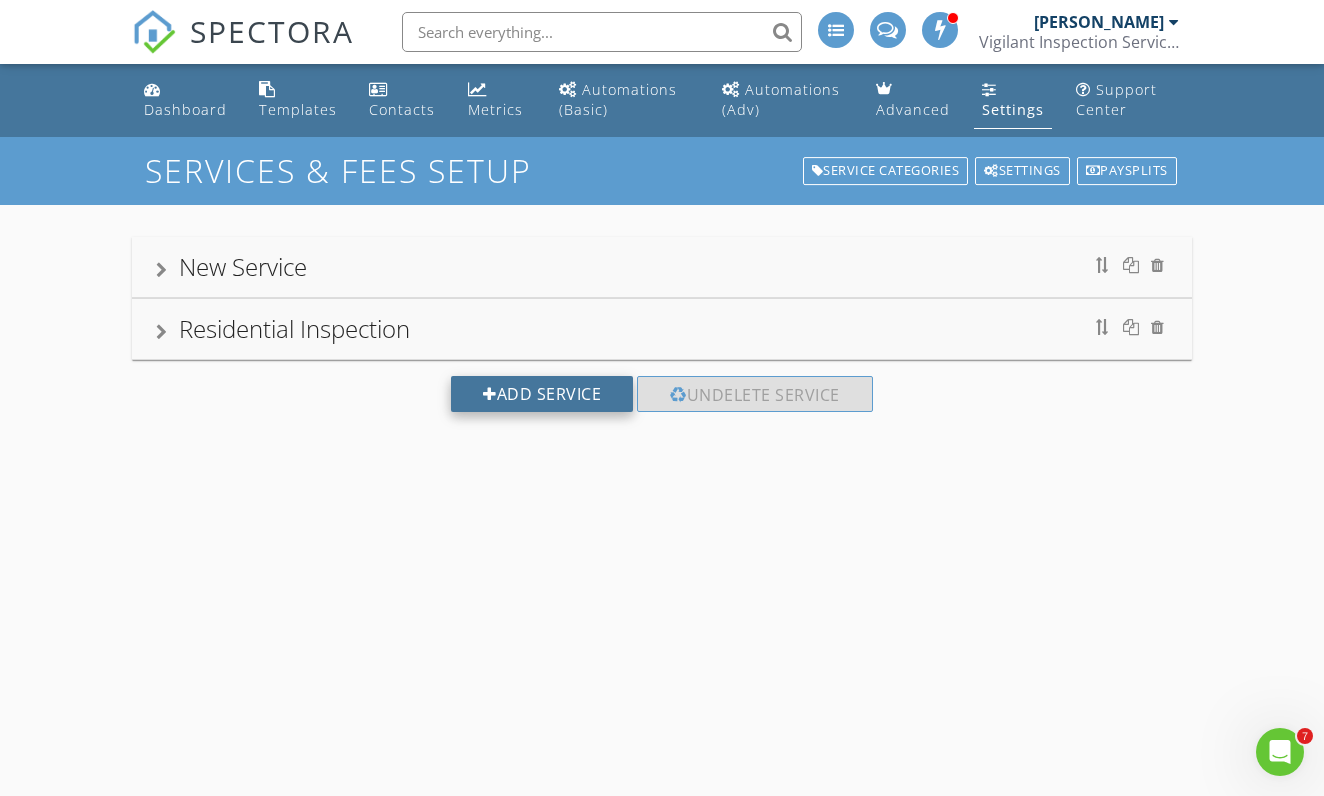 click on "Add Service" at bounding box center (542, 394) 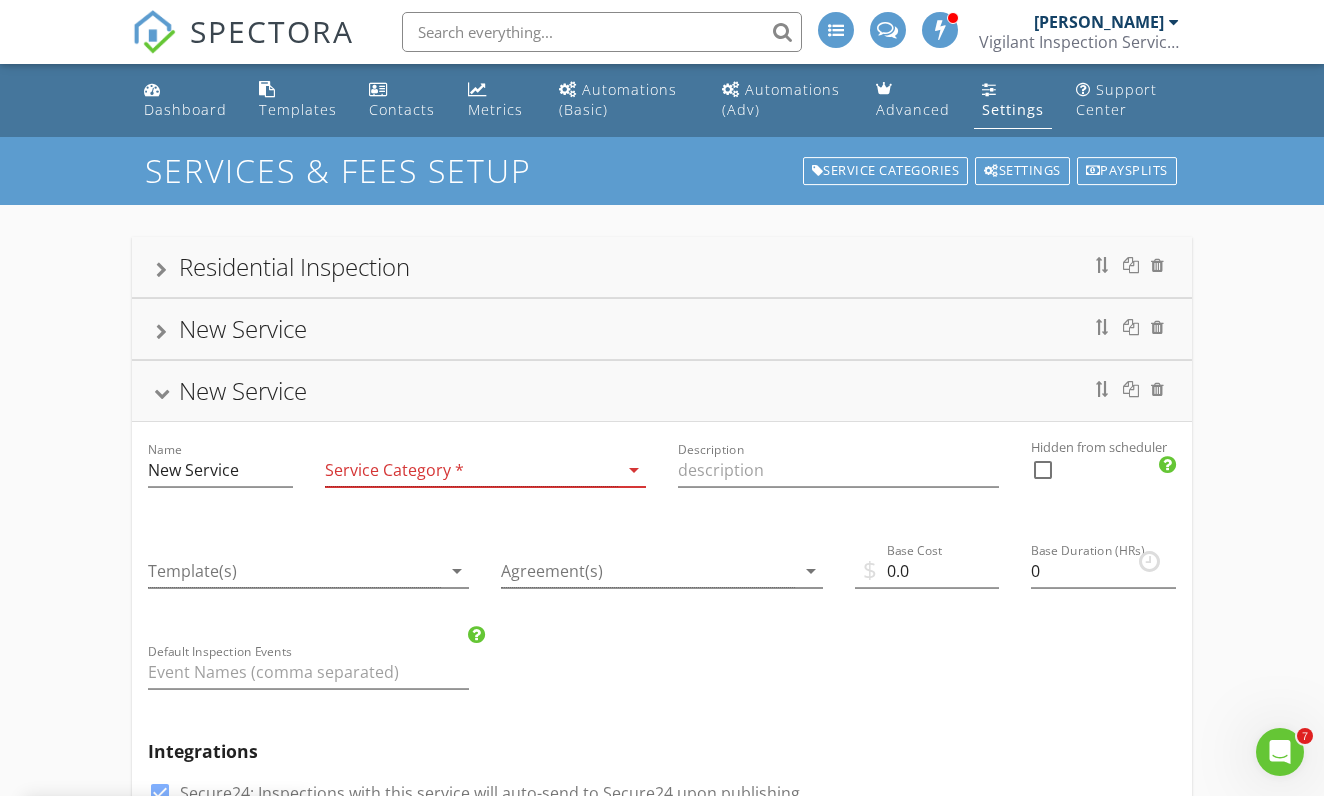 click at bounding box center [471, 470] 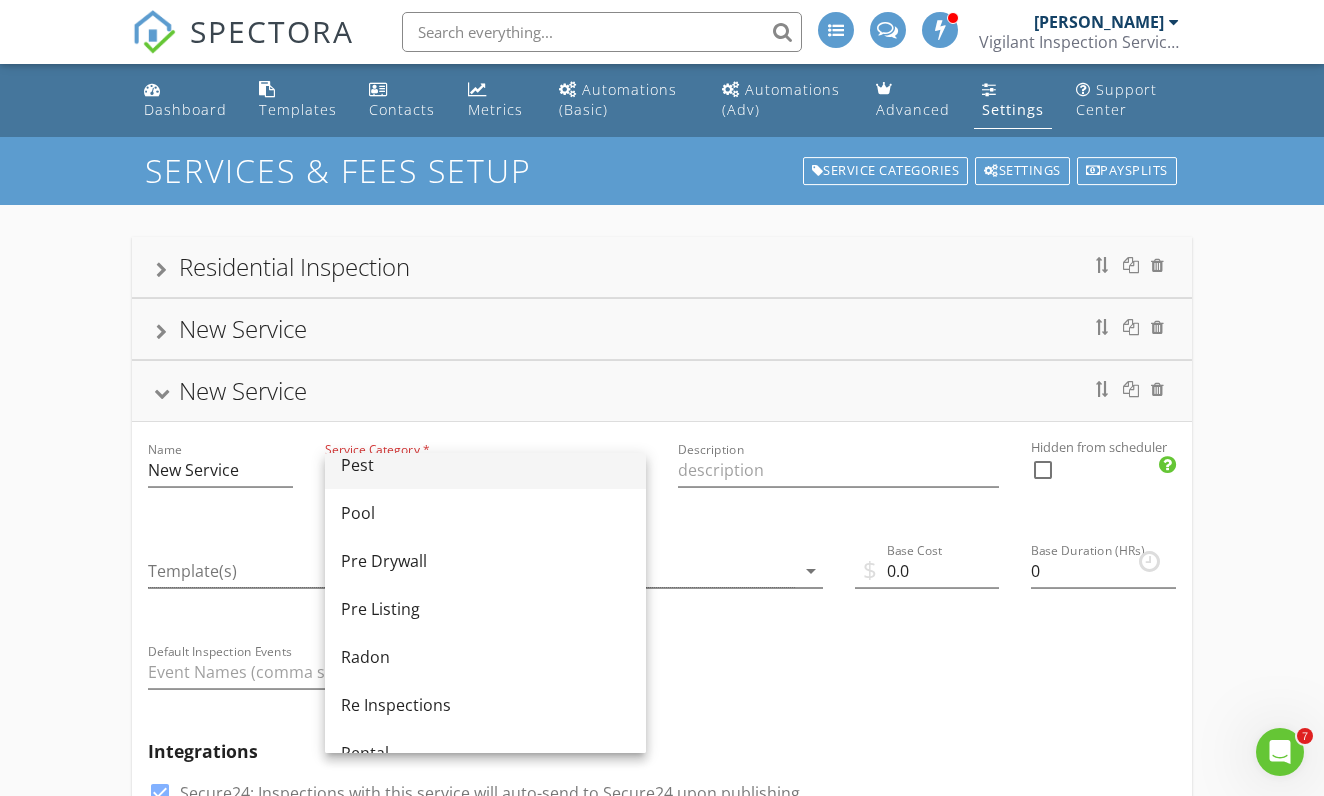 scroll, scrollTop: 696, scrollLeft: 0, axis: vertical 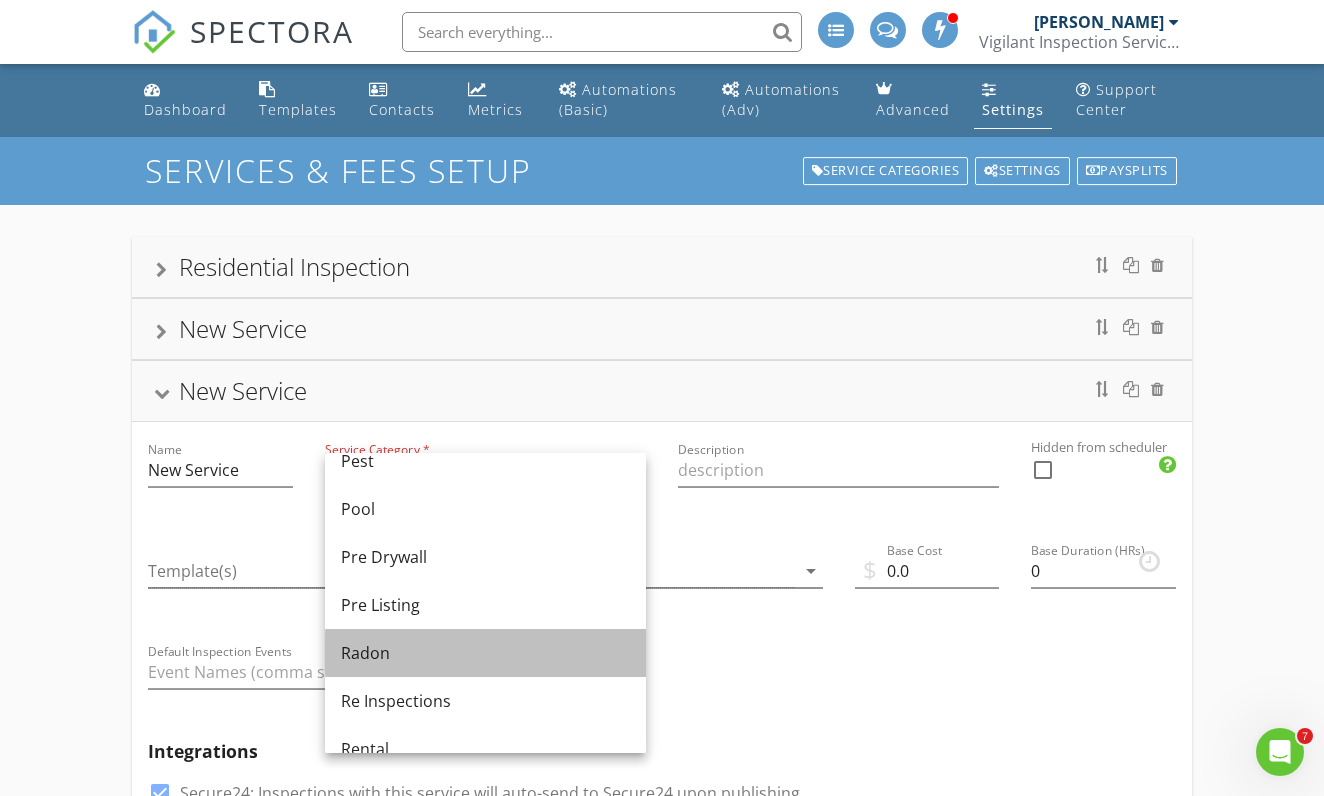 click on "Radon" at bounding box center [485, 653] 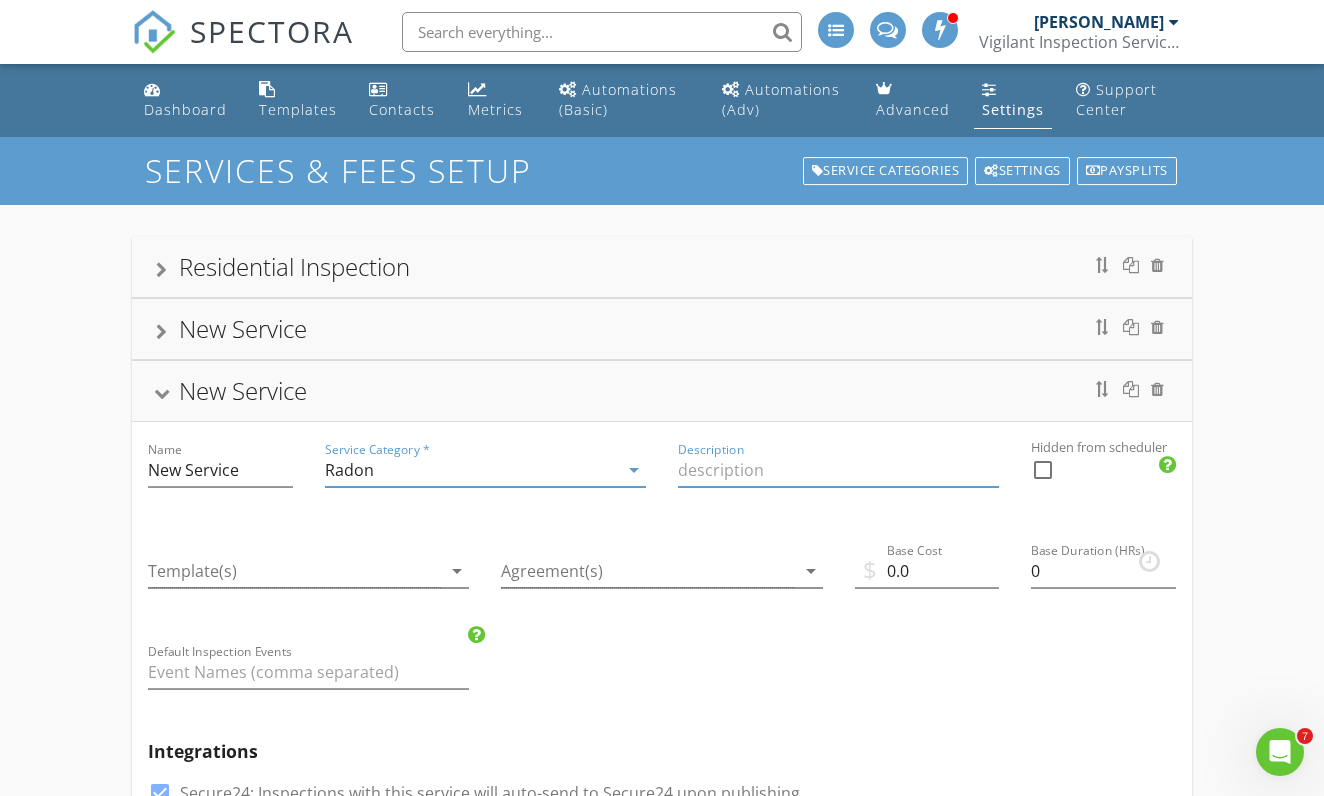 click at bounding box center (838, 470) 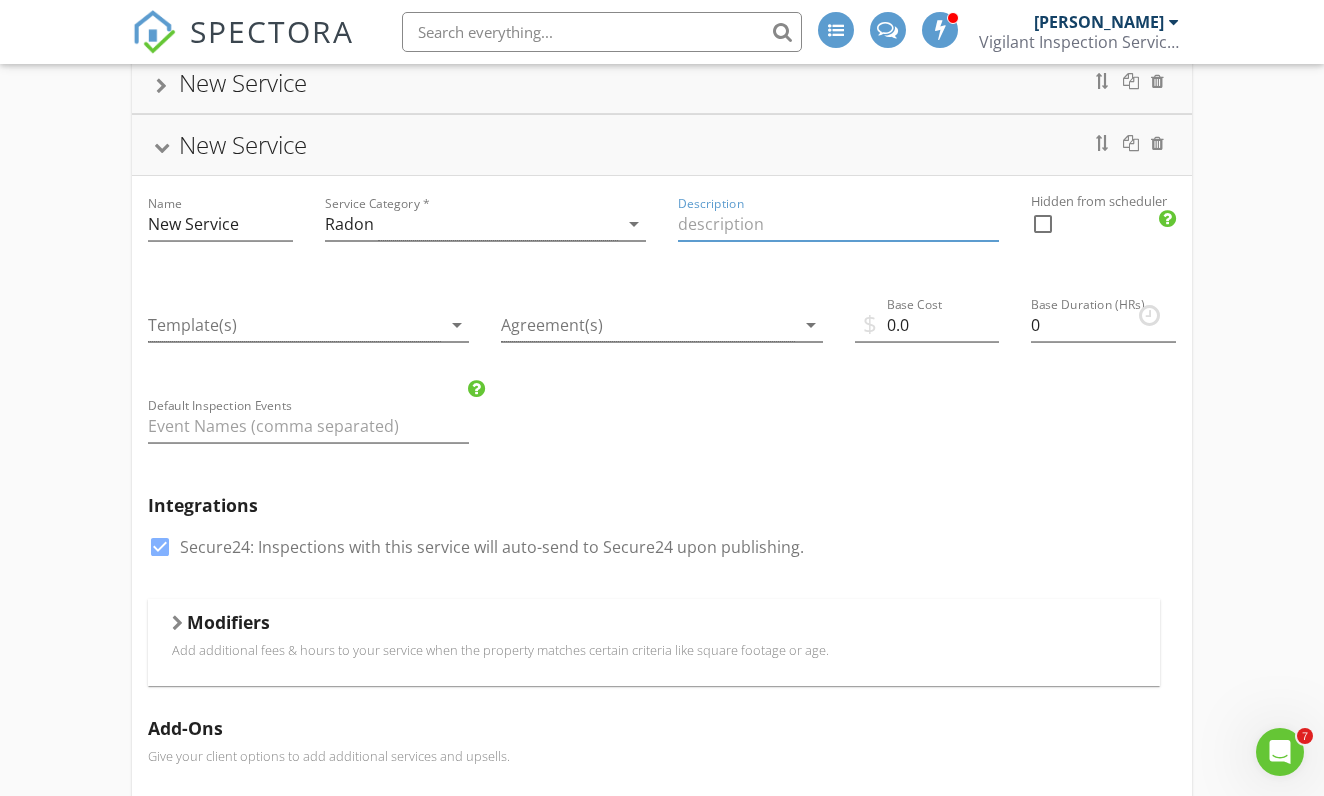 scroll, scrollTop: 260, scrollLeft: 0, axis: vertical 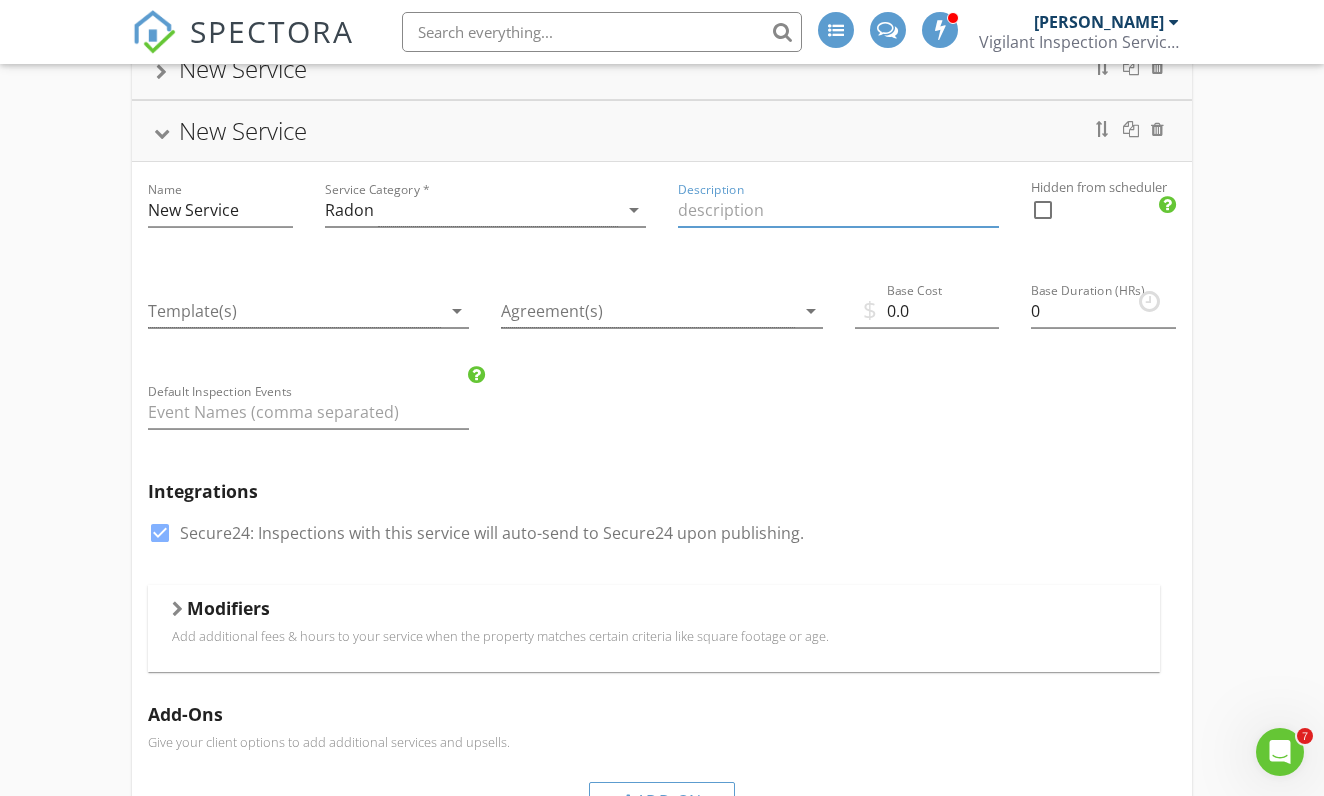 click at bounding box center (160, 533) 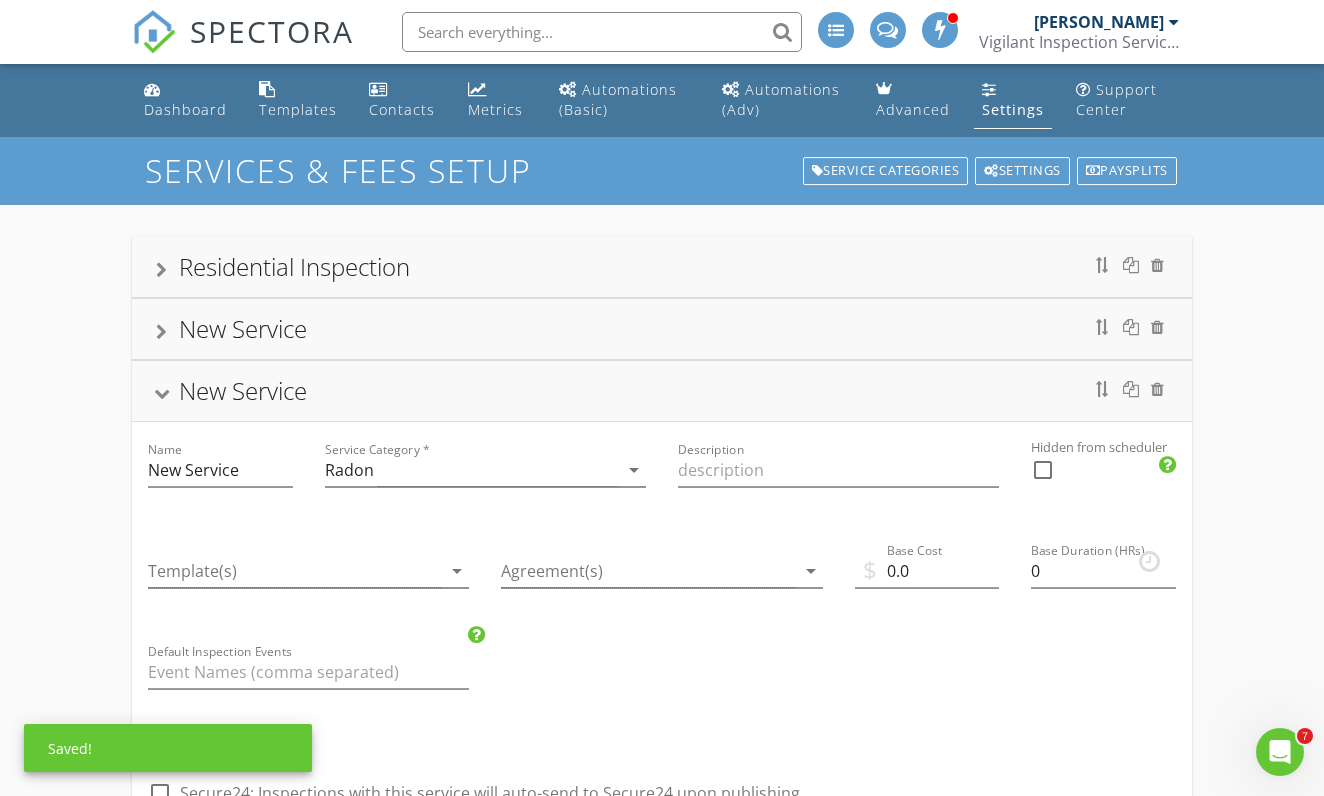 scroll, scrollTop: 0, scrollLeft: 0, axis: both 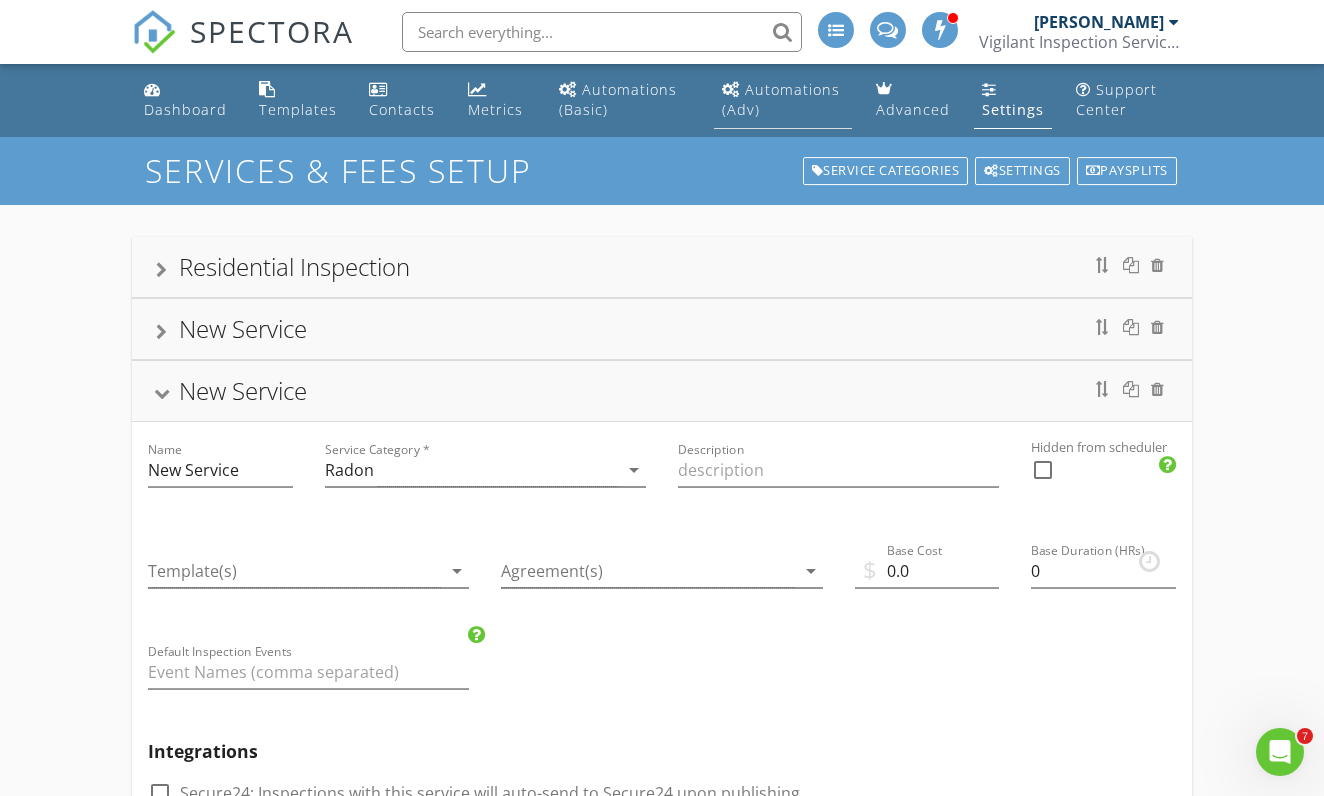 click on "Automations (Adv)" at bounding box center (781, 99) 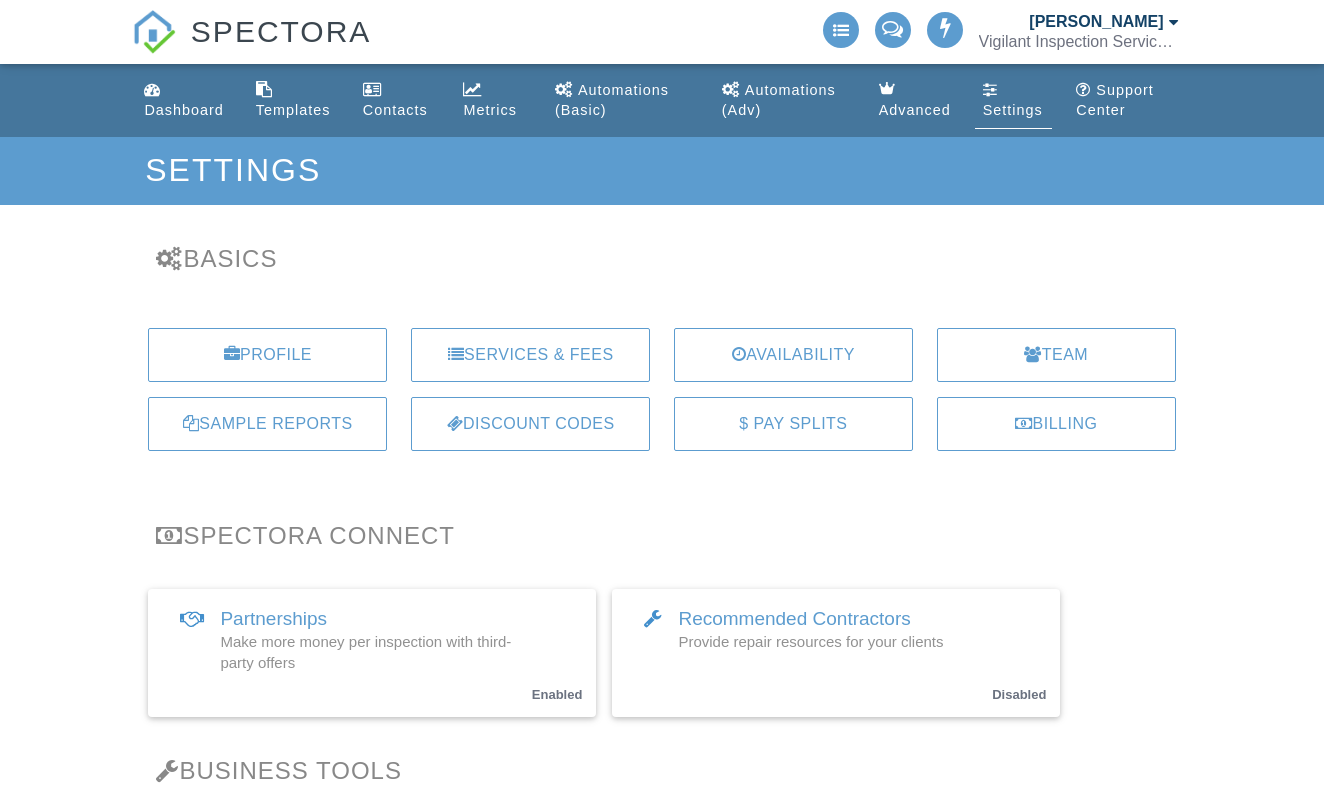 scroll, scrollTop: 0, scrollLeft: 0, axis: both 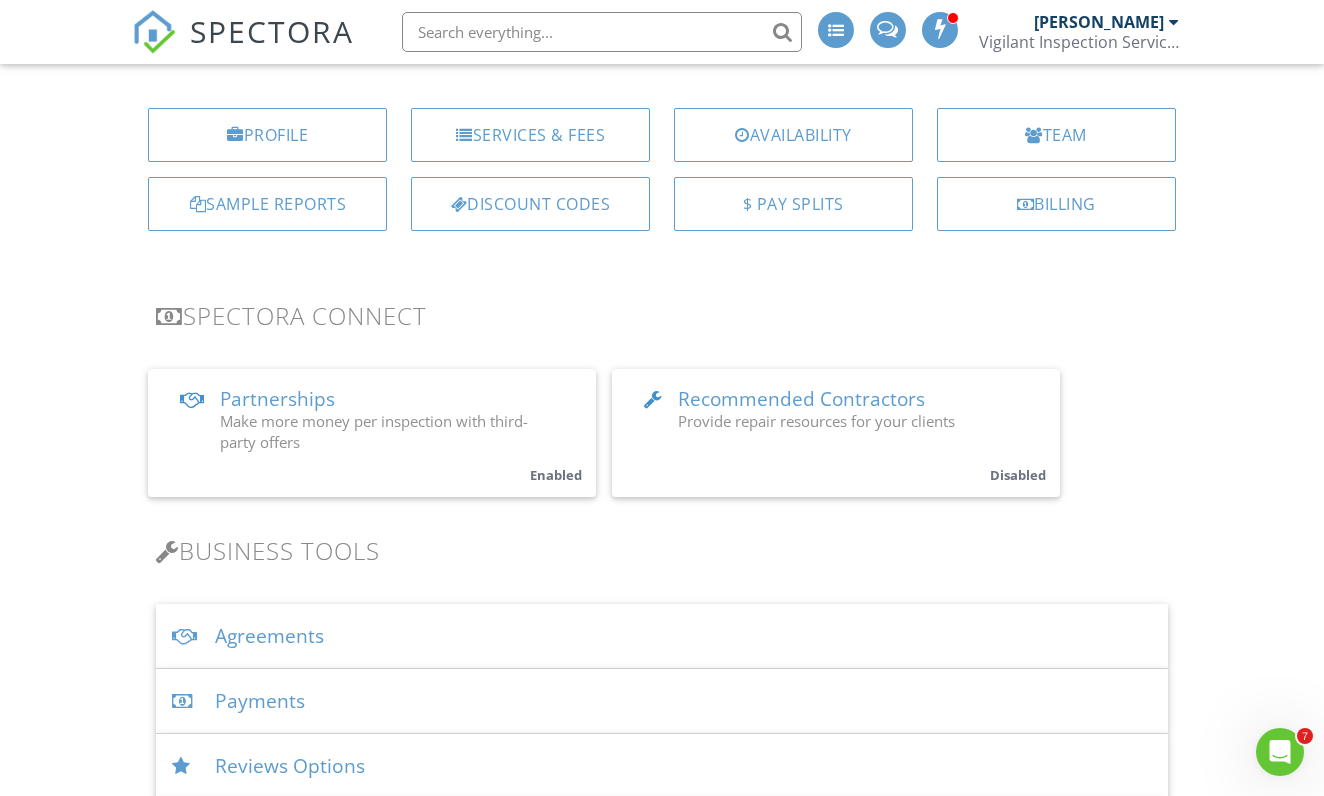 click on "Enabled" at bounding box center (556, 475) 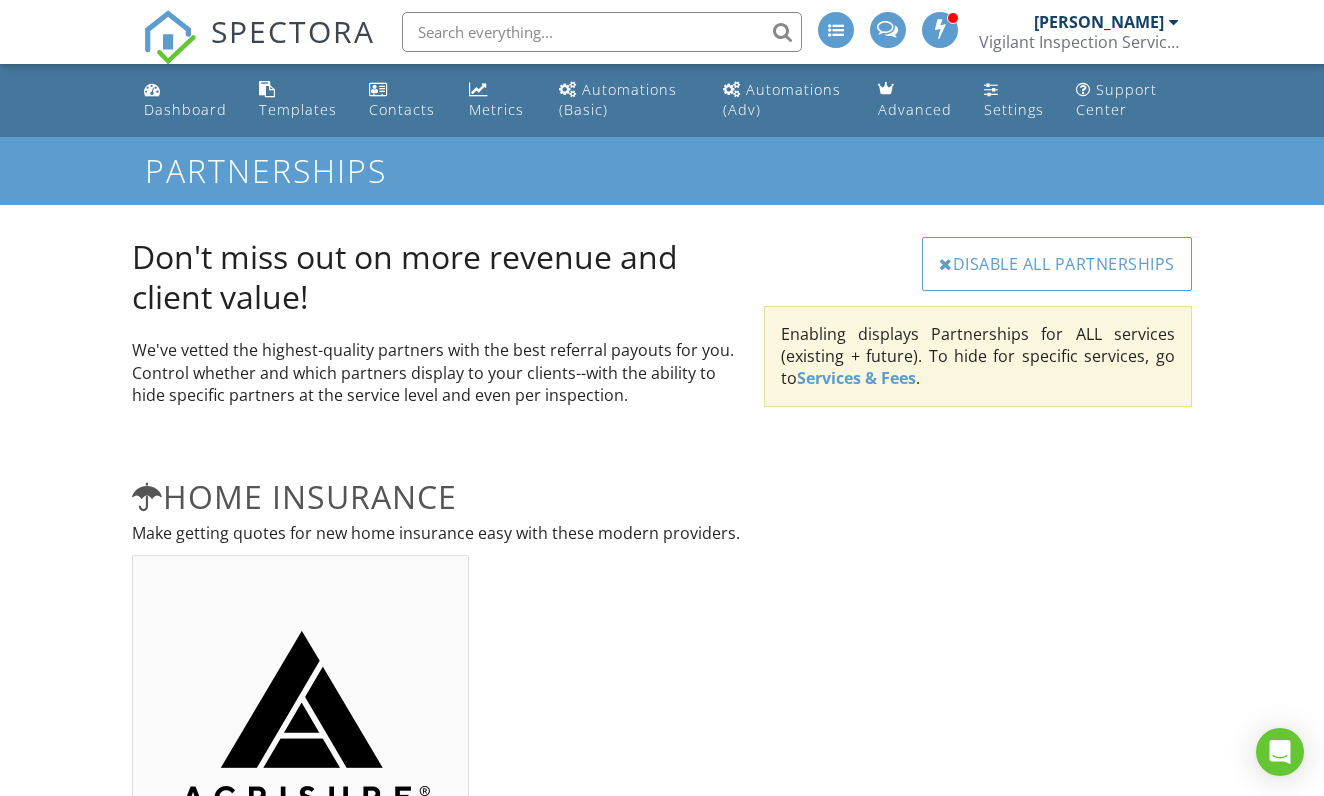 scroll, scrollTop: 0, scrollLeft: 0, axis: both 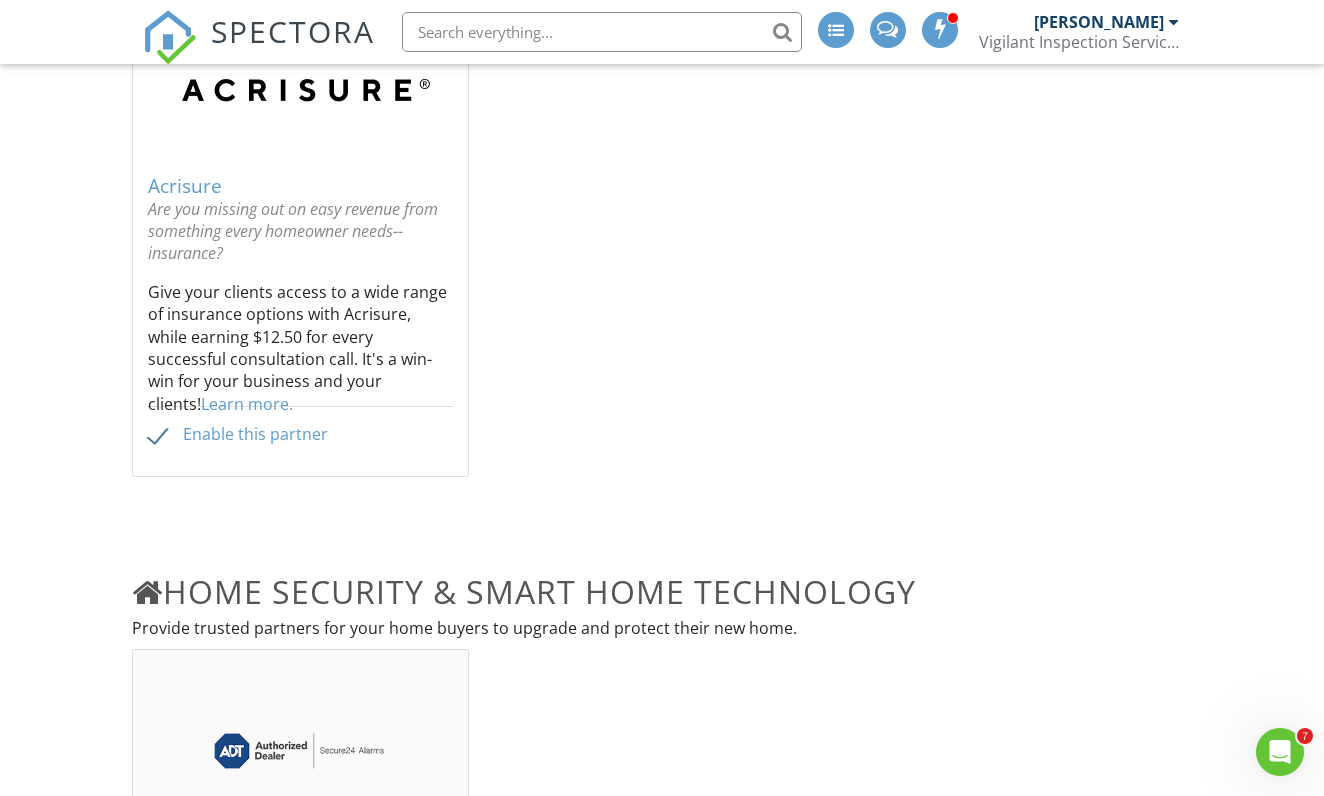 click on "Enable this partner" at bounding box center [238, 434] 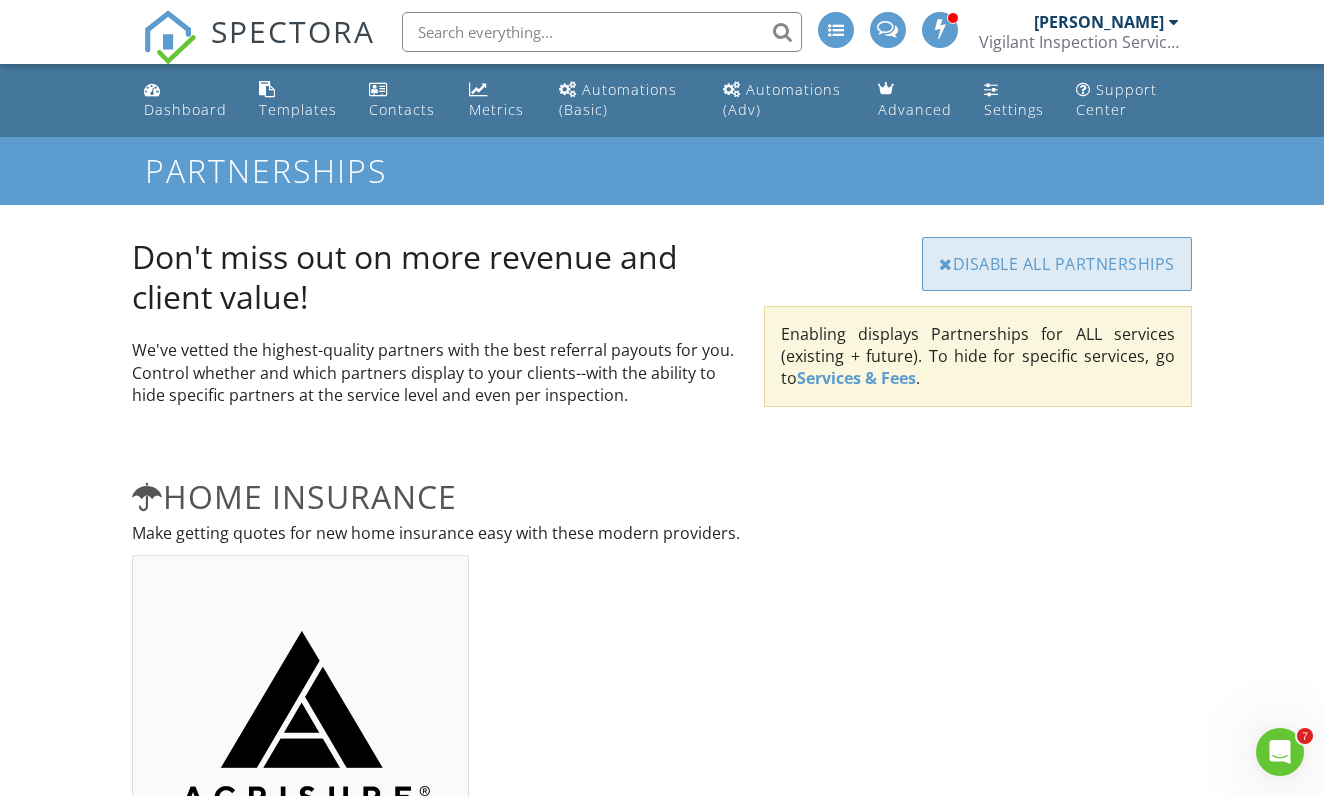 scroll, scrollTop: 0, scrollLeft: 0, axis: both 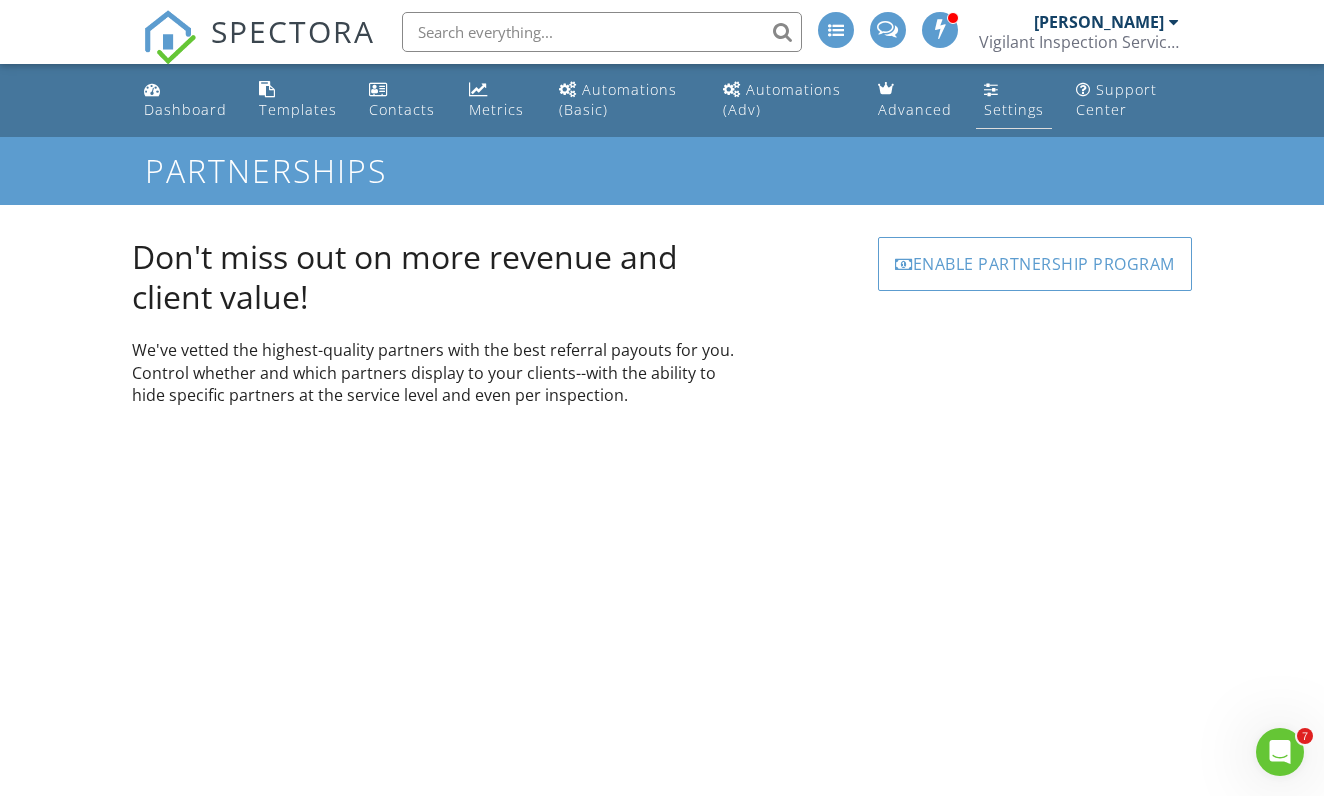 click on "Settings" at bounding box center [1014, 109] 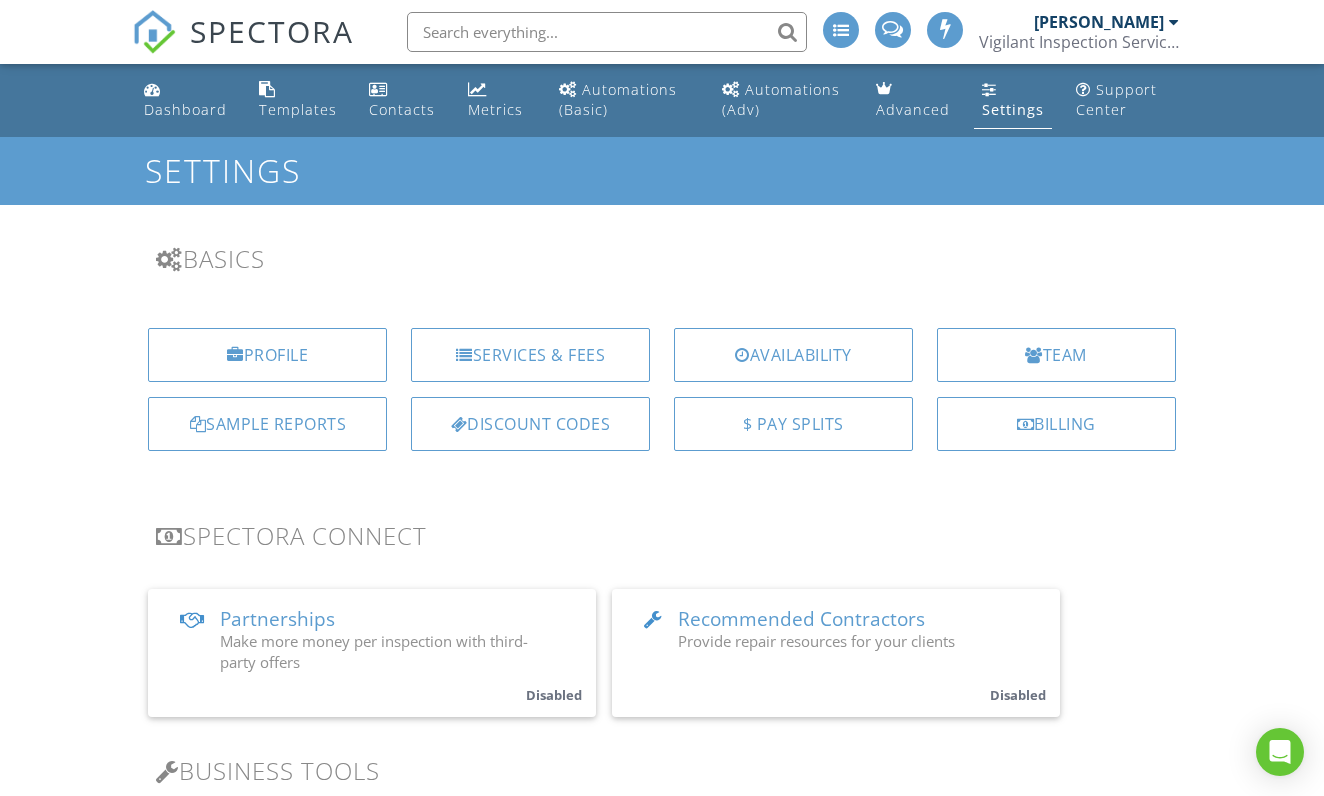 scroll, scrollTop: 0, scrollLeft: 0, axis: both 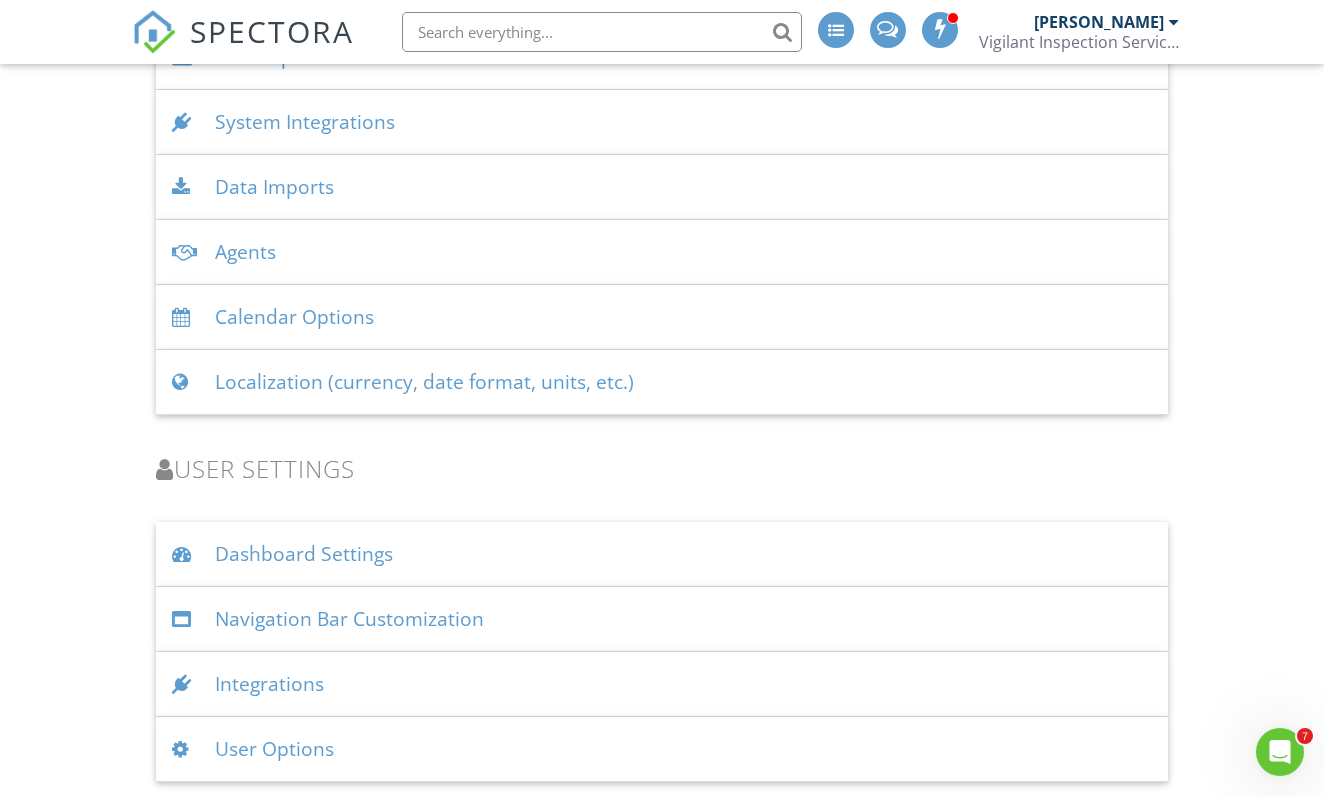 click on "Integrations" at bounding box center [661, 684] 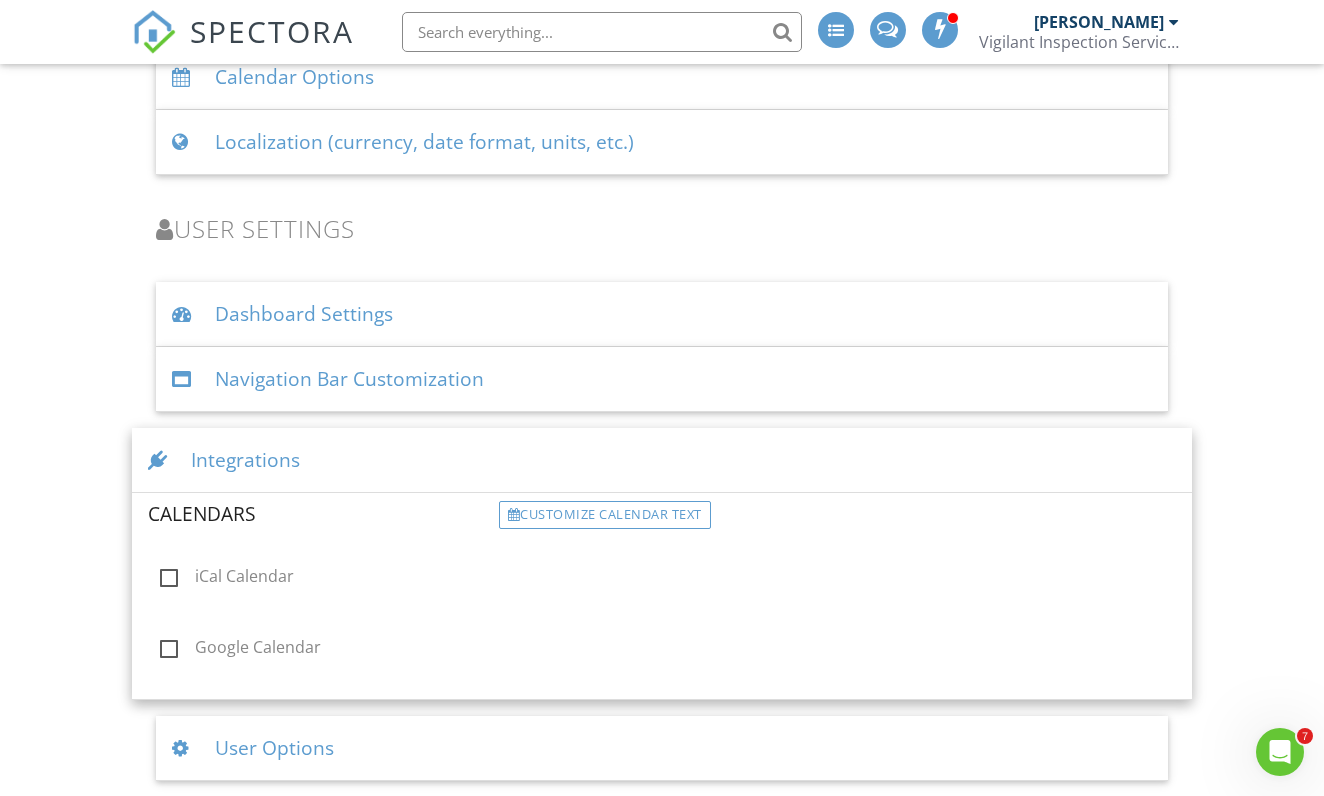 scroll, scrollTop: 2702, scrollLeft: 0, axis: vertical 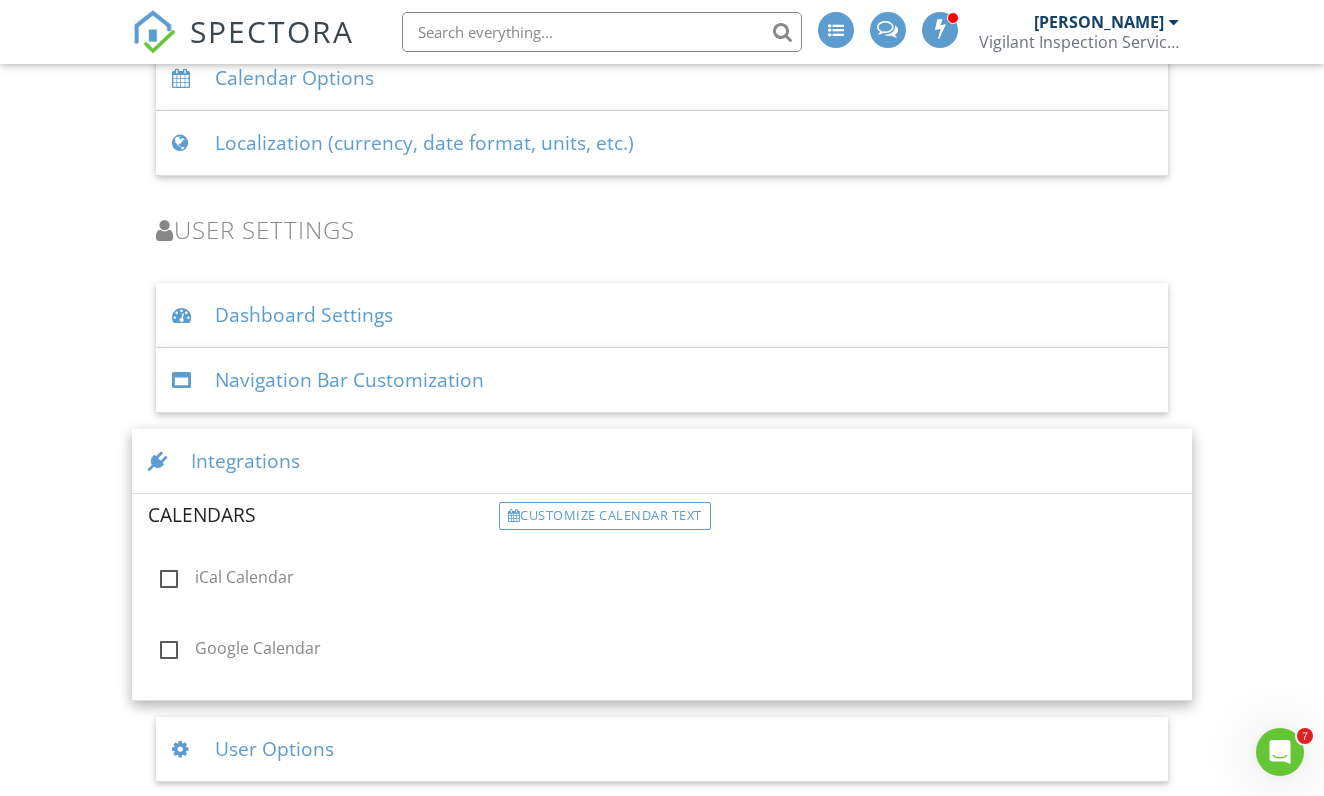 click on "User Options" at bounding box center (661, 749) 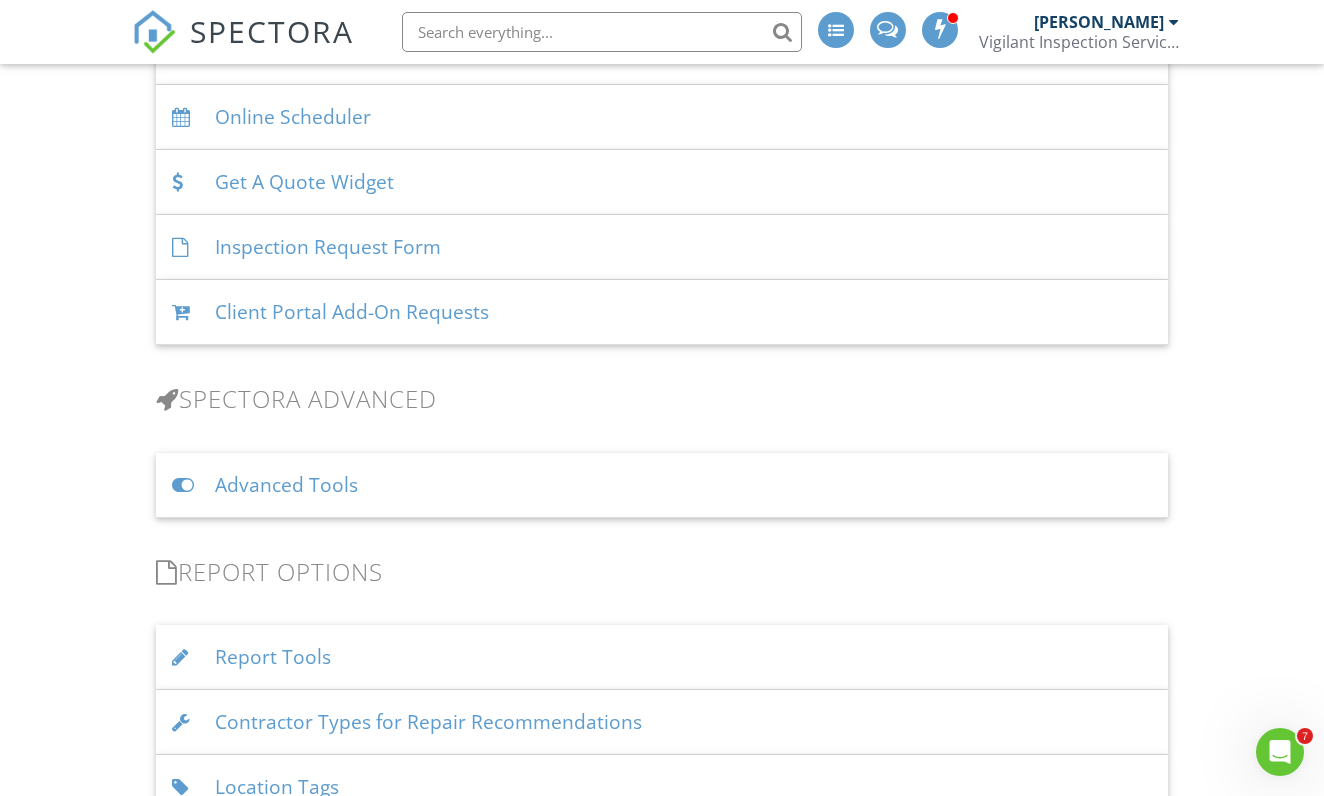 scroll, scrollTop: 1417, scrollLeft: 0, axis: vertical 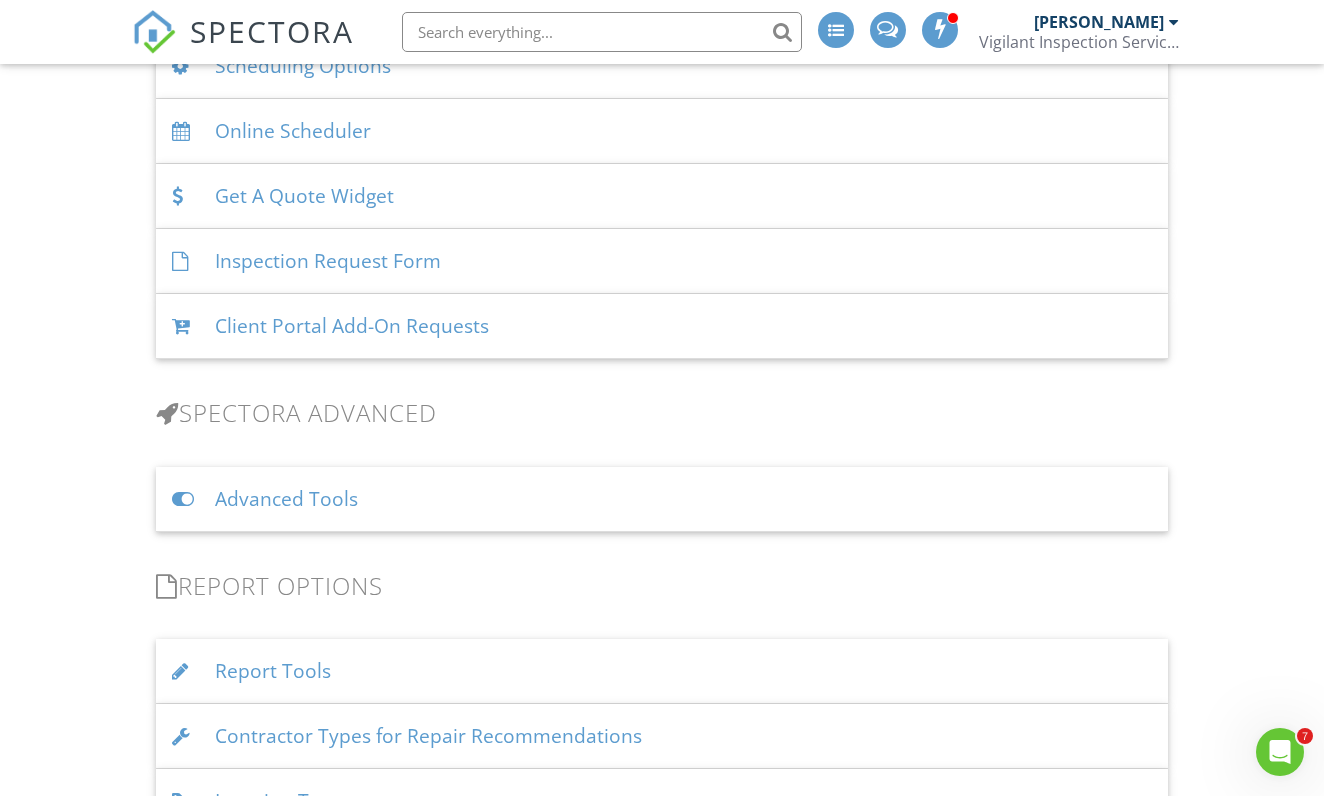 click on "Client Portal Add-On Requests" at bounding box center (661, 326) 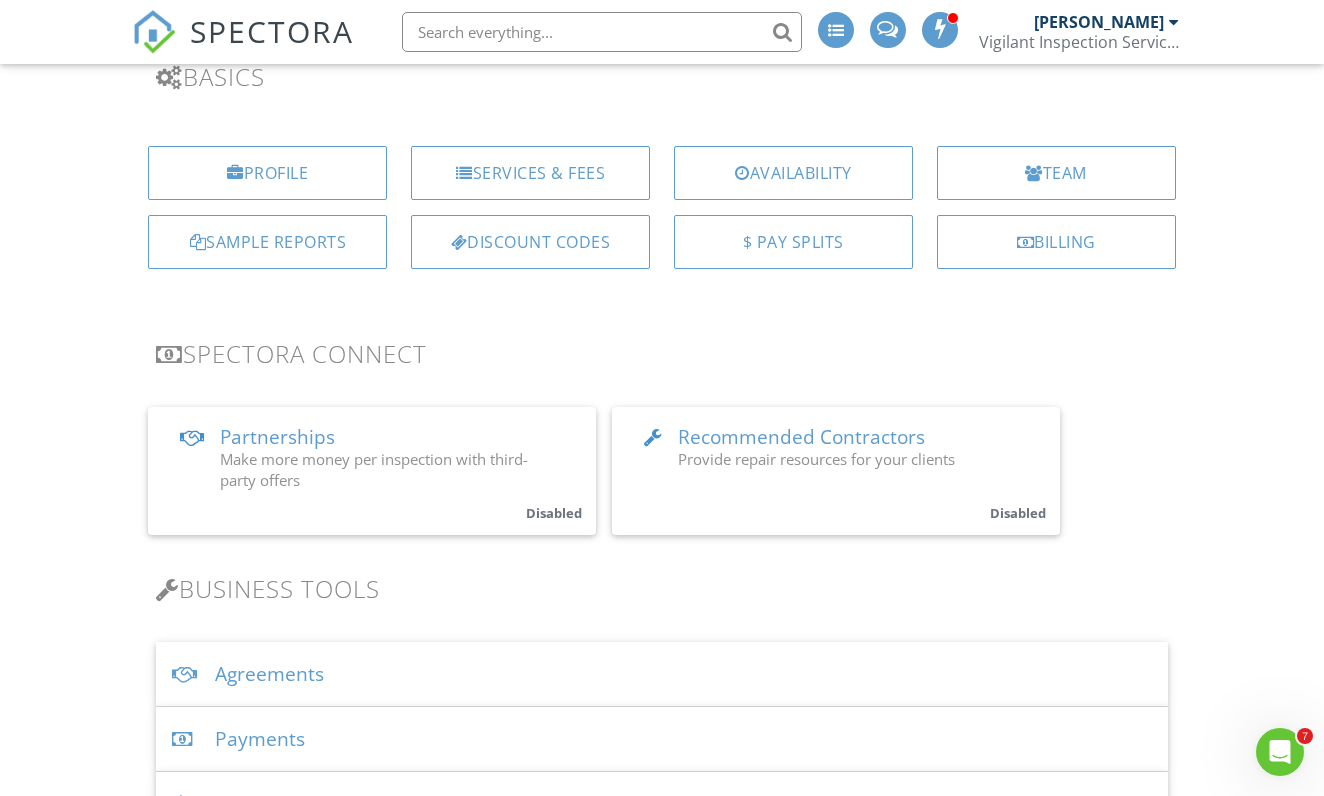 scroll, scrollTop: 178, scrollLeft: 0, axis: vertical 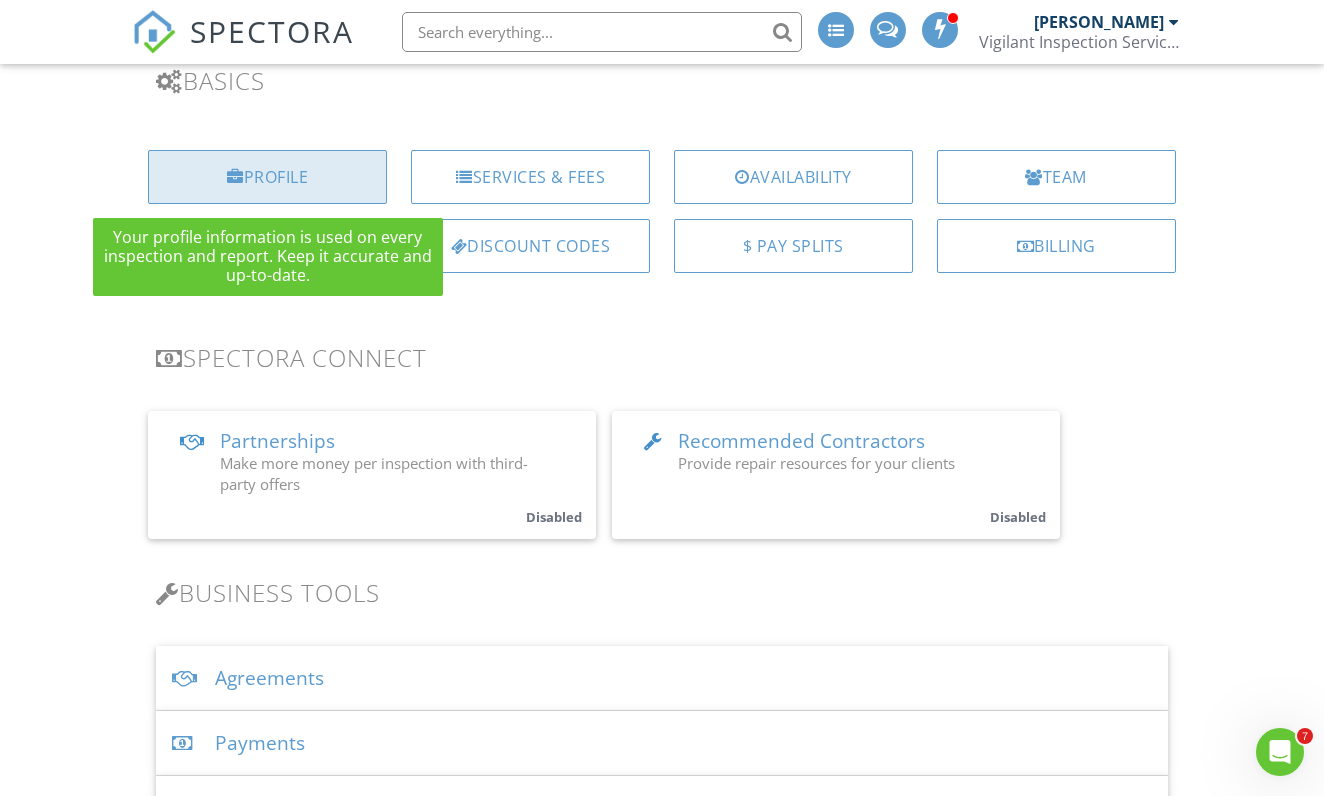 click on "Profile" at bounding box center (267, 177) 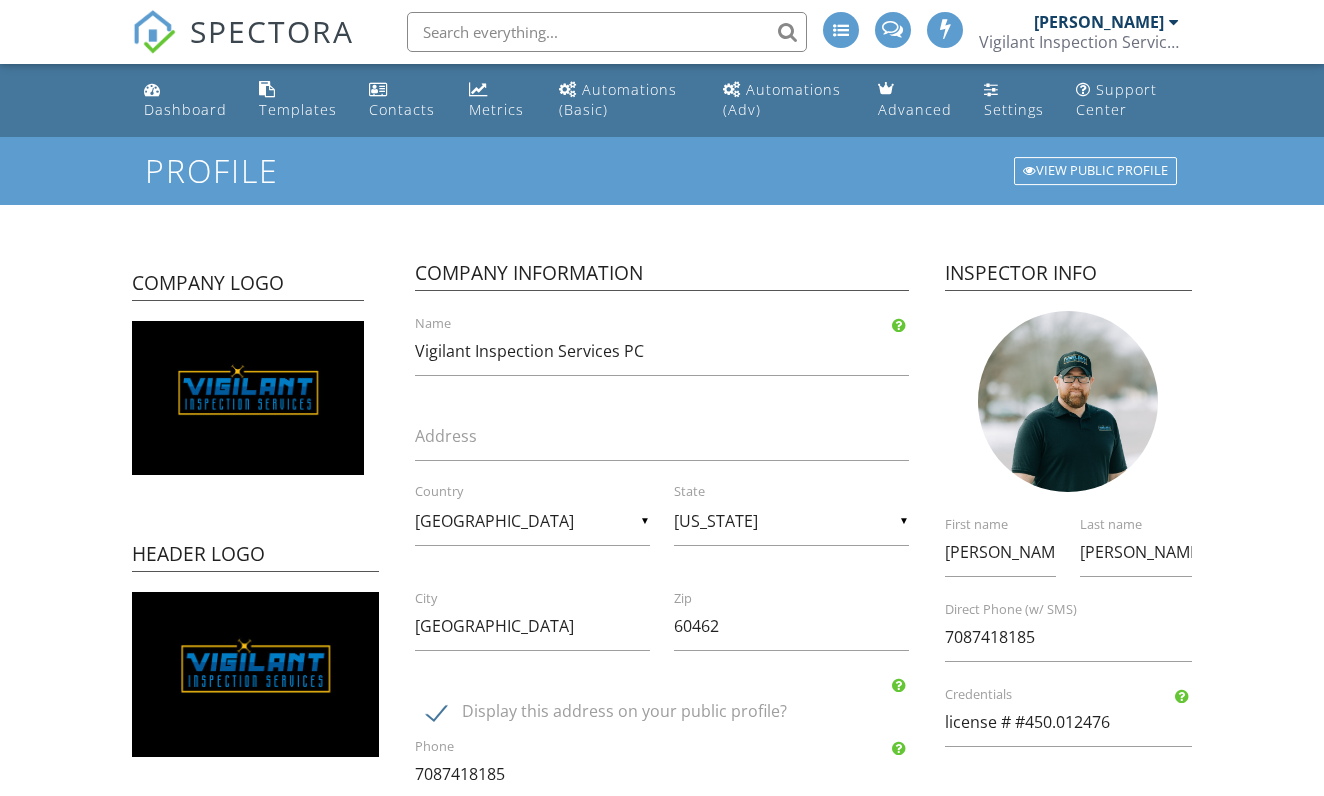scroll, scrollTop: 0, scrollLeft: 0, axis: both 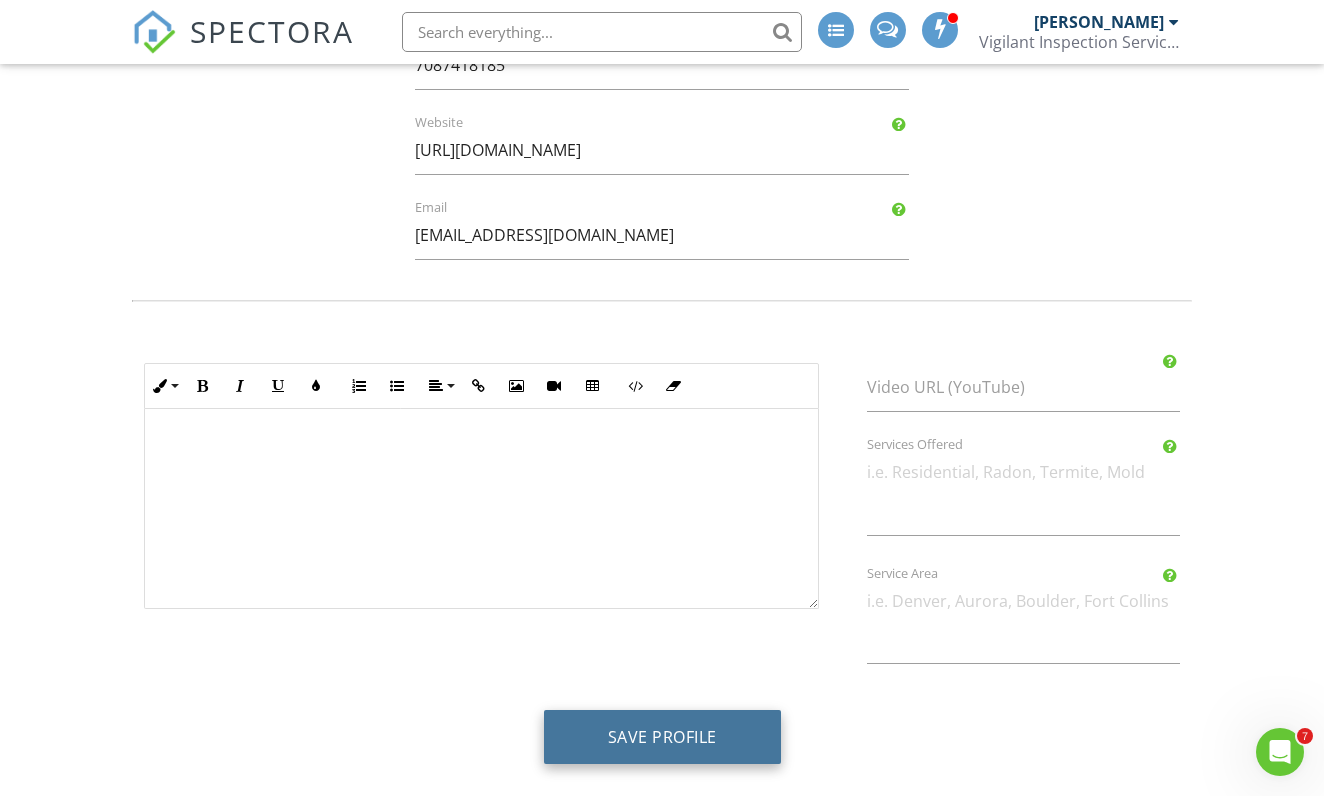type on "[PERSON_NAME]" 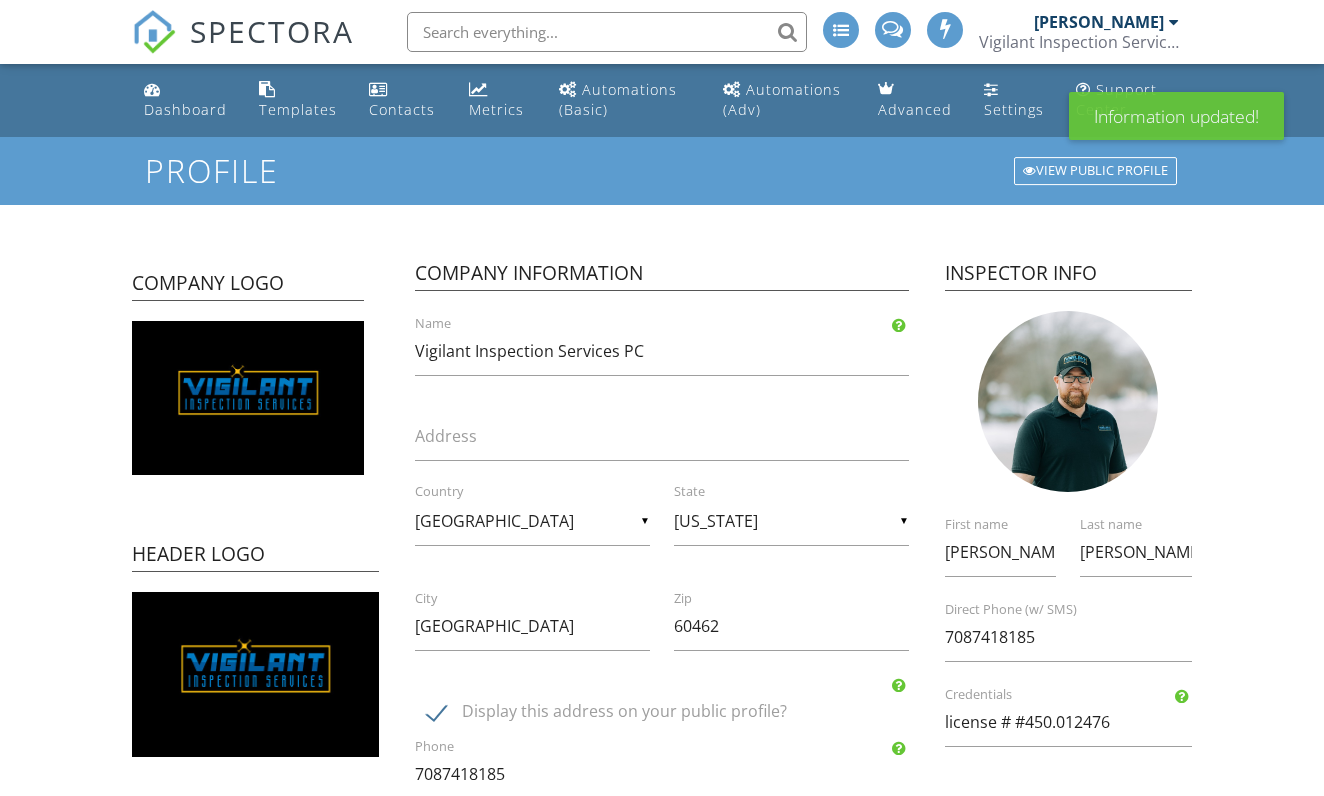 scroll, scrollTop: 0, scrollLeft: 0, axis: both 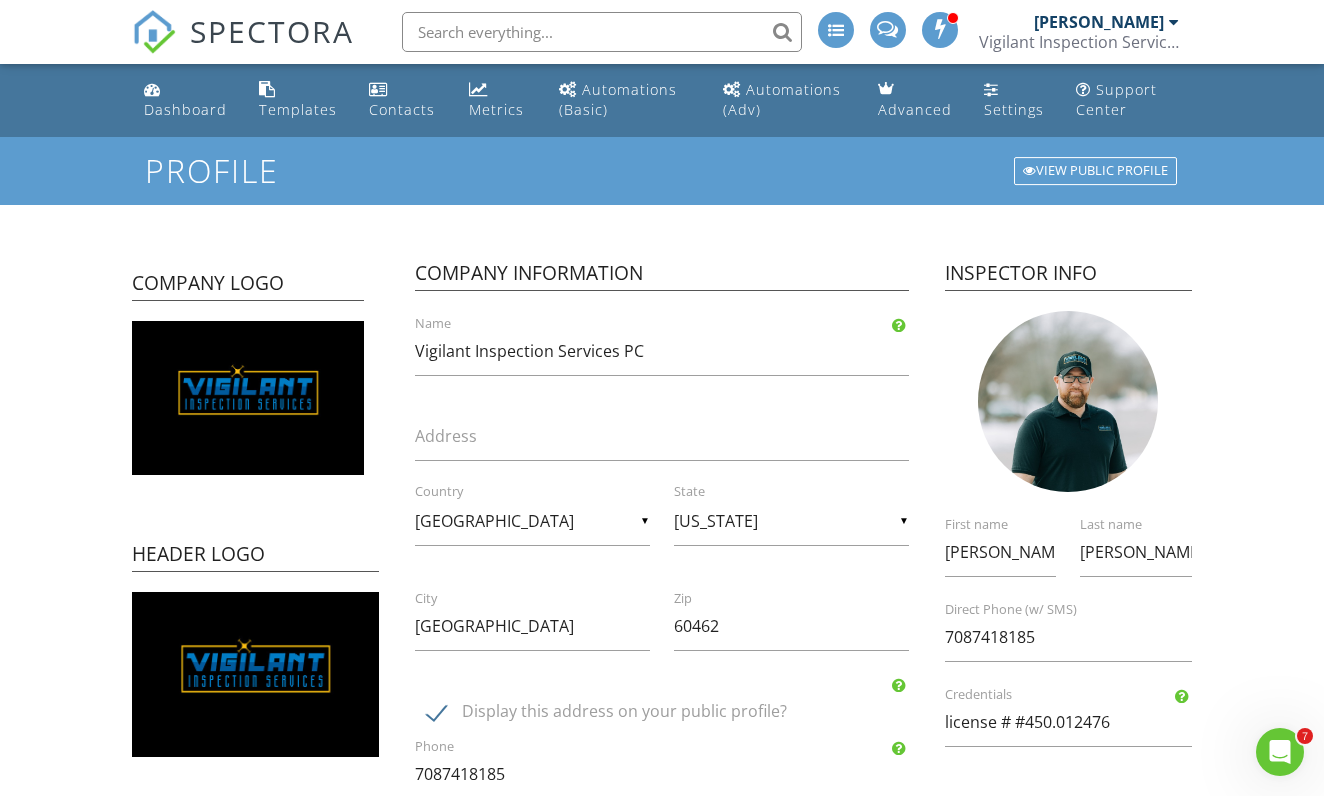 click at bounding box center [941, 29] 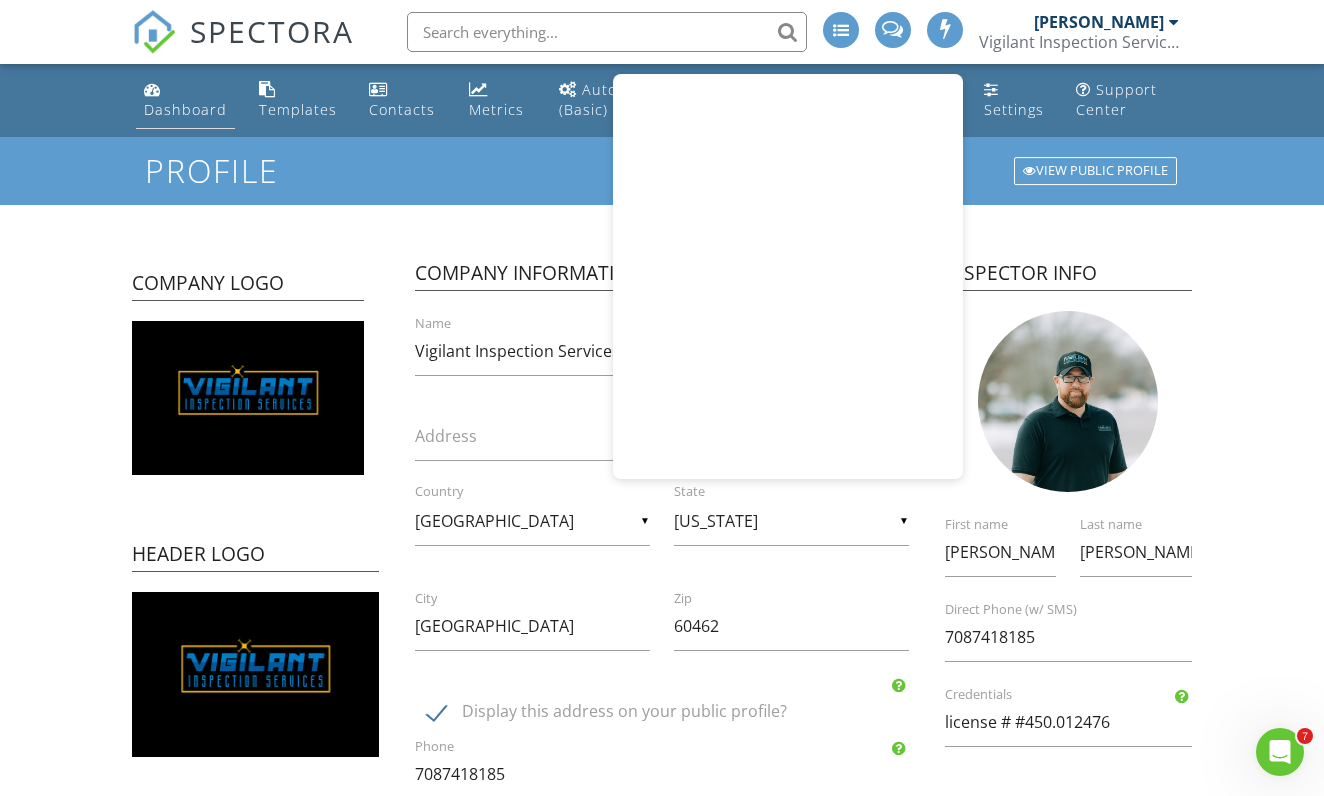 click at bounding box center [152, 89] 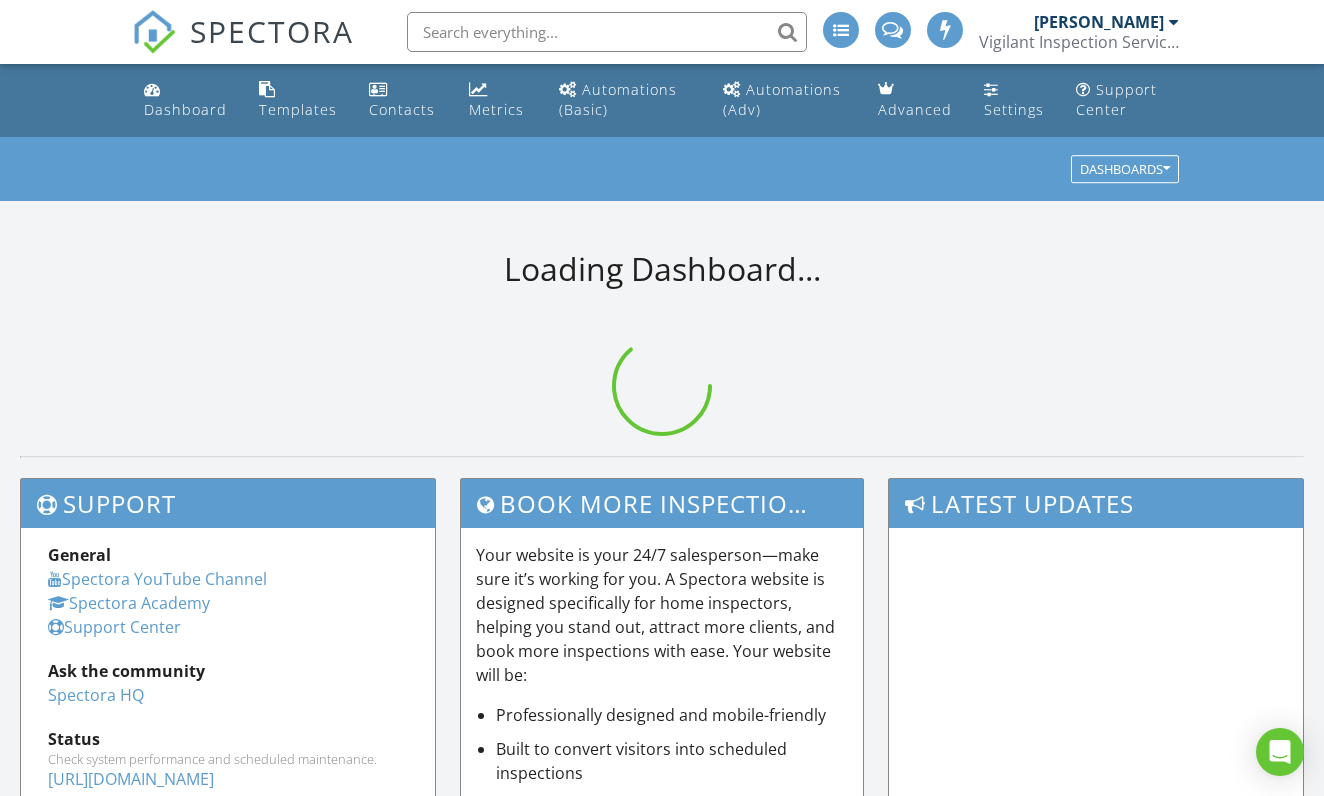 scroll, scrollTop: 0, scrollLeft: 0, axis: both 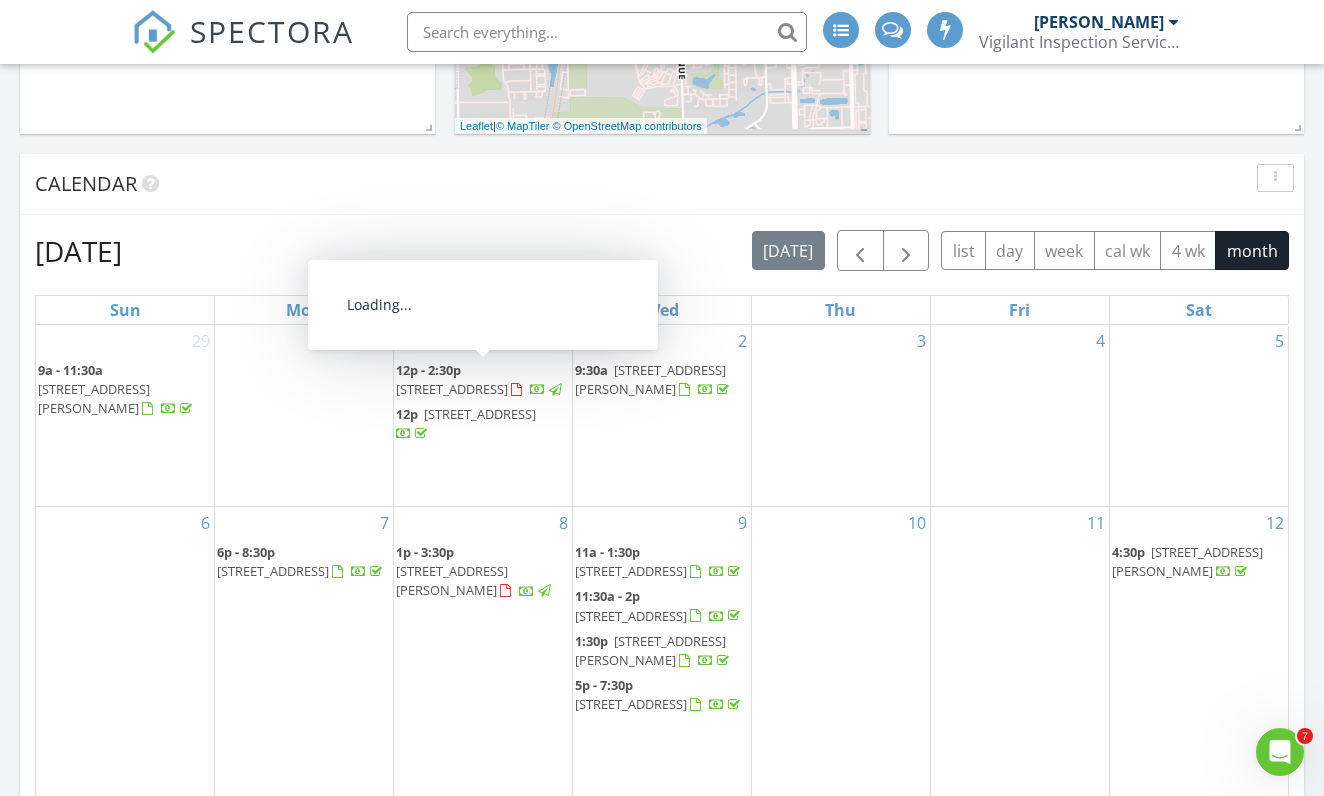 click on "[STREET_ADDRESS]" at bounding box center (452, 389) 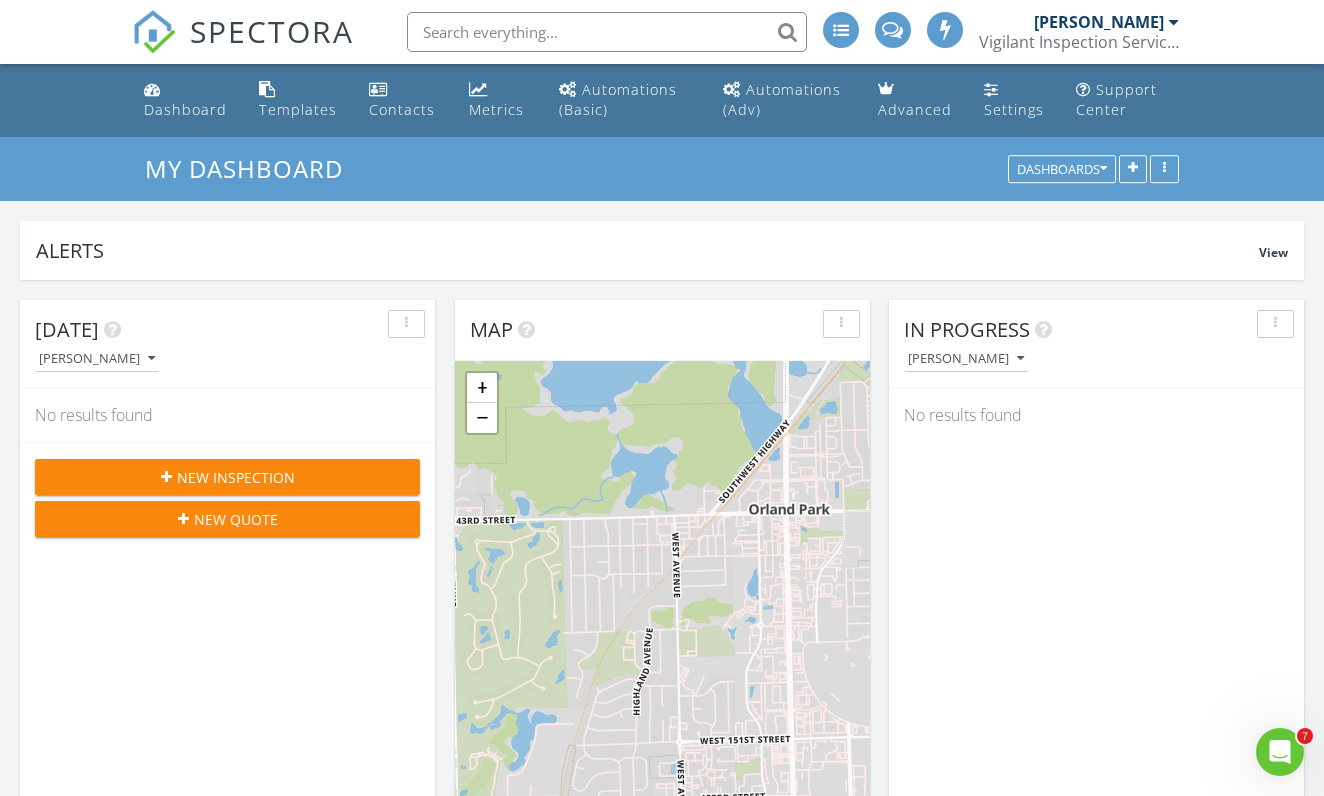 scroll, scrollTop: 0, scrollLeft: 0, axis: both 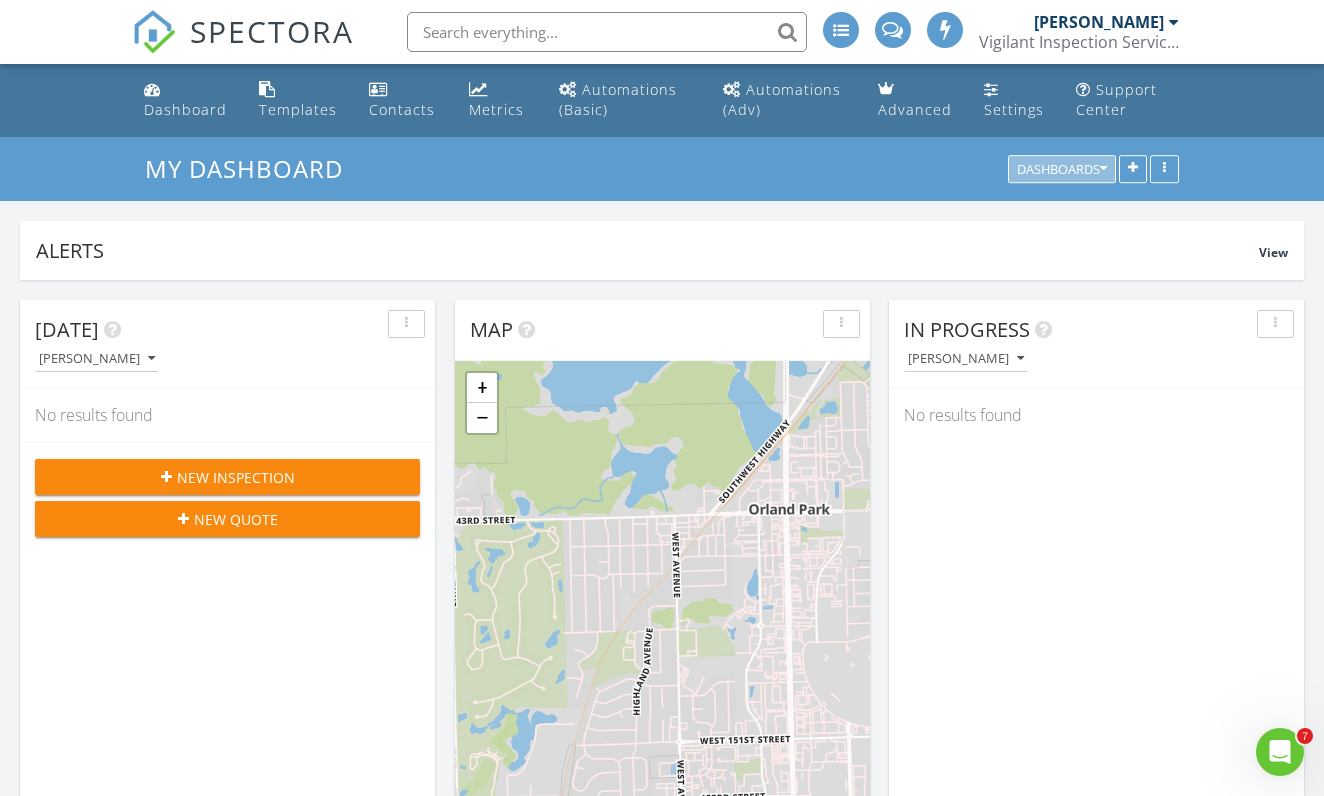 click on "Dashboards" at bounding box center [1062, 170] 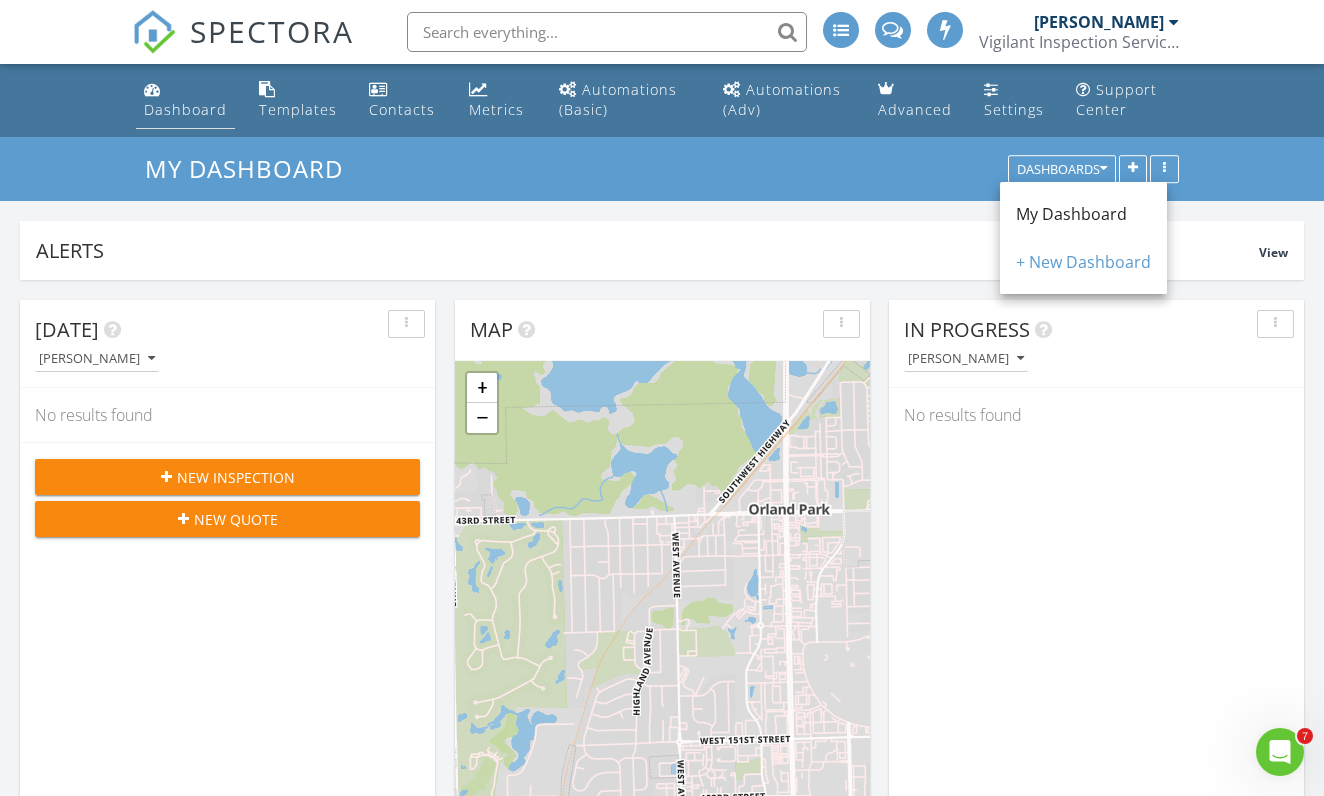 click on "Dashboard" at bounding box center (185, 109) 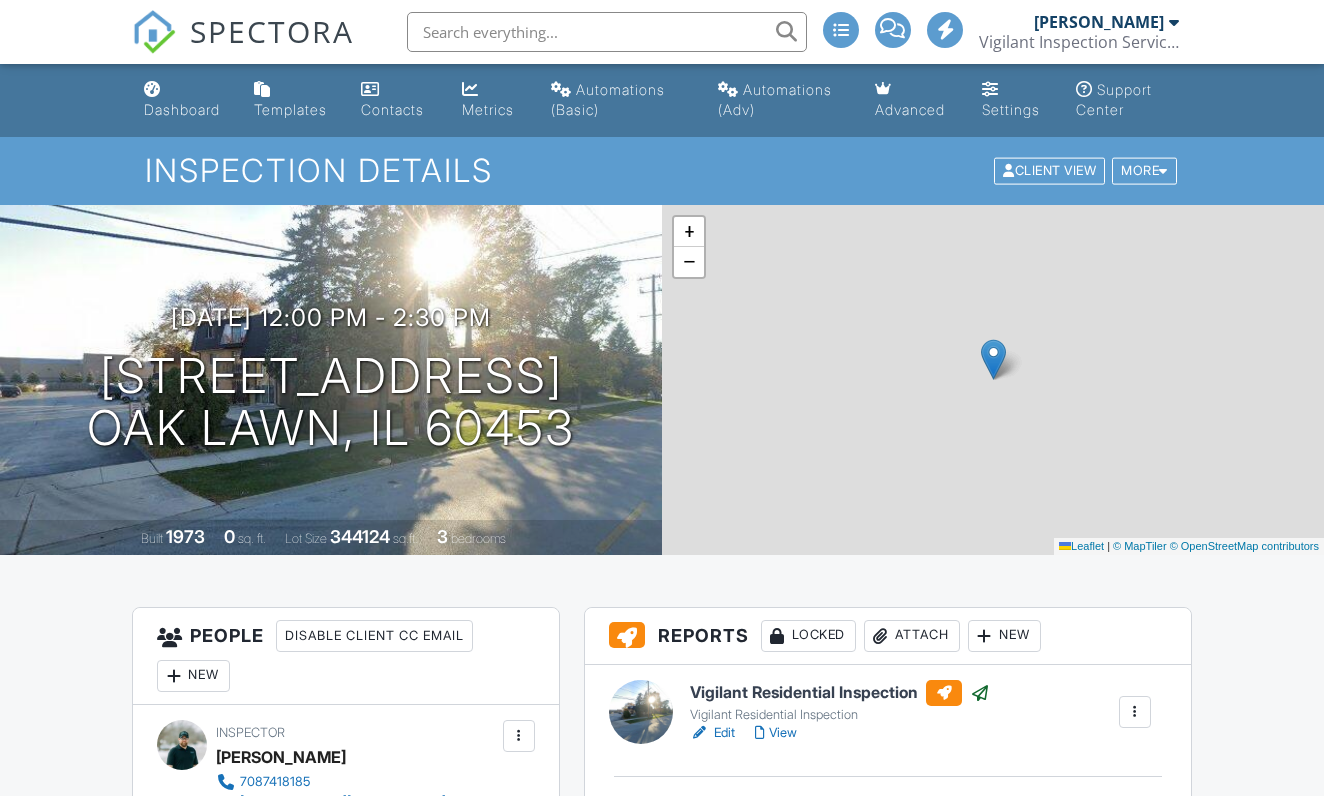 scroll, scrollTop: 0, scrollLeft: 0, axis: both 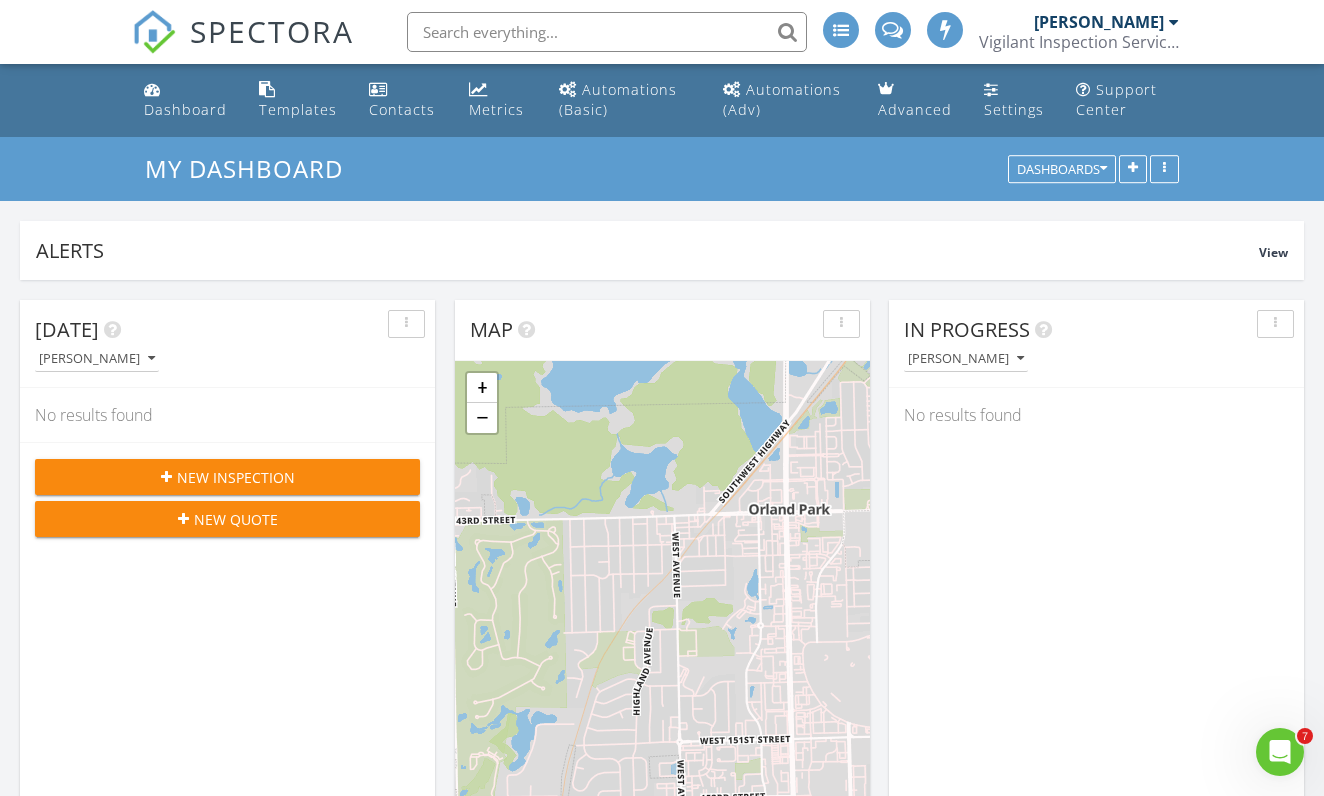 click at bounding box center (607, 32) 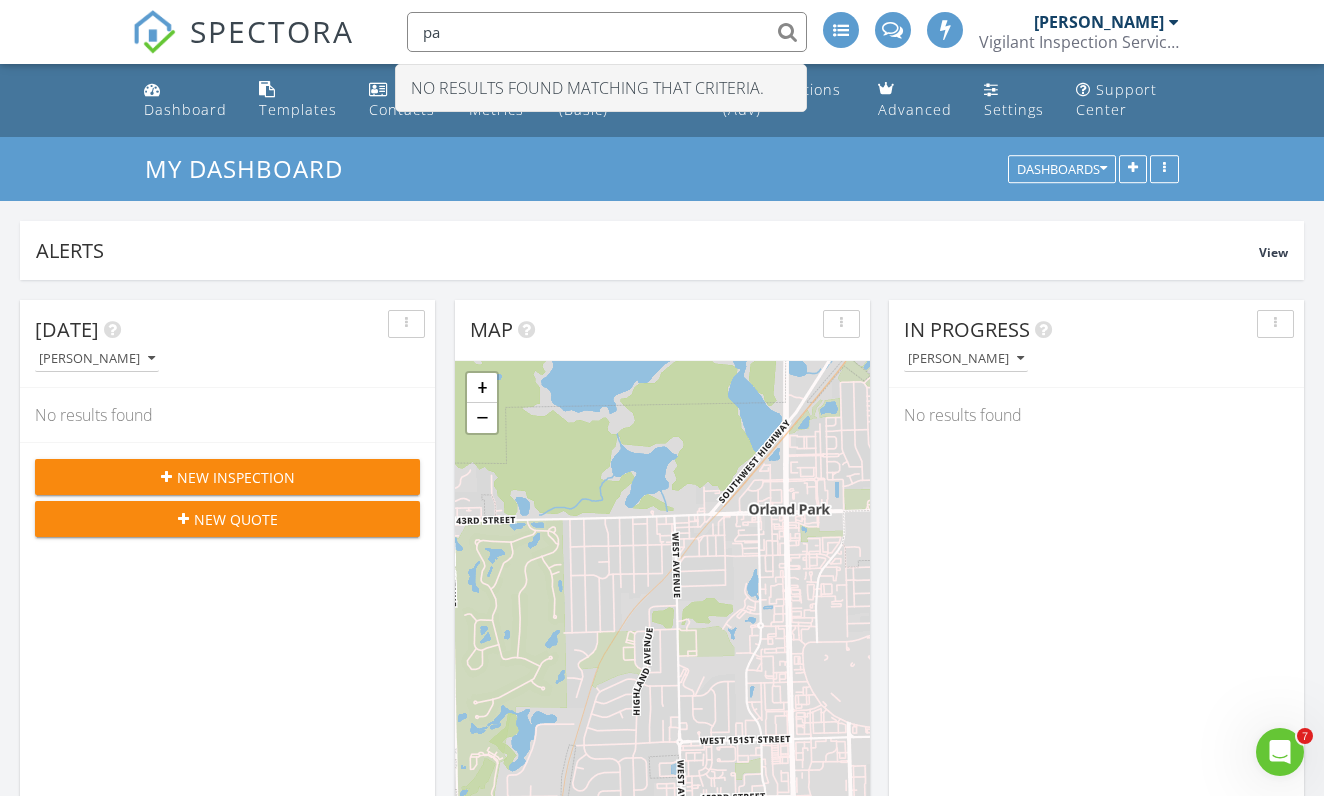 type on "p" 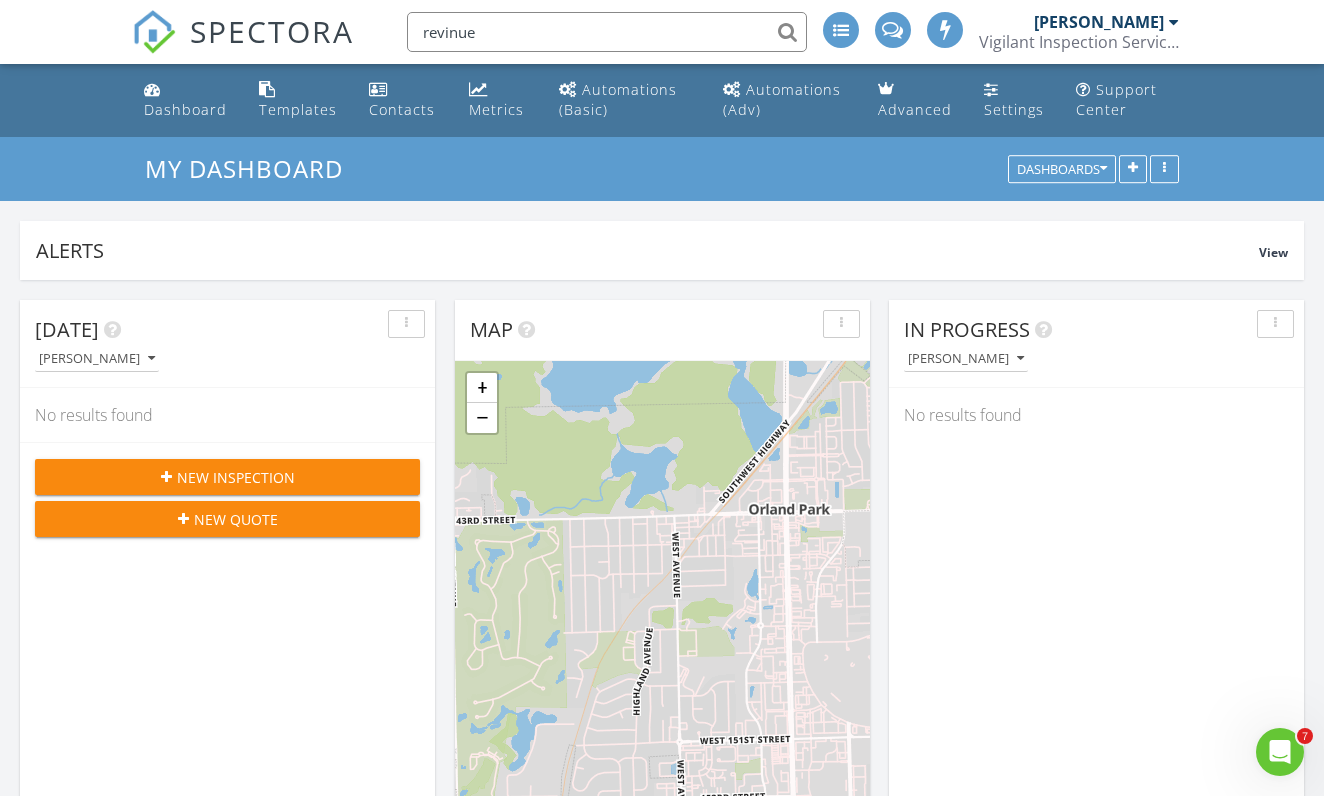 type on "revinue" 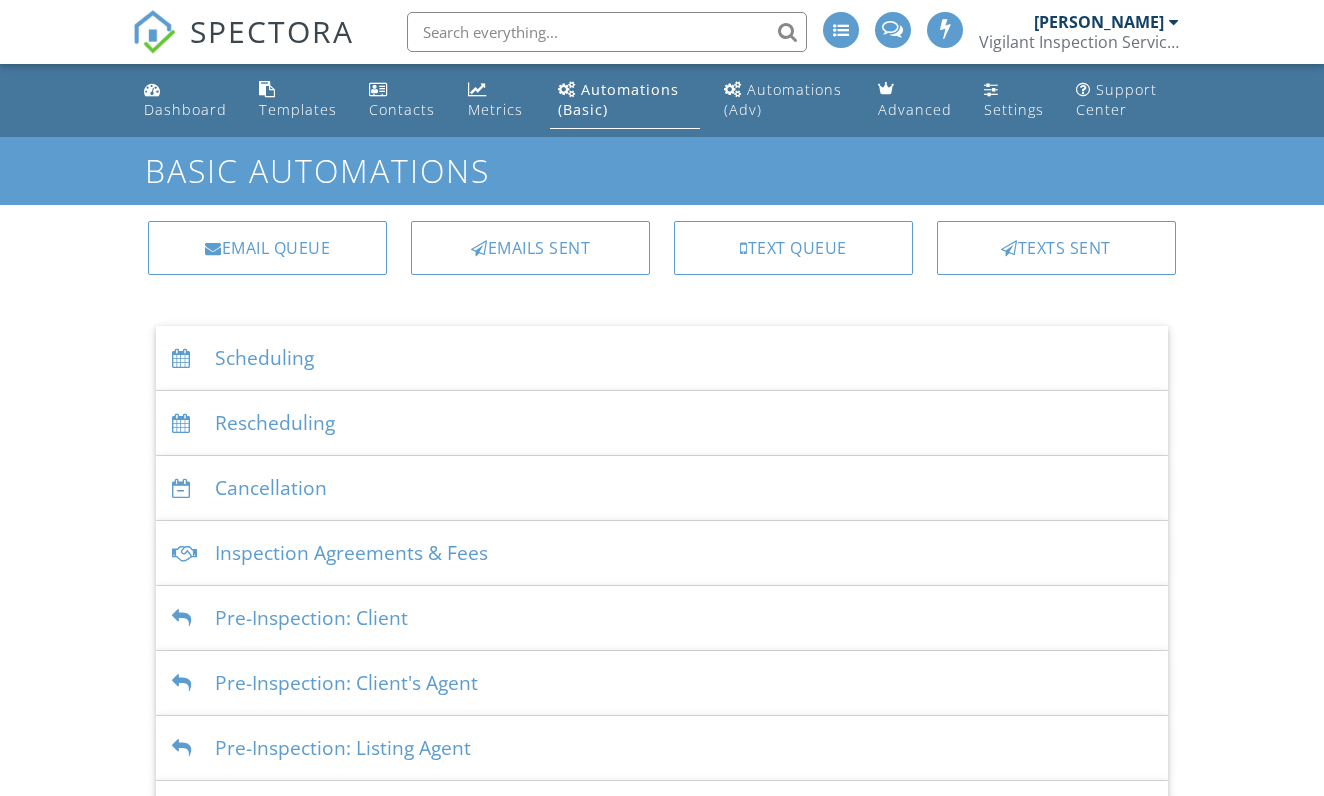 scroll, scrollTop: 0, scrollLeft: 0, axis: both 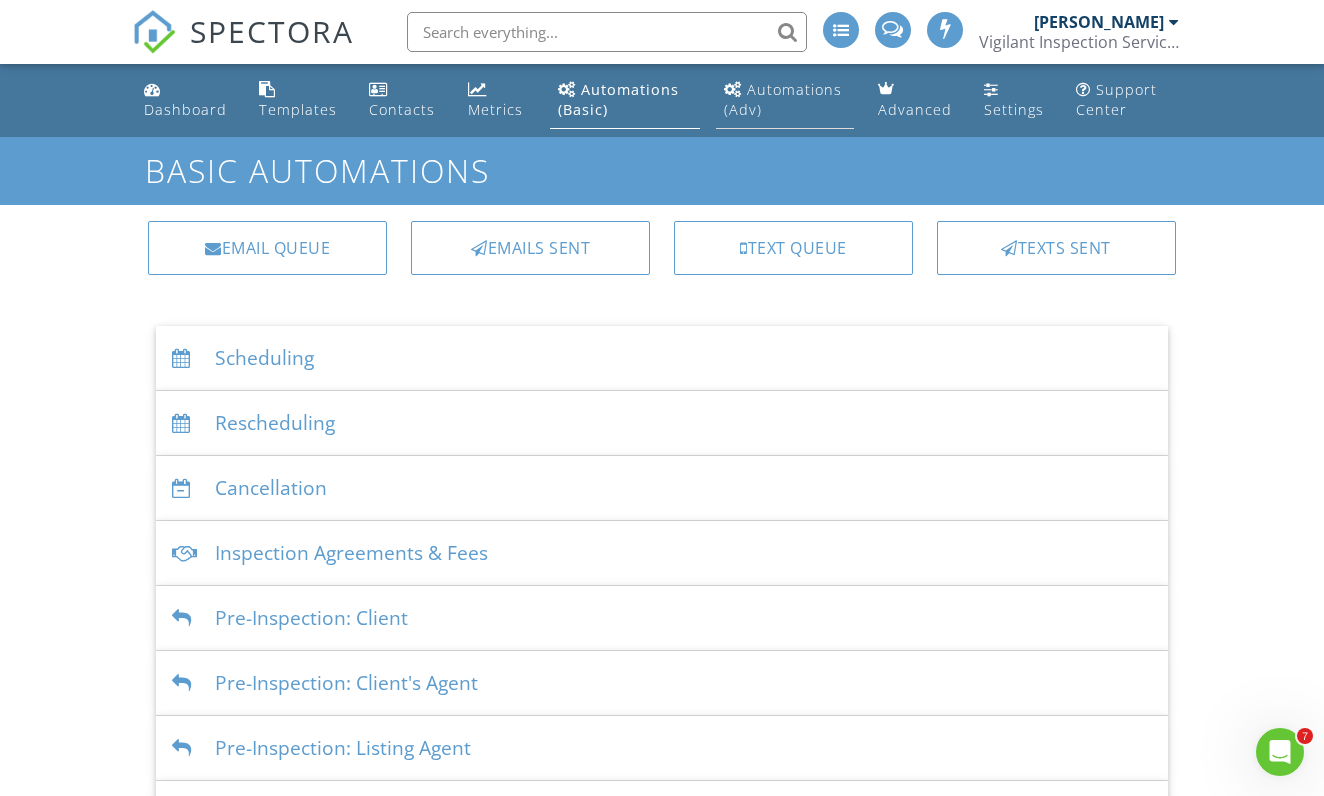 click on "Automations (Adv)" at bounding box center (783, 99) 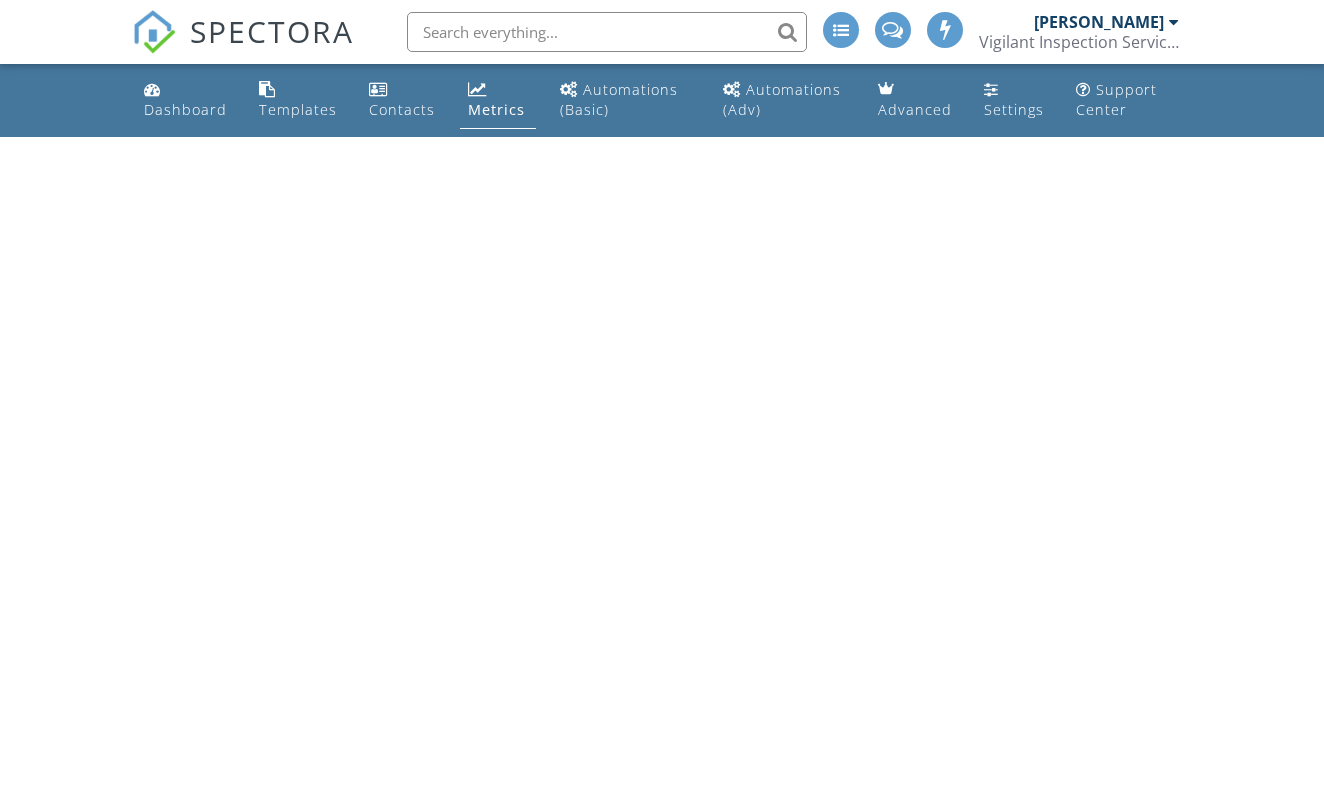 scroll, scrollTop: 0, scrollLeft: 0, axis: both 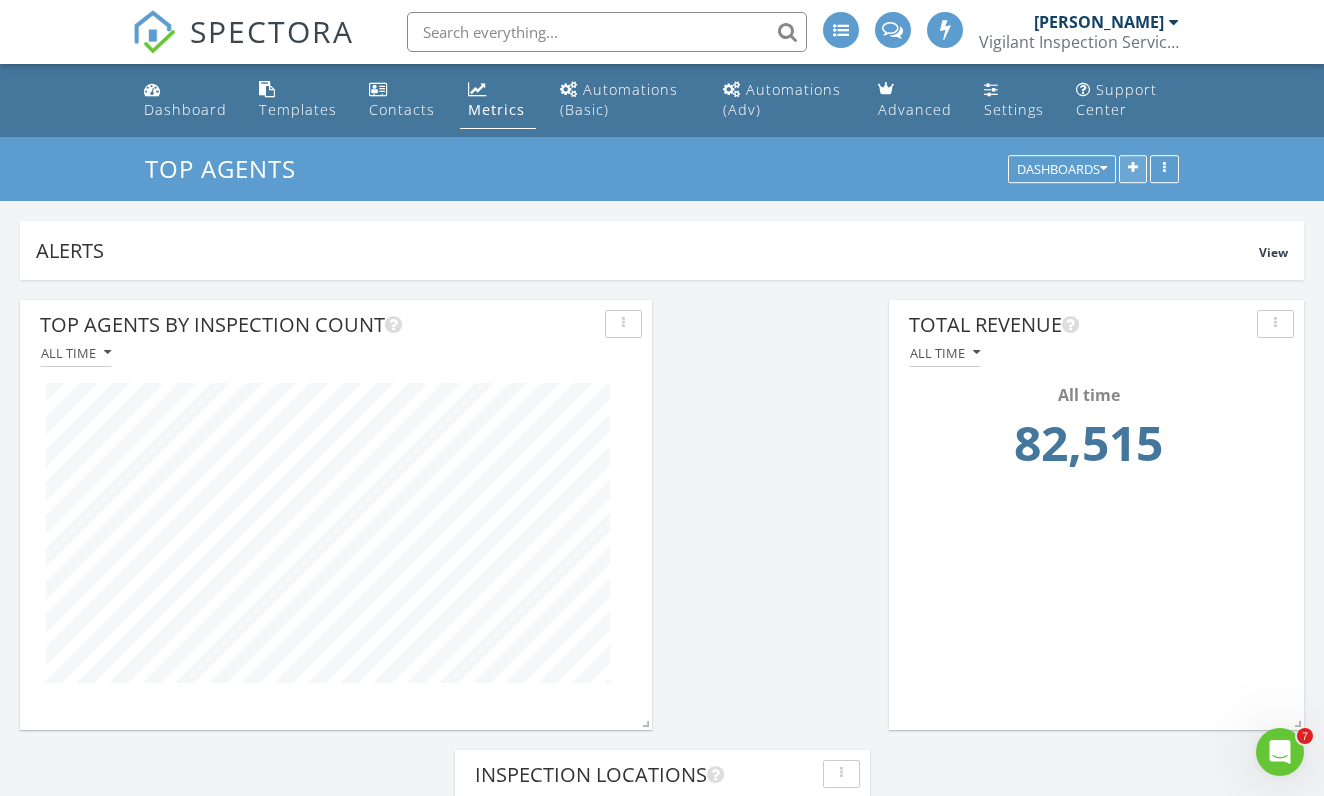 click at bounding box center [1133, 170] 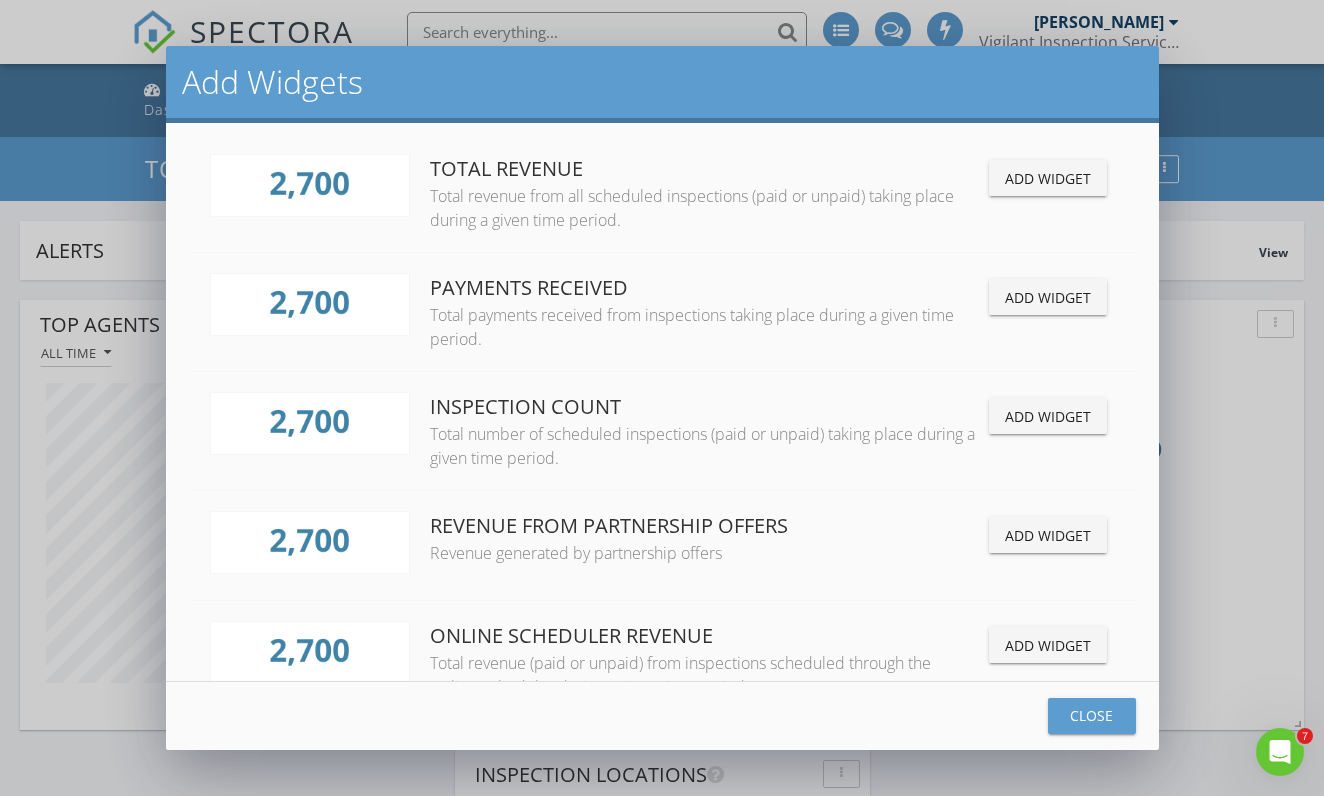 scroll, scrollTop: 0, scrollLeft: 0, axis: both 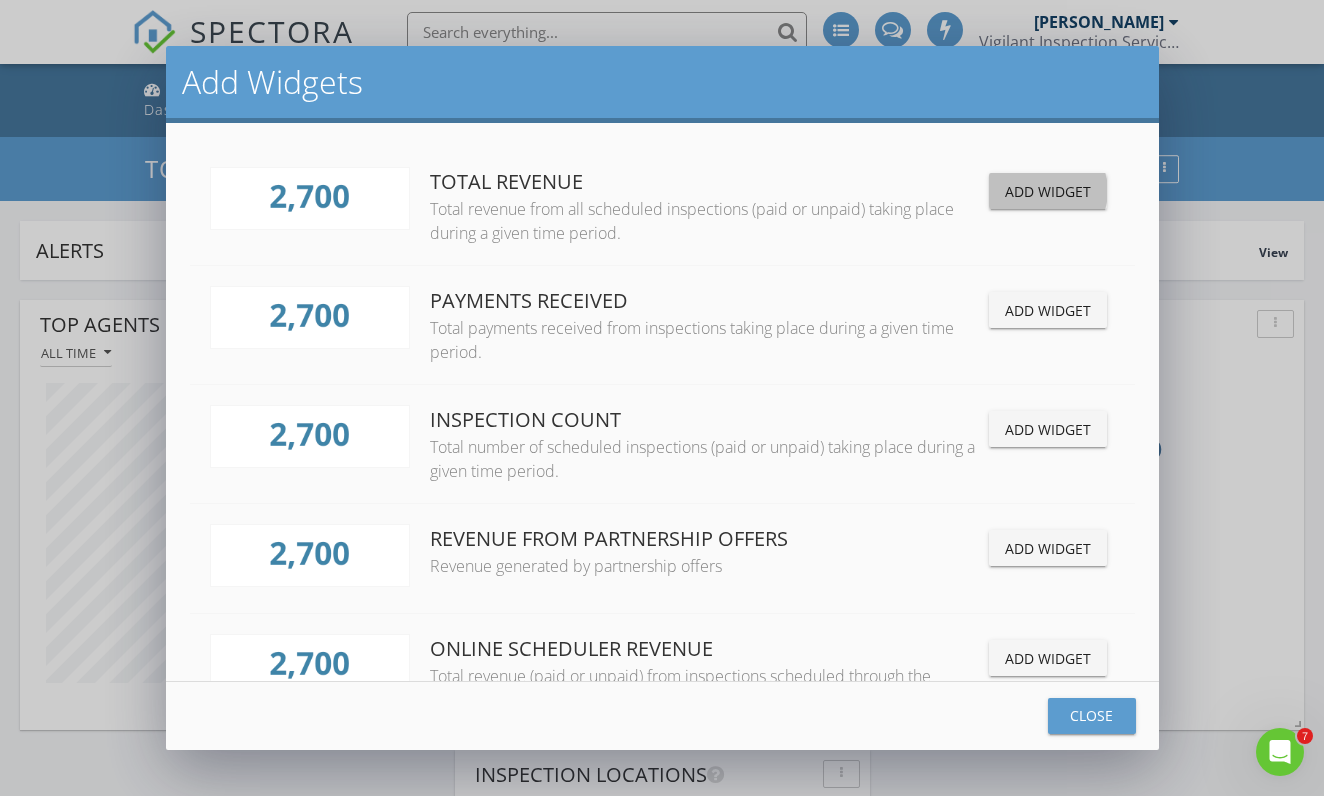 click on "Add Widget" at bounding box center [1048, 191] 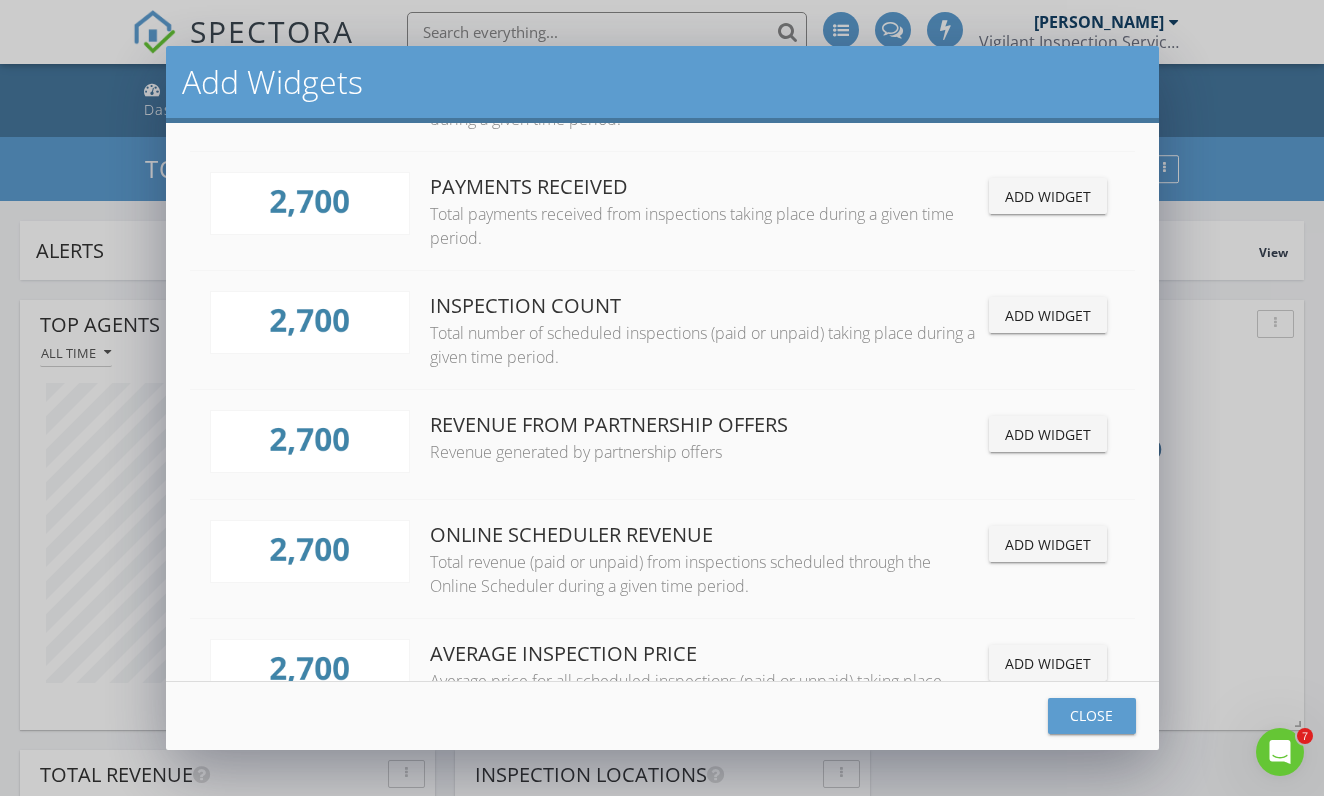 scroll, scrollTop: 121, scrollLeft: 0, axis: vertical 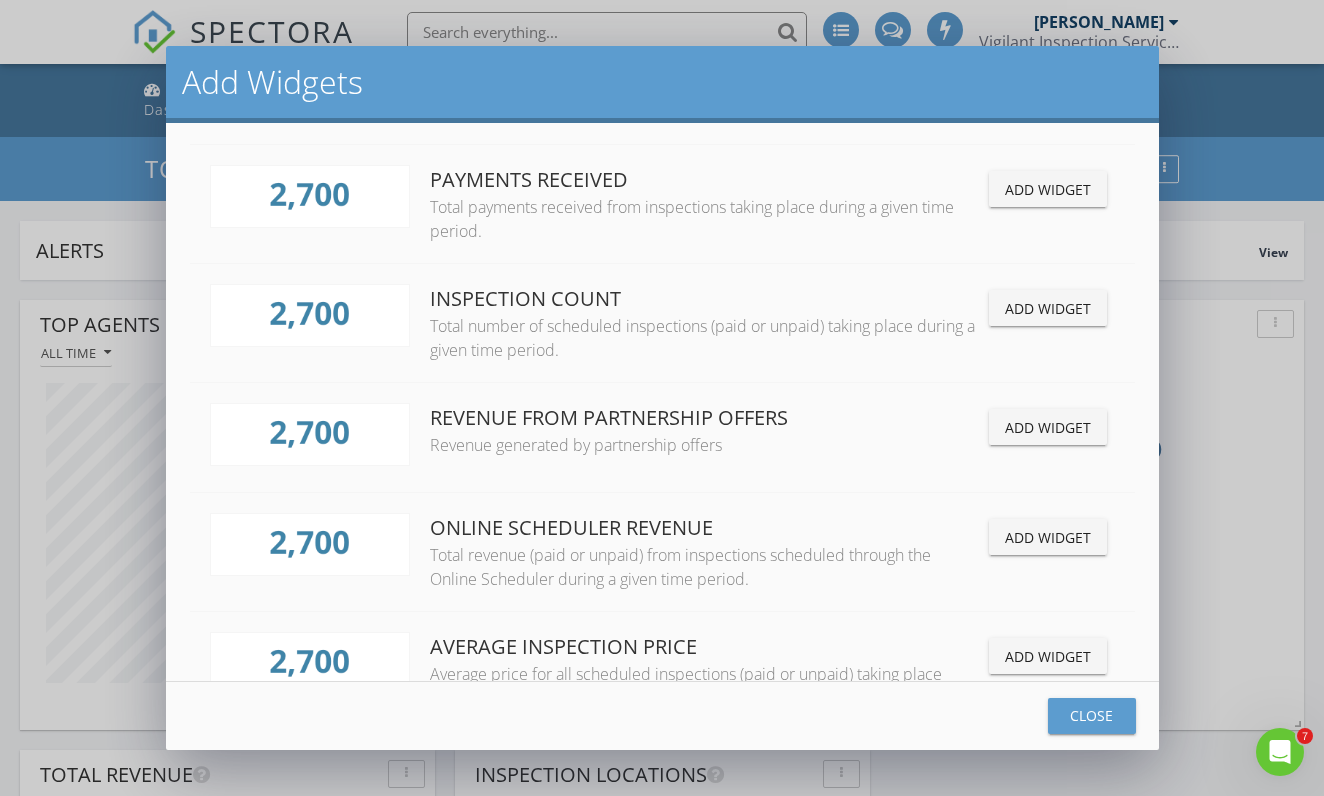 click on "Add Widget" at bounding box center (1048, 427) 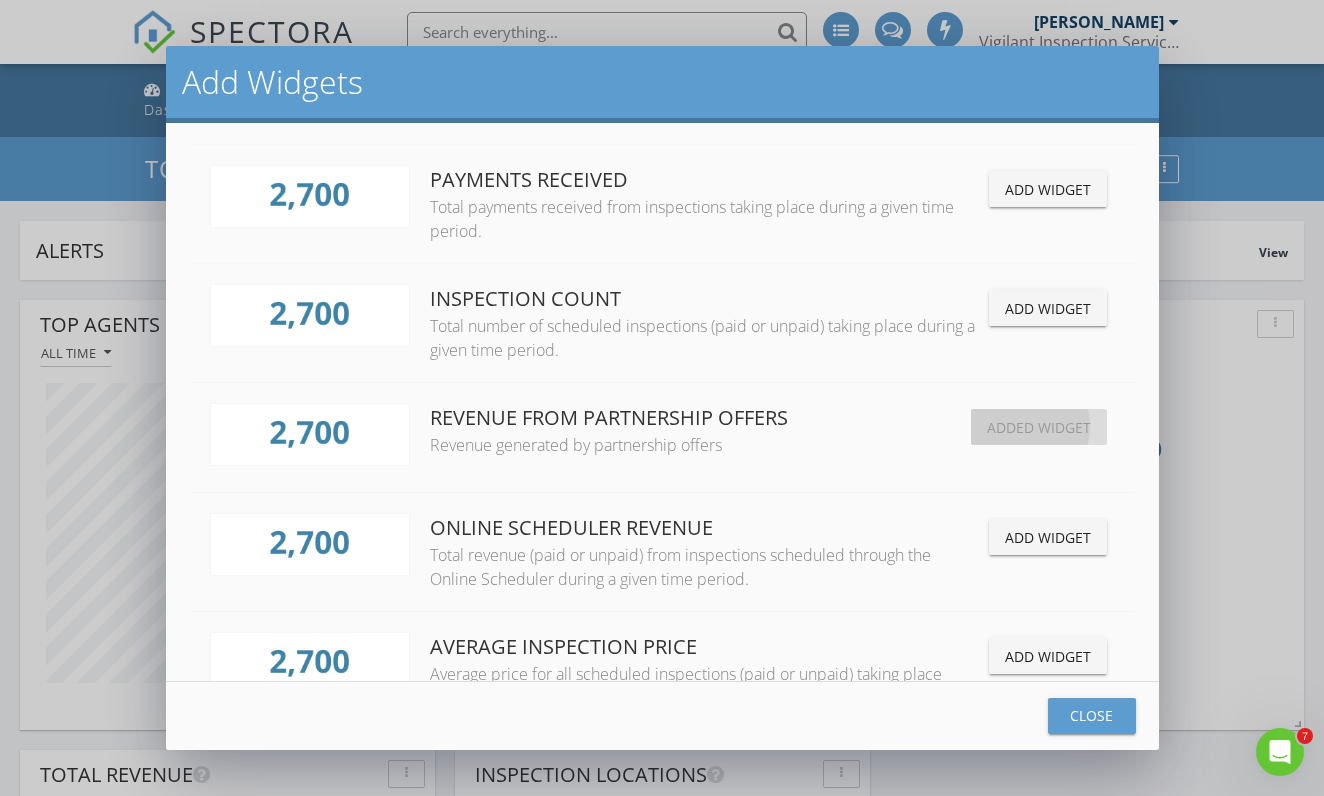 scroll, scrollTop: 0, scrollLeft: 10, axis: horizontal 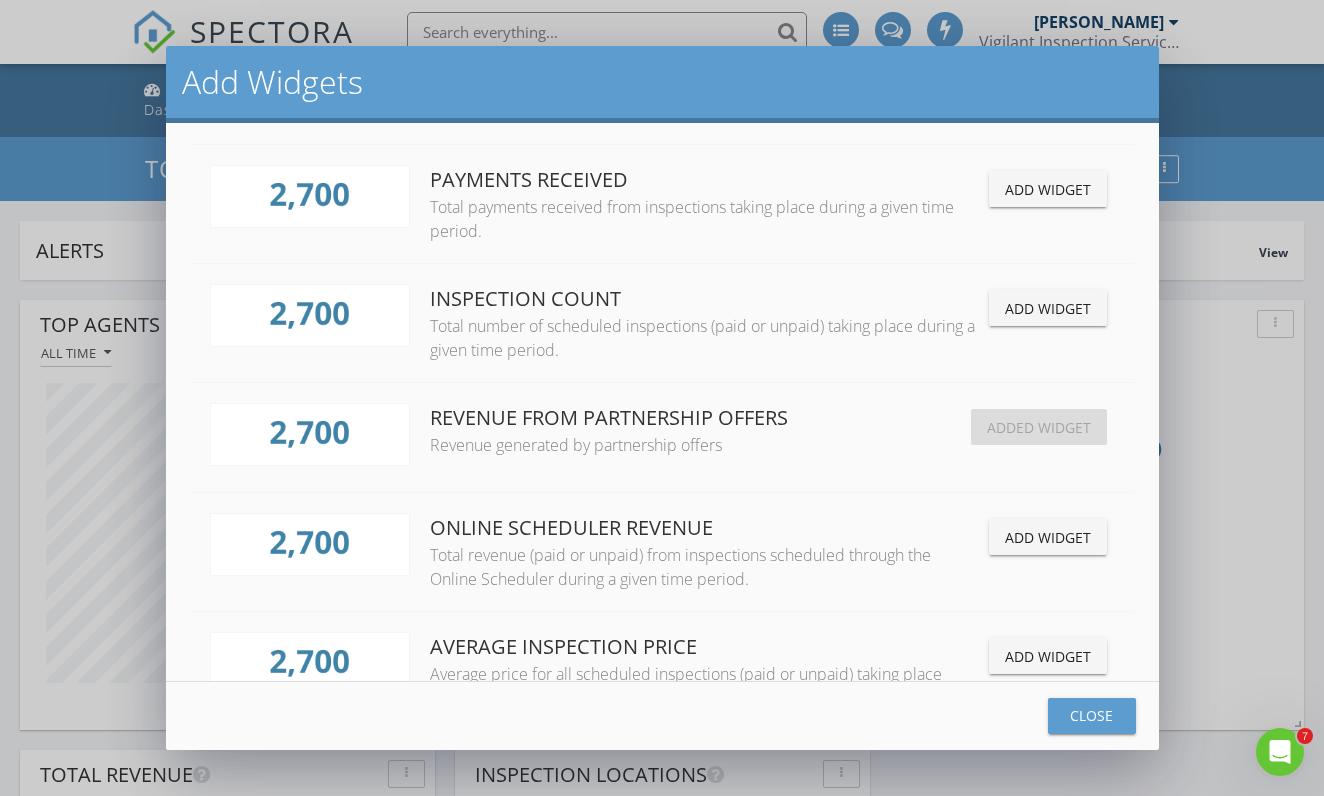 click on "Close" at bounding box center [1092, 715] 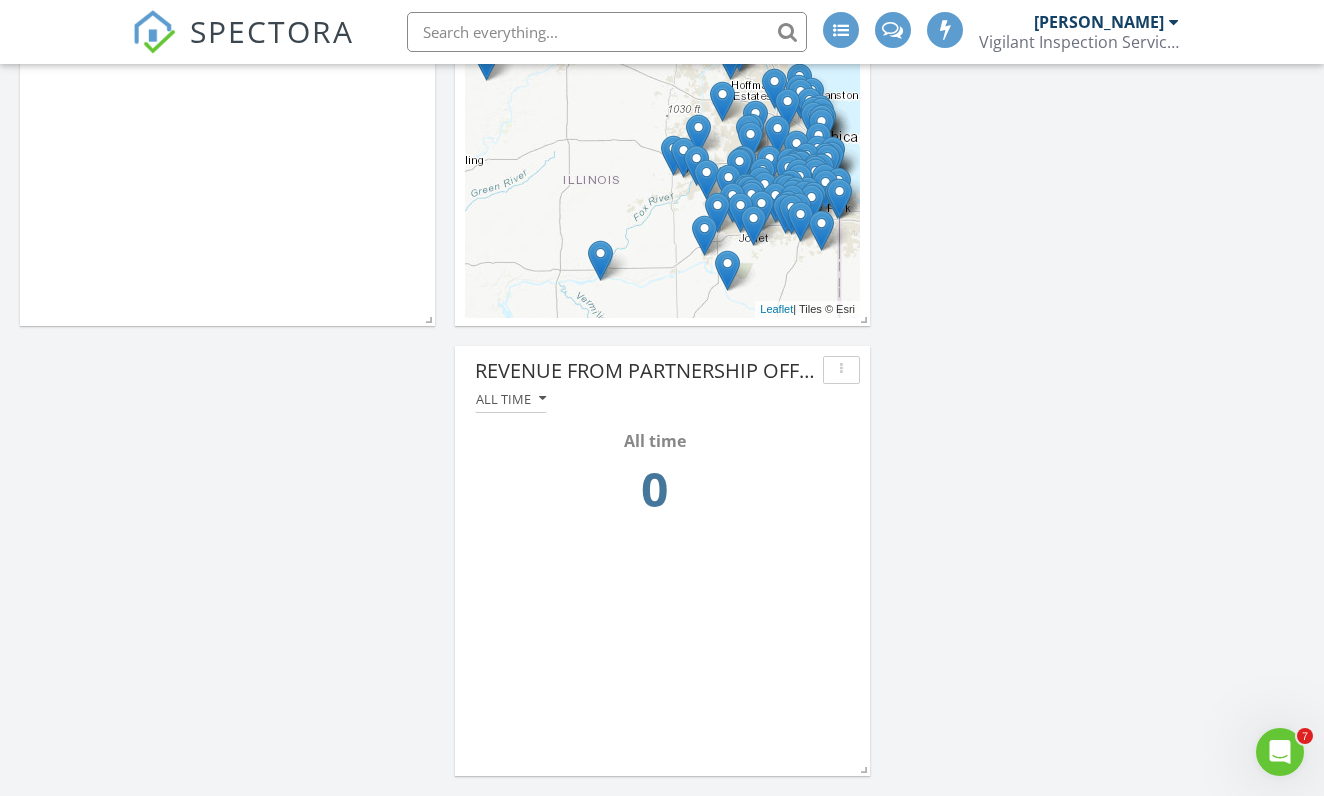 scroll, scrollTop: 854, scrollLeft: 0, axis: vertical 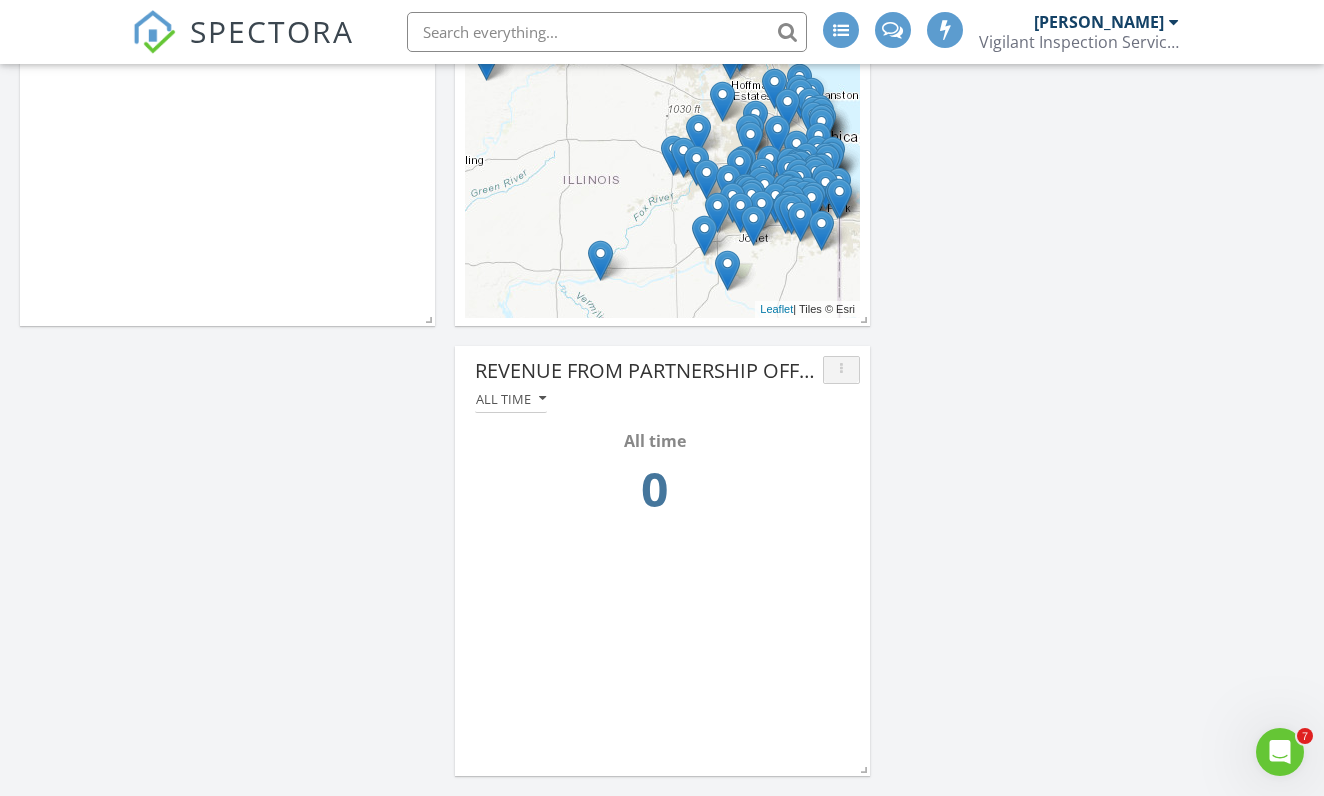 click at bounding box center (841, 370) 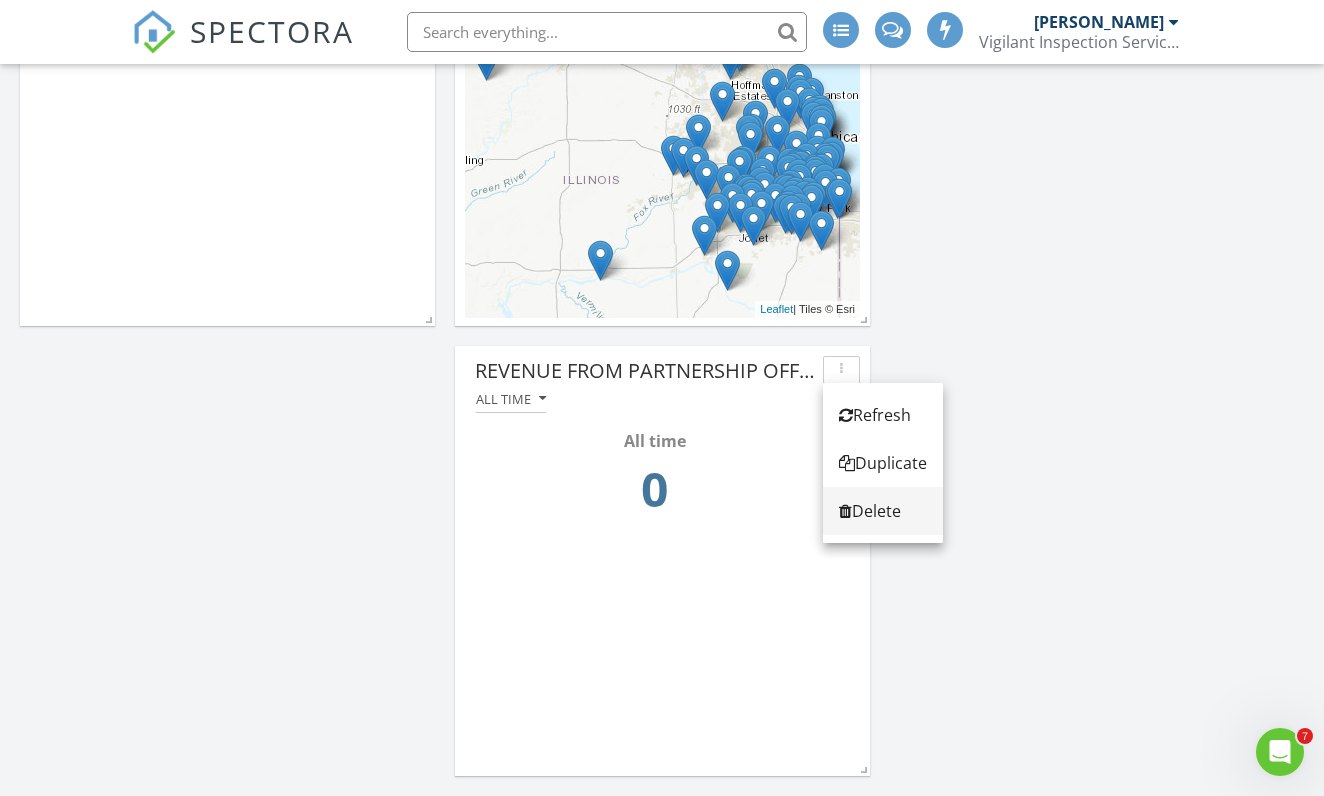 click on "Delete" at bounding box center [883, 511] 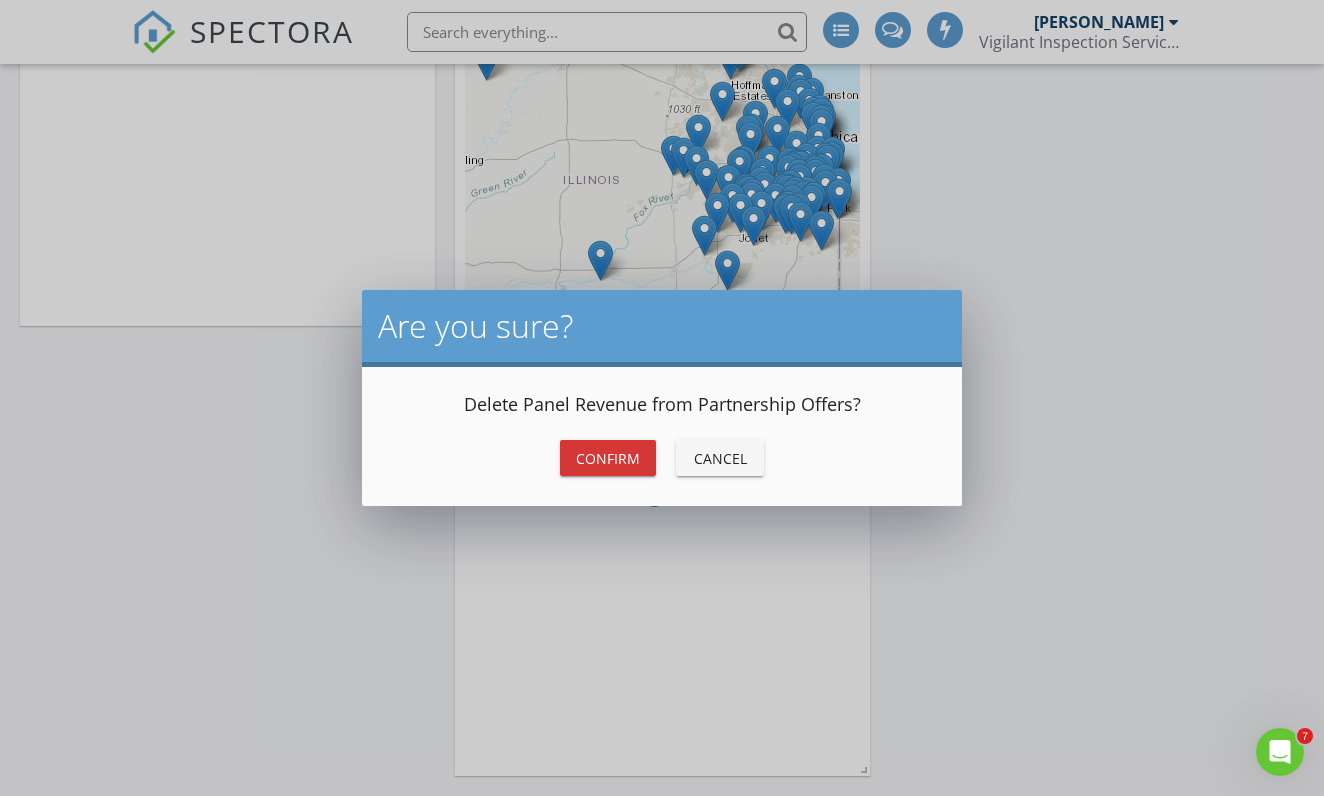 click on "Confirm" at bounding box center [608, 458] 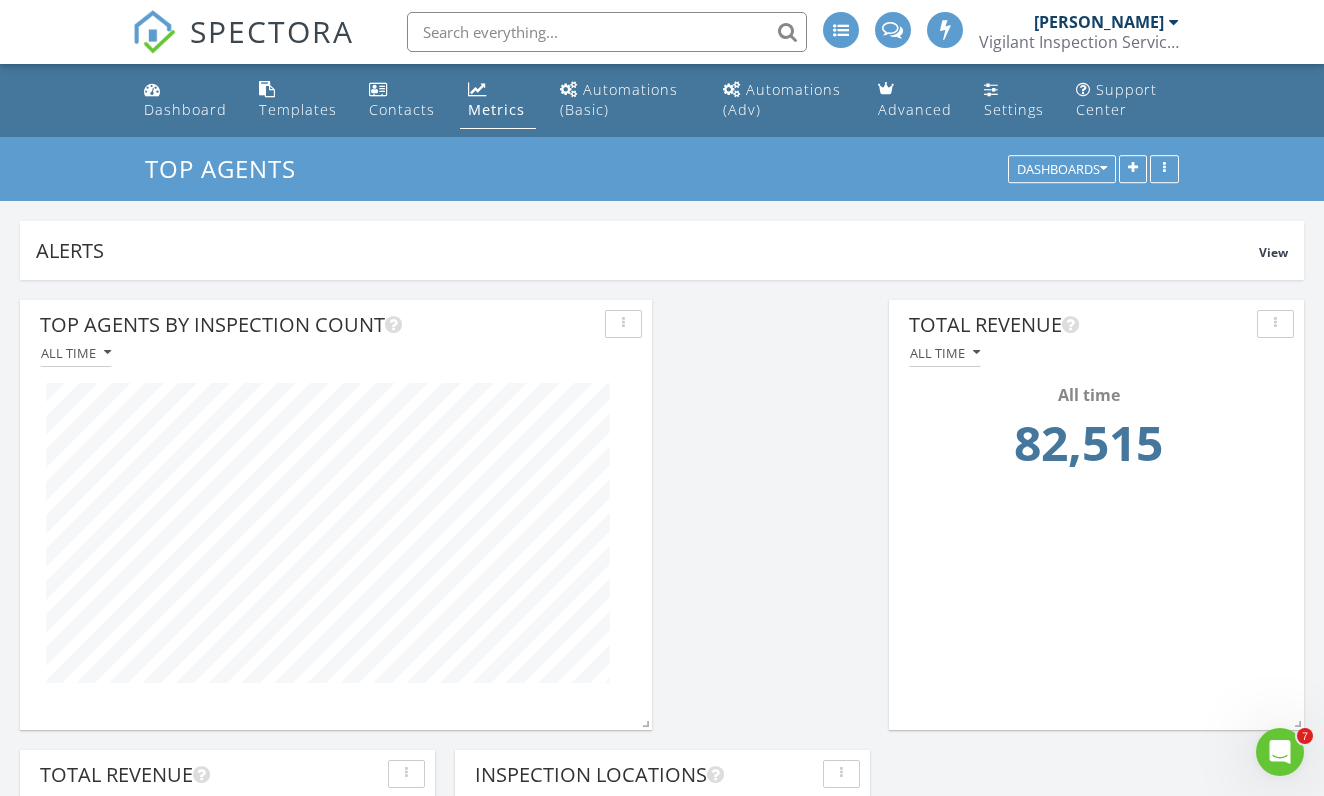 scroll, scrollTop: 0, scrollLeft: 0, axis: both 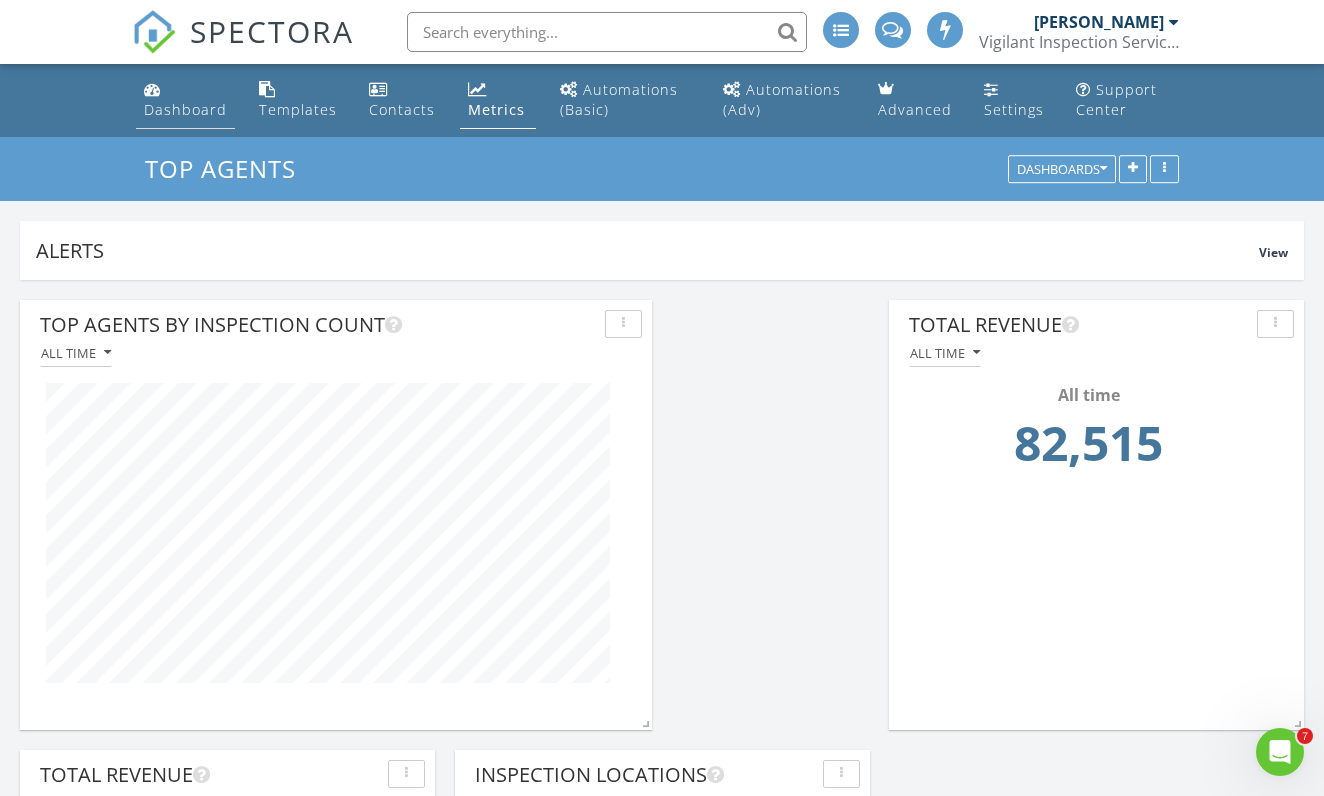 click on "Dashboard" at bounding box center [185, 100] 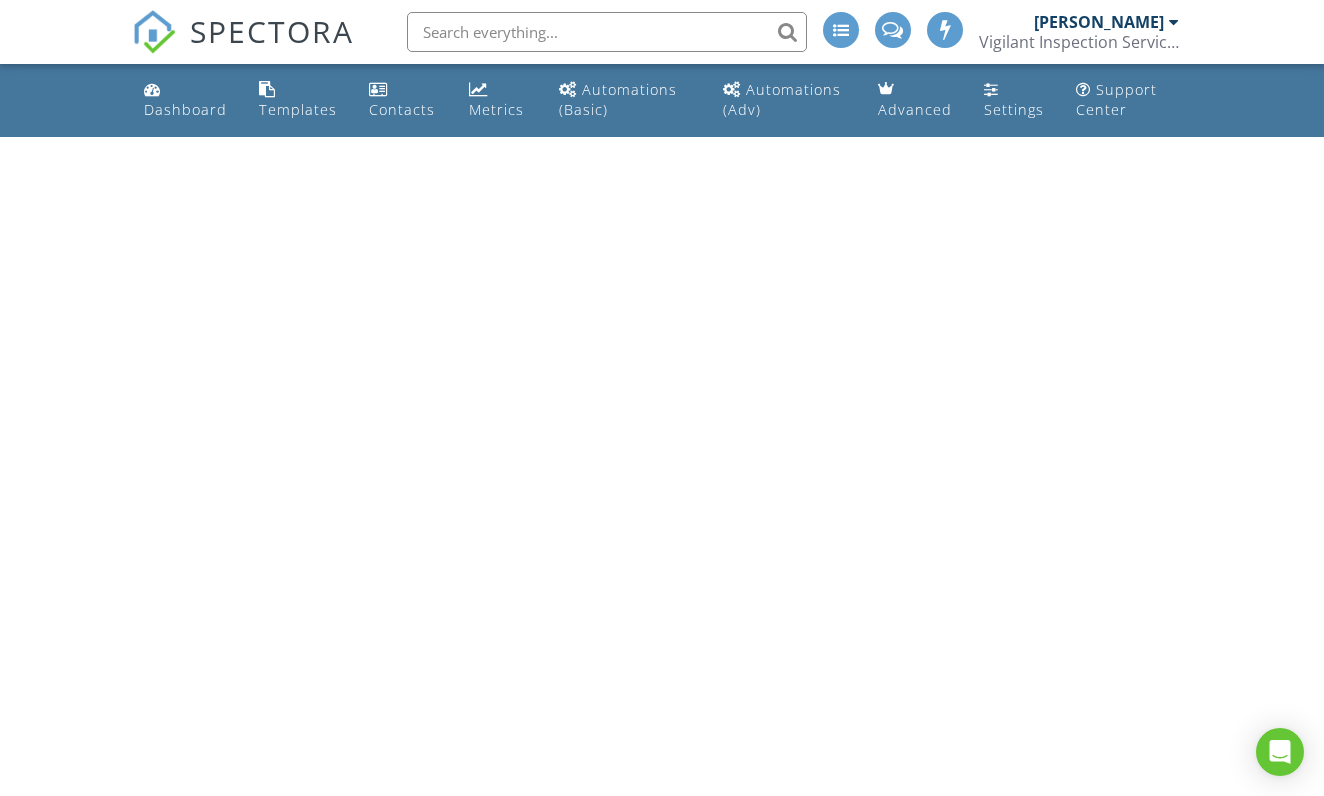 scroll, scrollTop: 0, scrollLeft: 0, axis: both 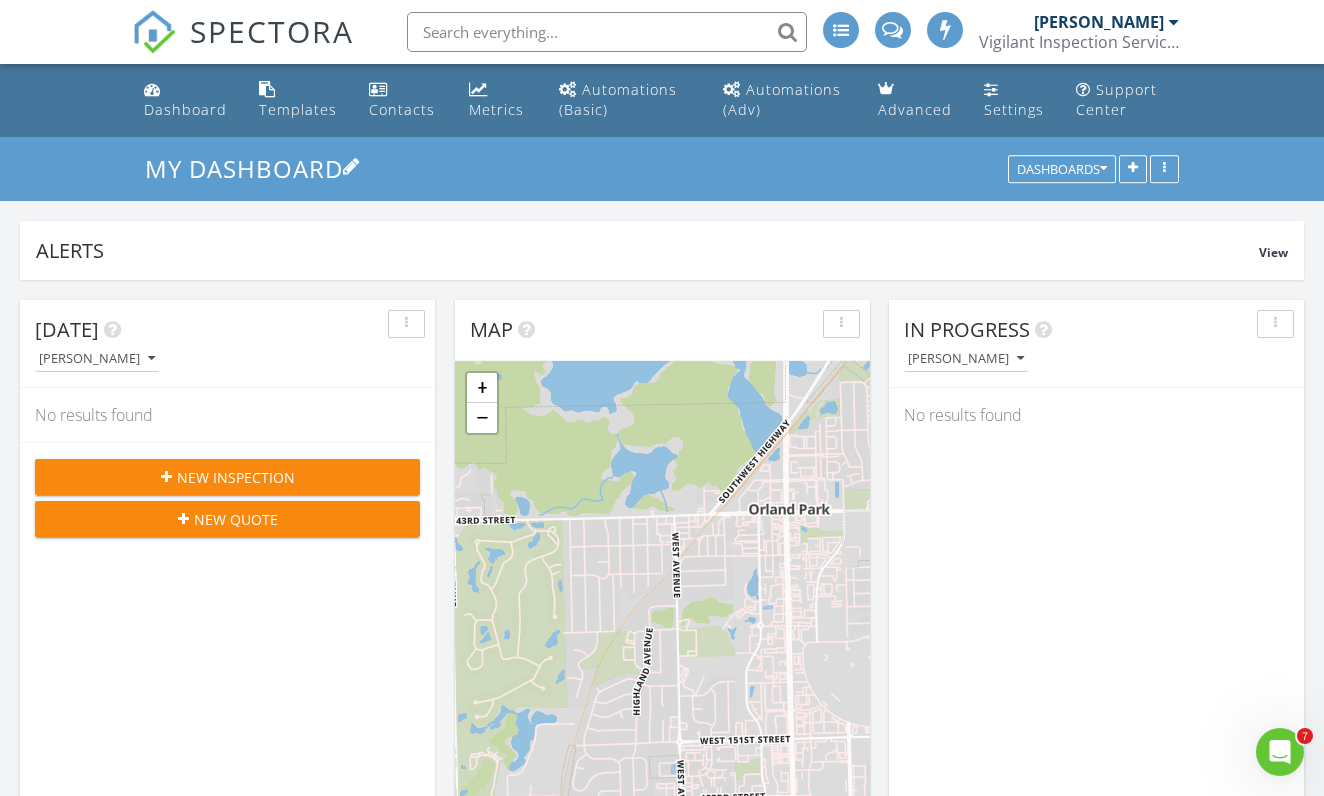 drag, startPoint x: 0, startPoint y: 0, endPoint x: 450, endPoint y: 176, distance: 483.19354 